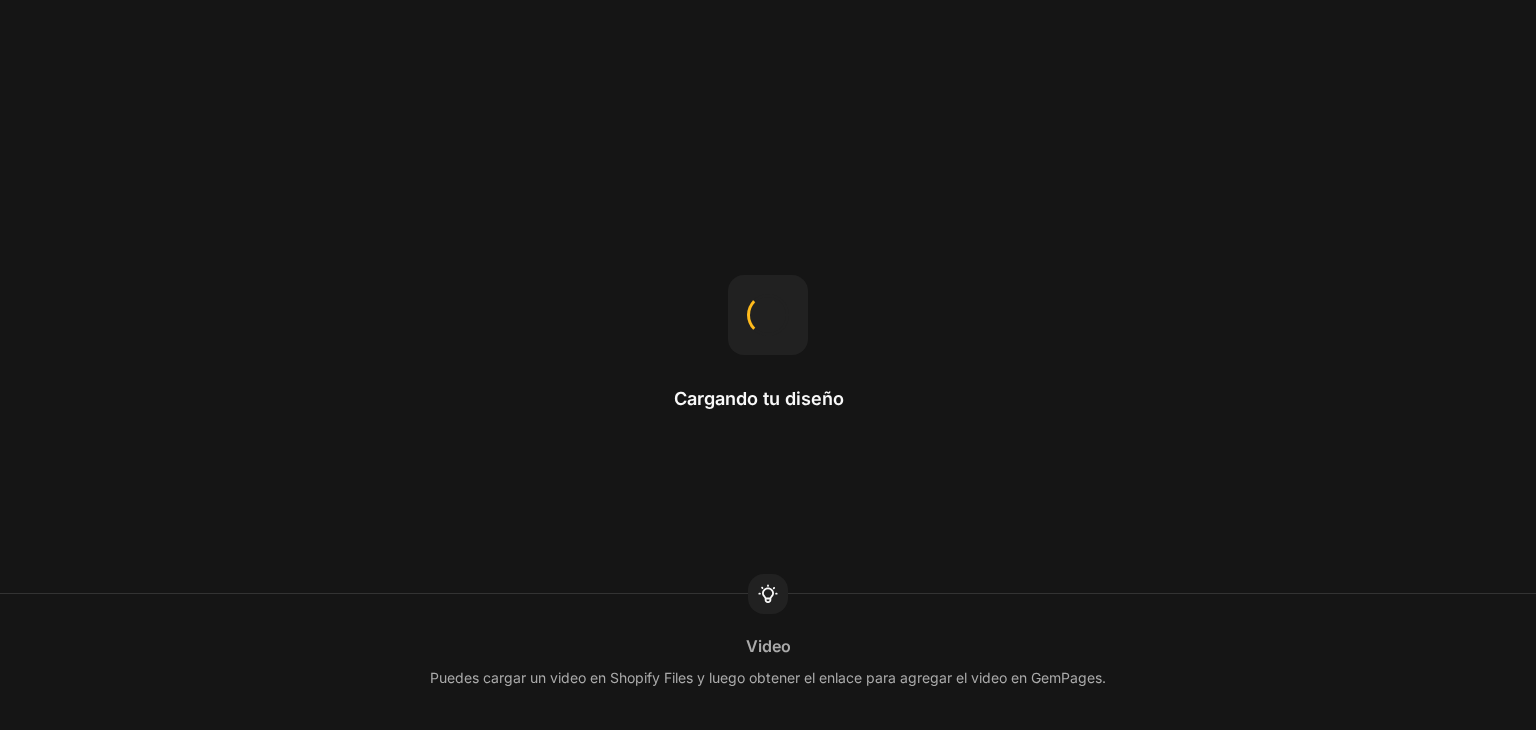 scroll, scrollTop: 0, scrollLeft: 0, axis: both 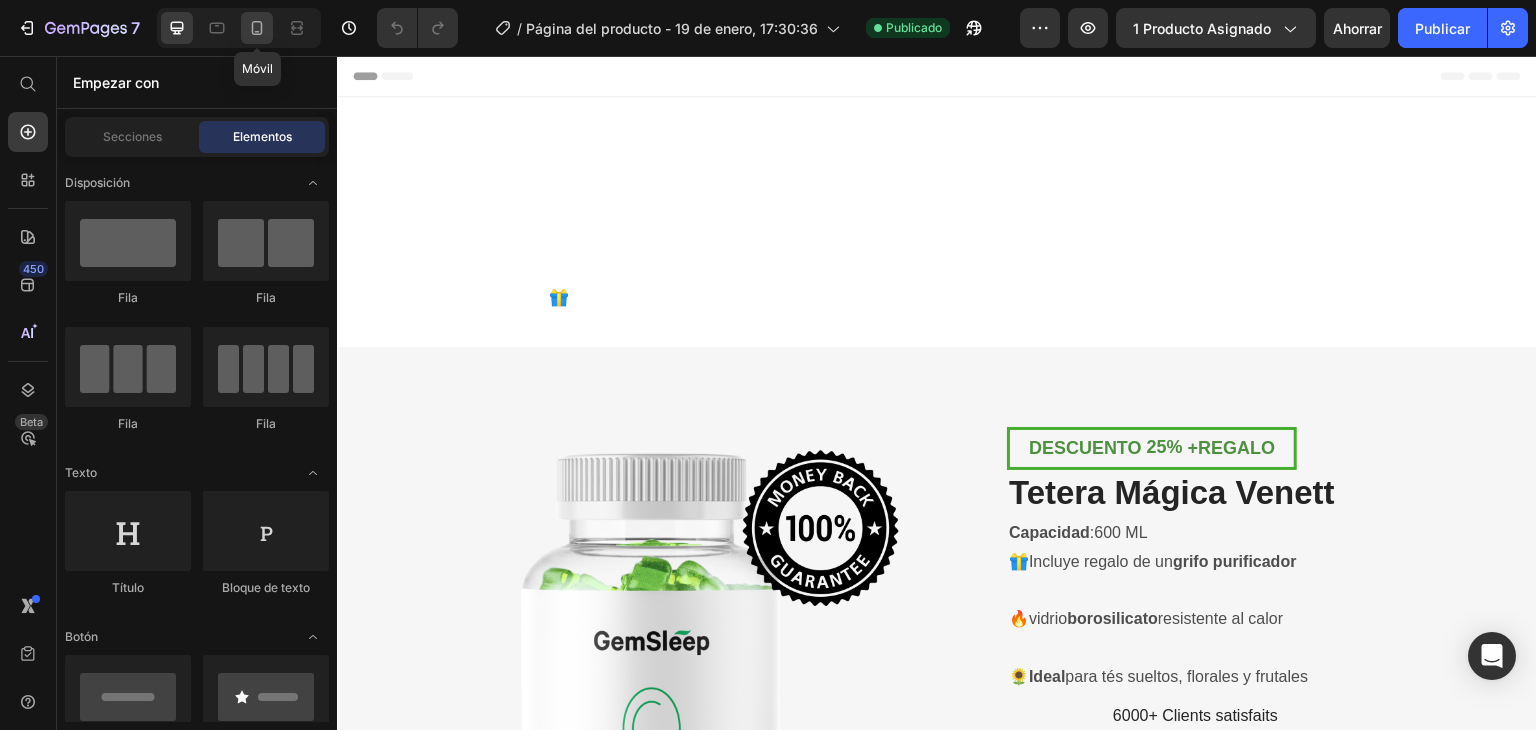 click 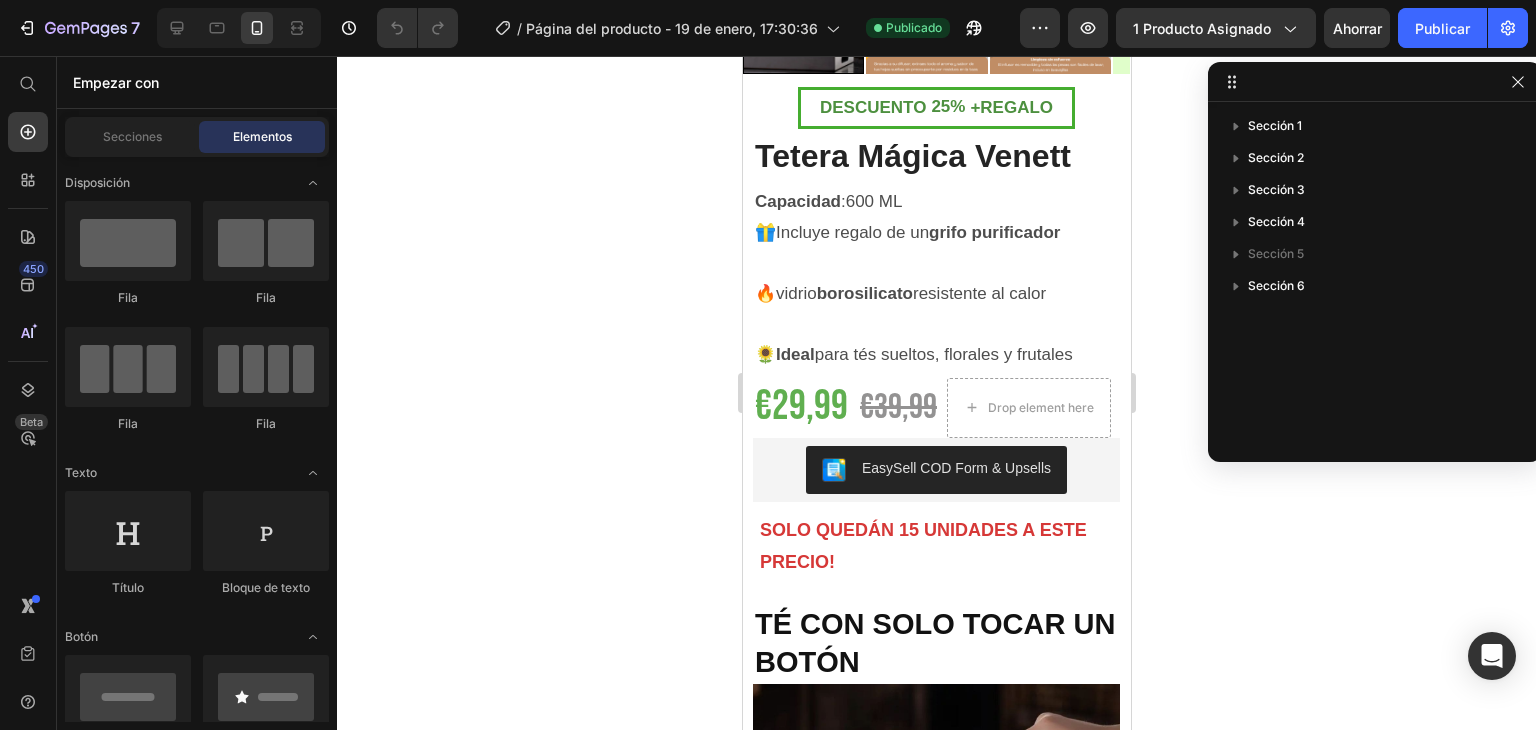 scroll, scrollTop: 703, scrollLeft: 0, axis: vertical 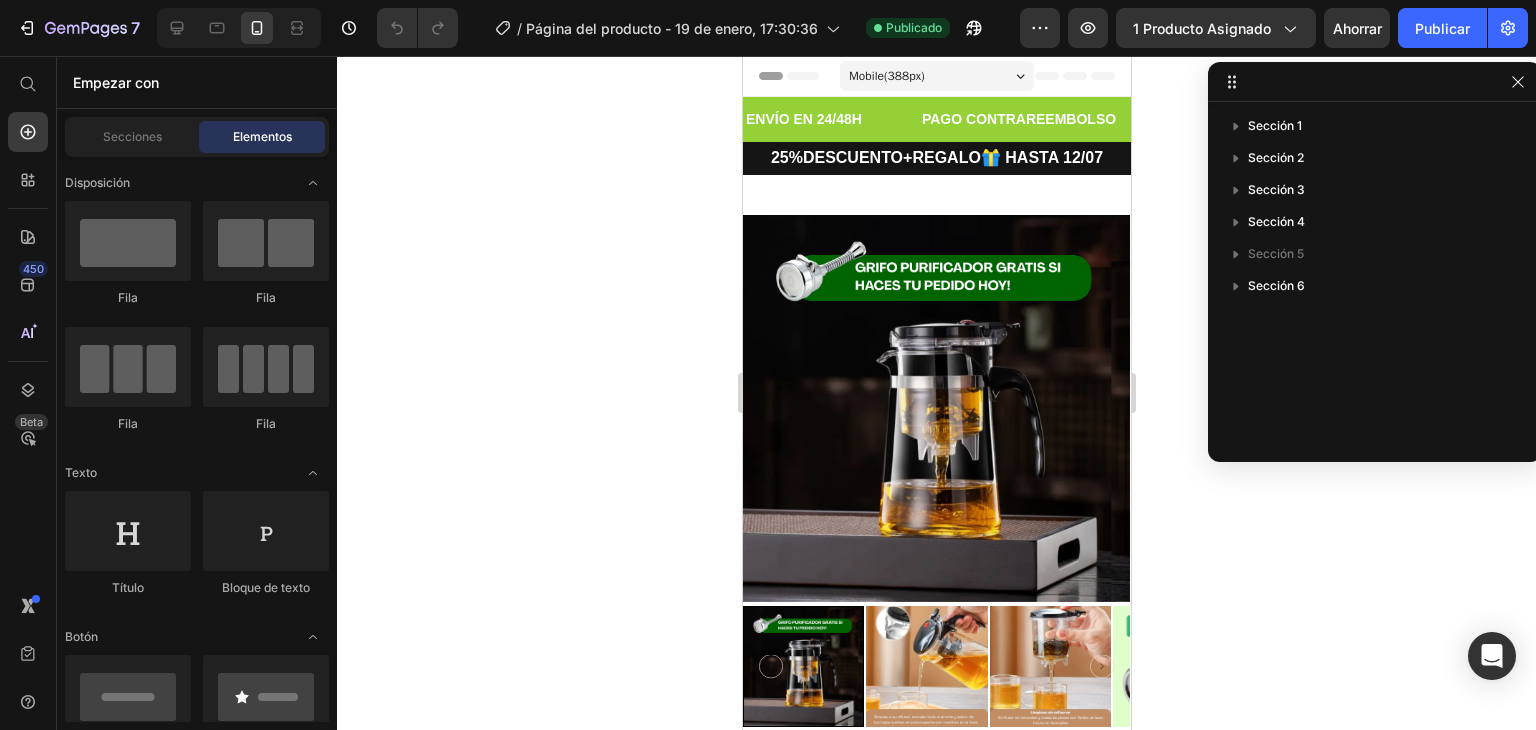drag, startPoint x: 1125, startPoint y: 287, endPoint x: 1880, endPoint y: 165, distance: 764.79346 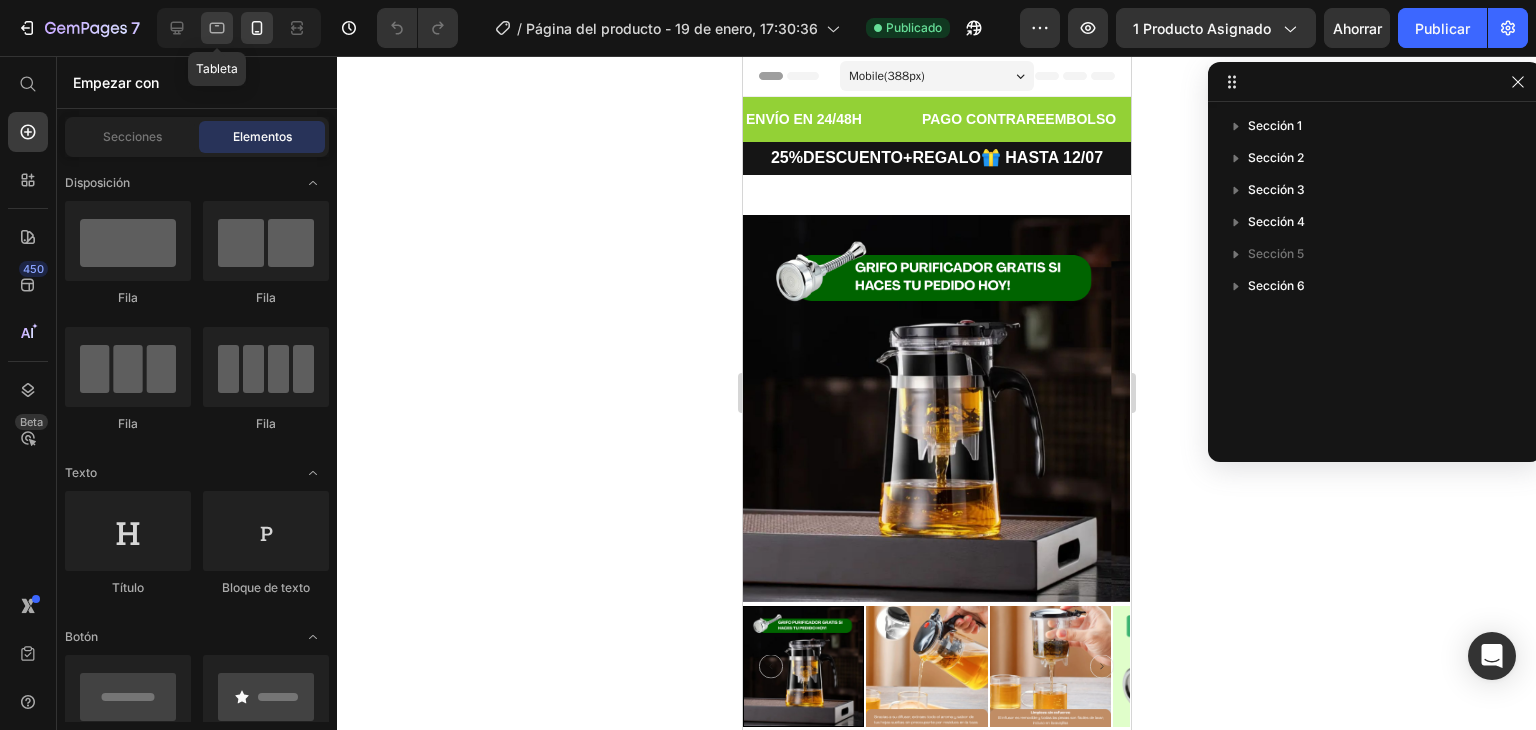 click 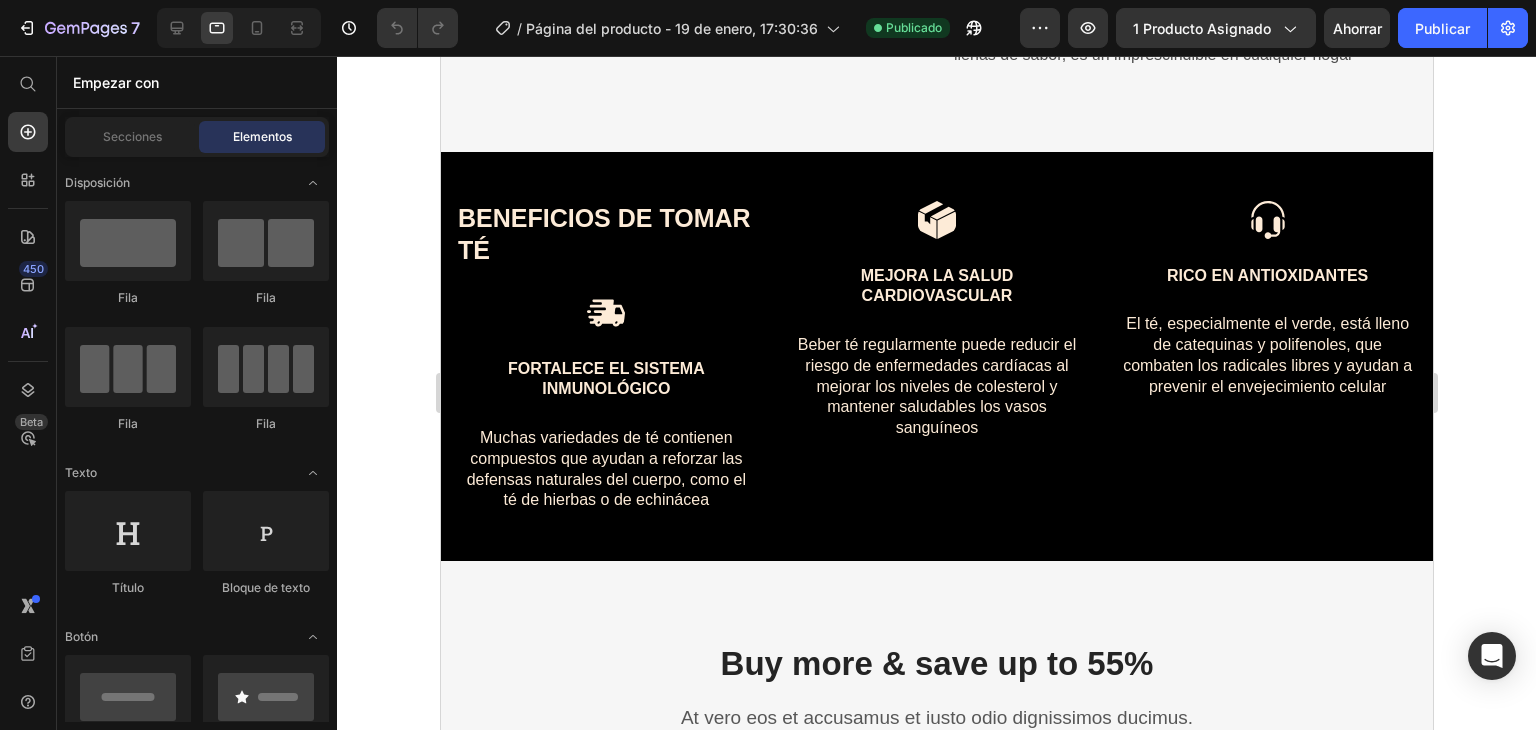 scroll, scrollTop: 68, scrollLeft: 0, axis: vertical 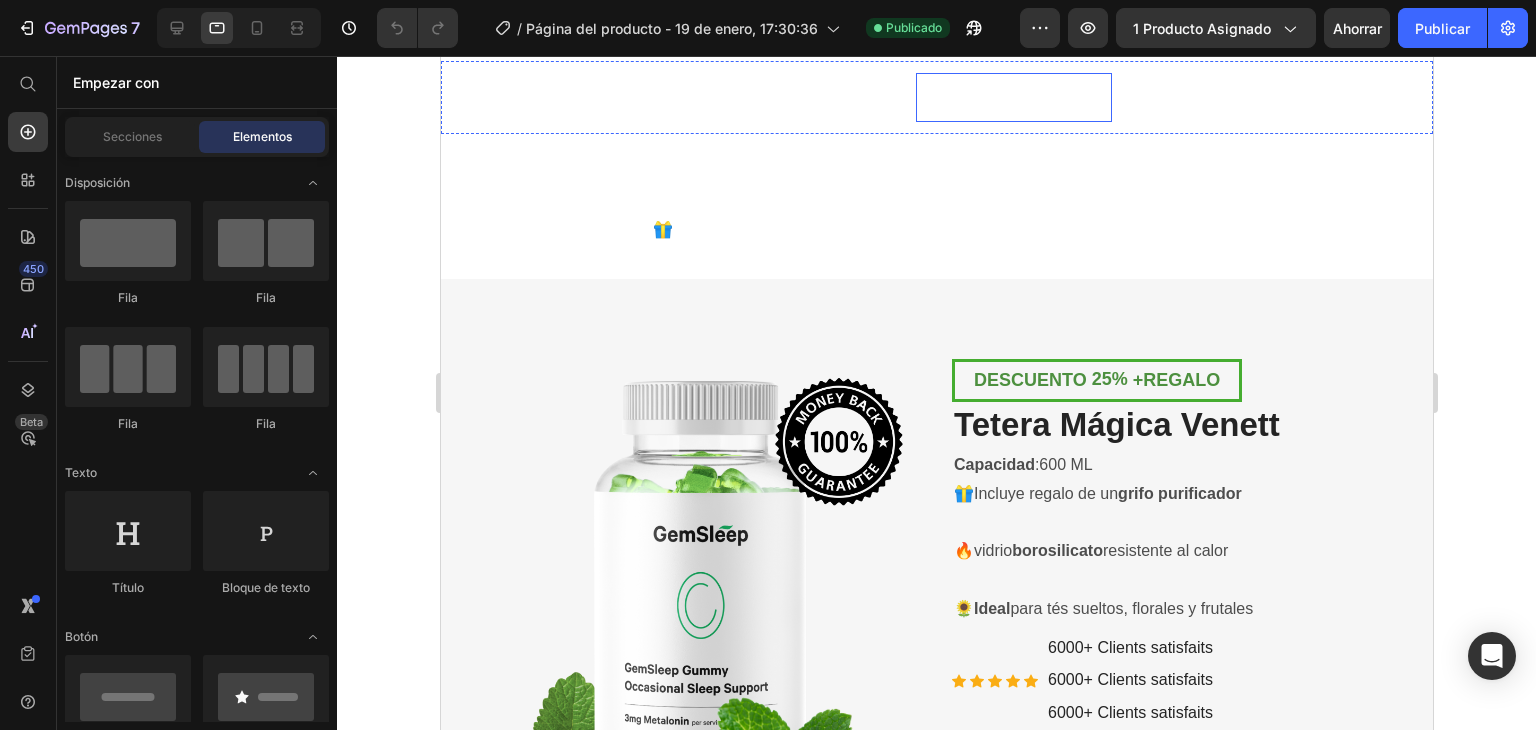 click on "DEVOLUCIÓN GRATUITA" at bounding box center [1012, 97] 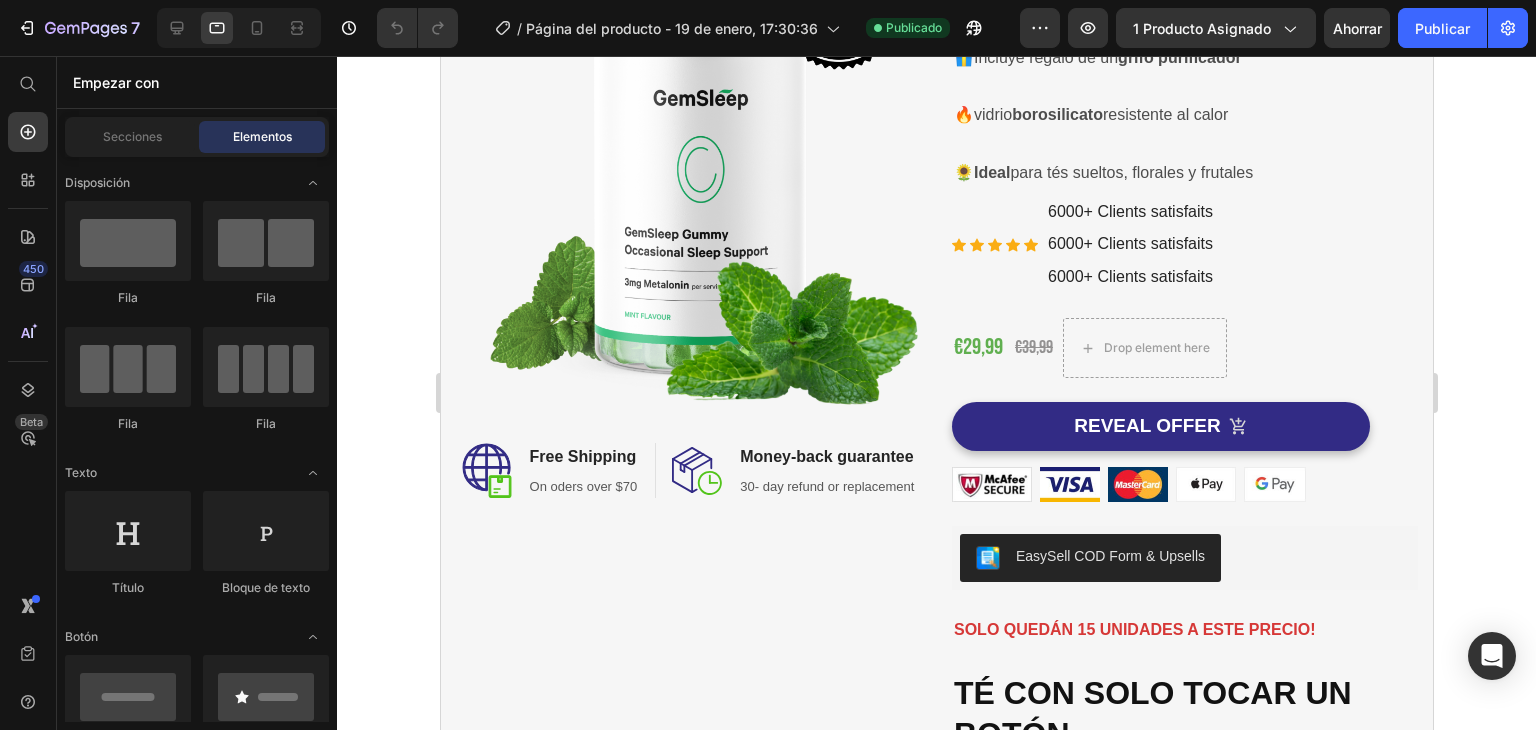 scroll, scrollTop: 512, scrollLeft: 0, axis: vertical 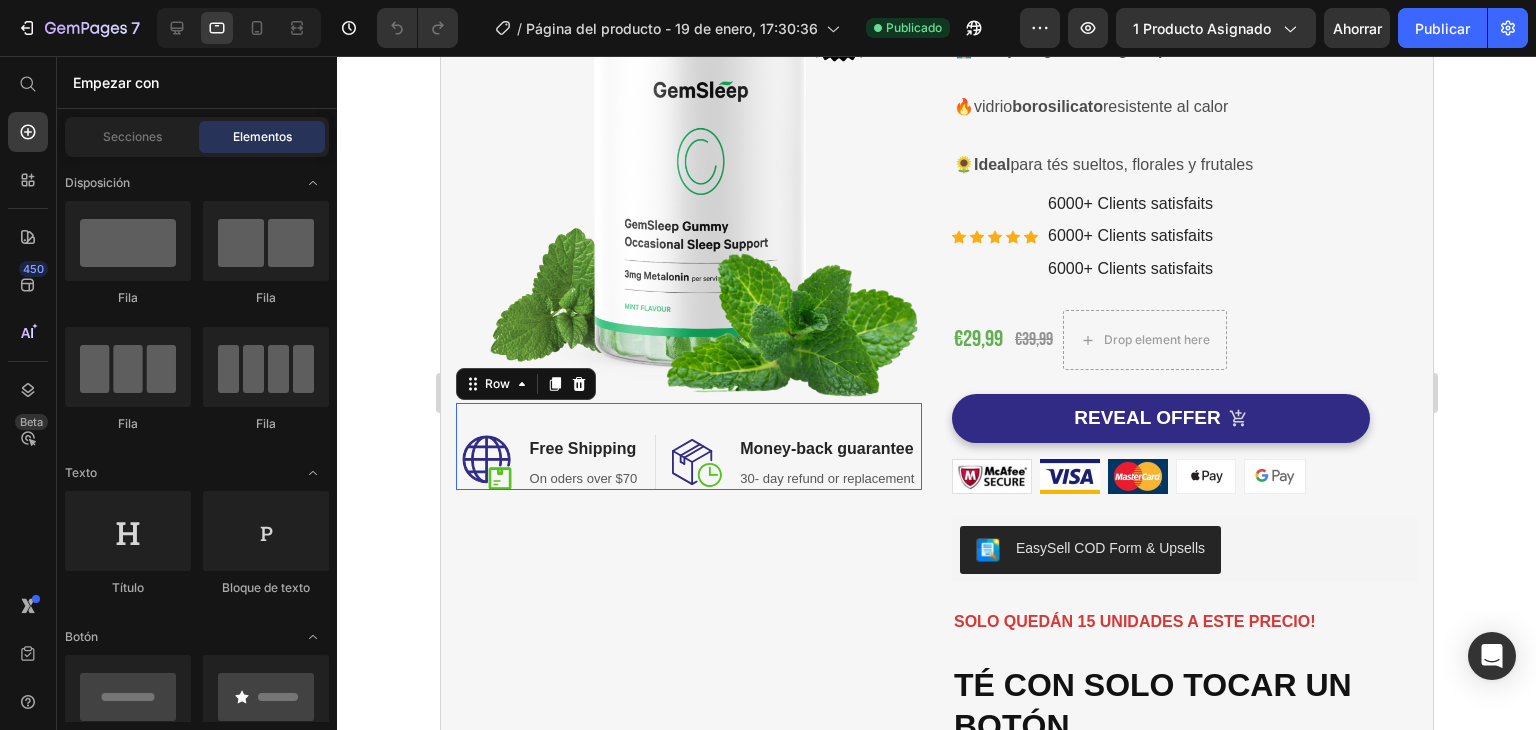 click on "Image Free Shipping Heading On oders over $70 Text block Row Image Money-back guarantee Heading 30- day refund or replacement Text block Row Row   0" at bounding box center [688, 447] 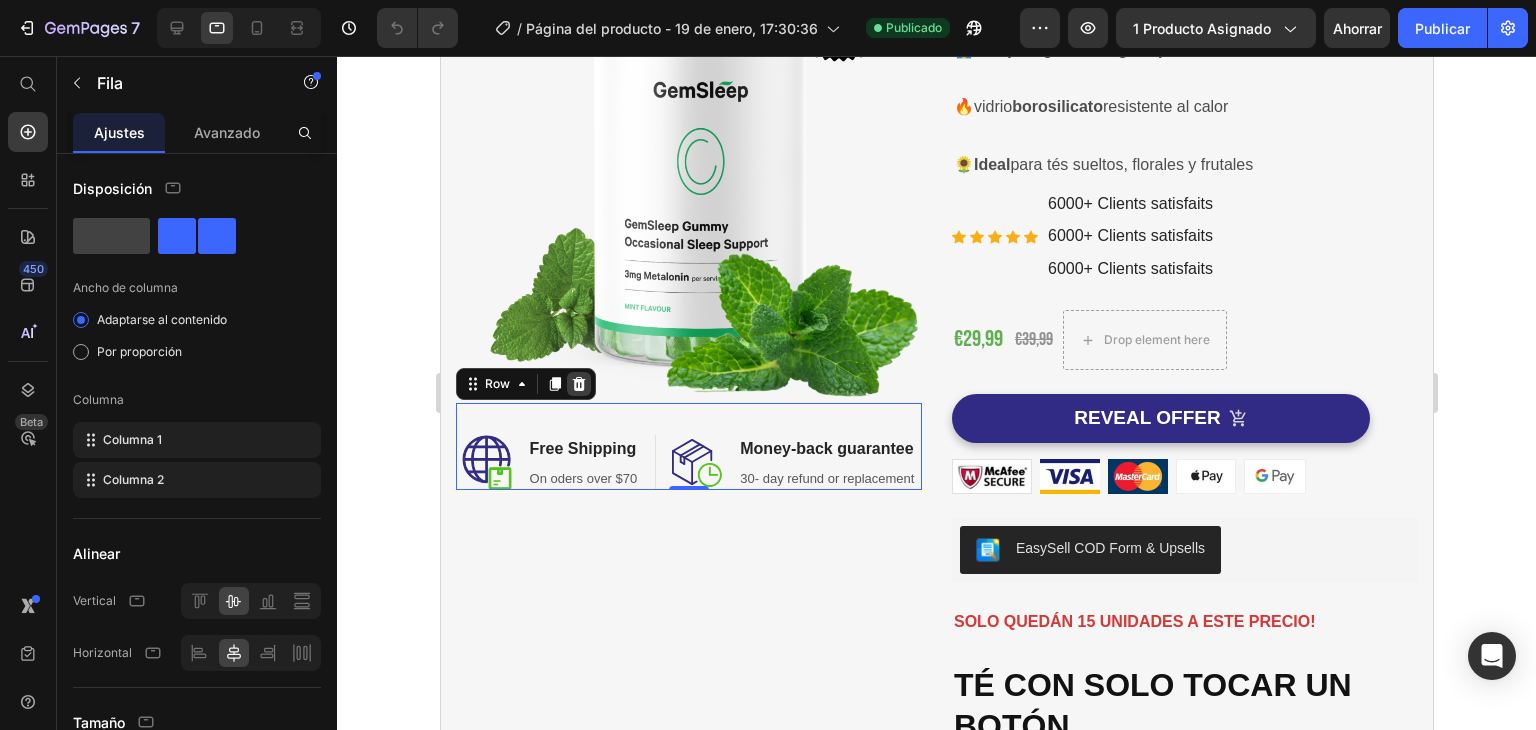 click 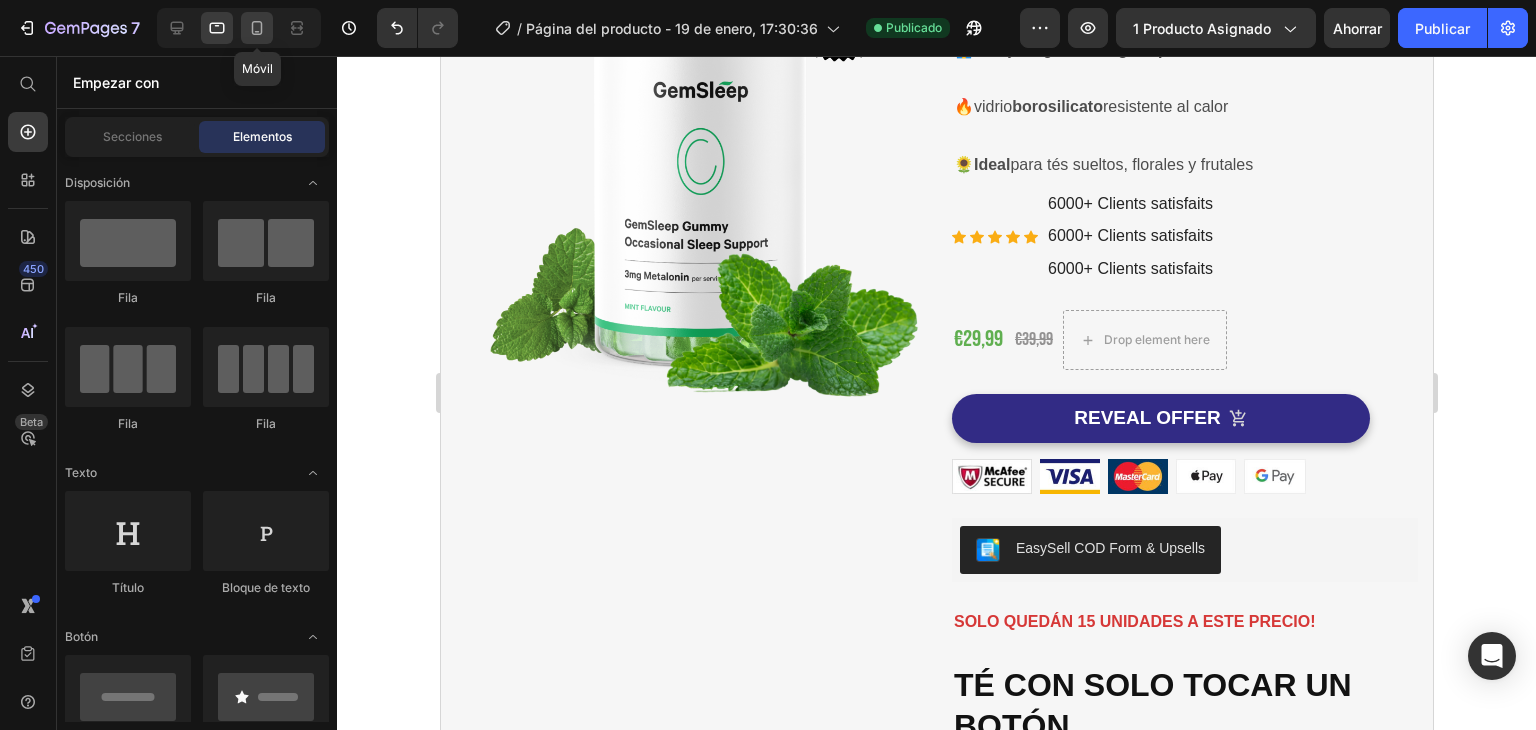 click 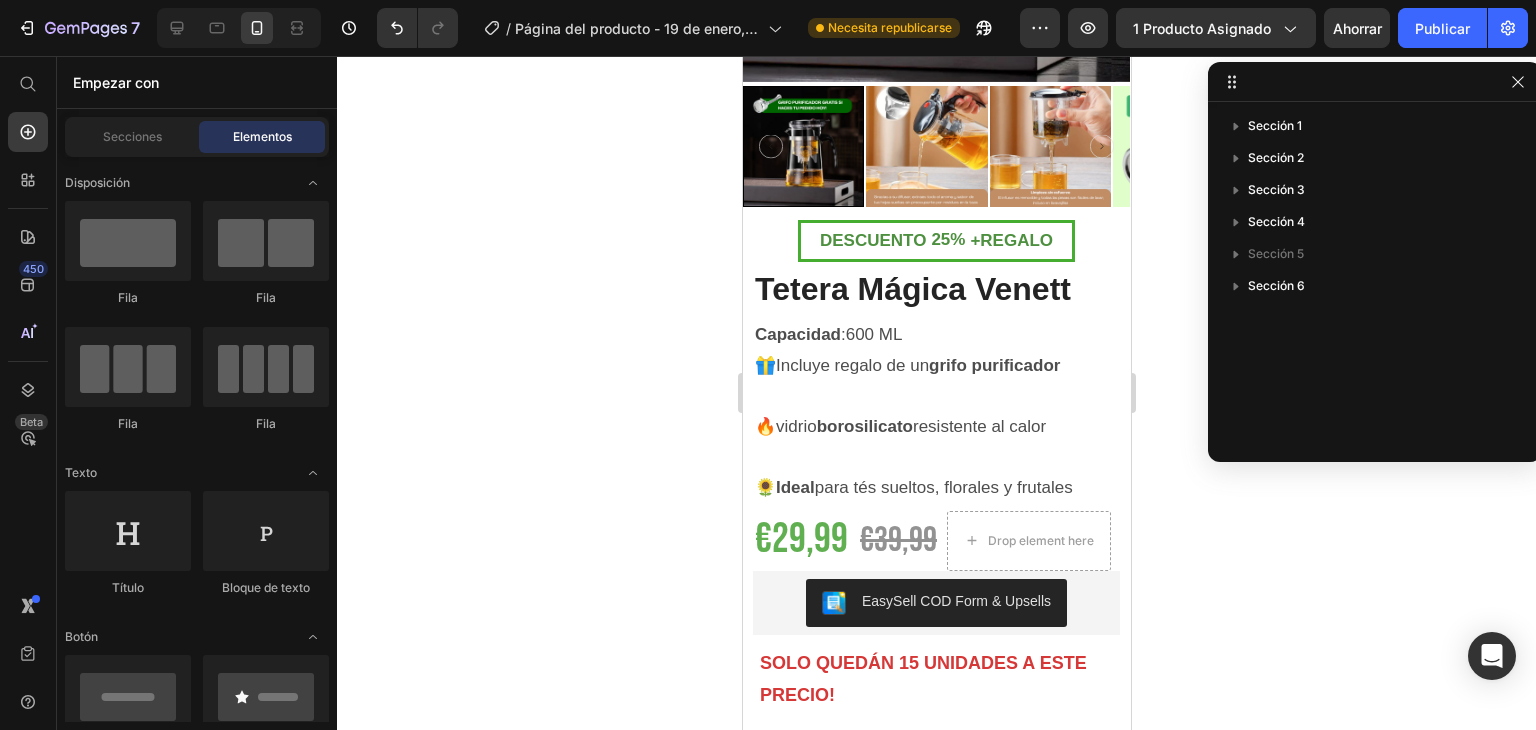 scroll, scrollTop: 0, scrollLeft: 0, axis: both 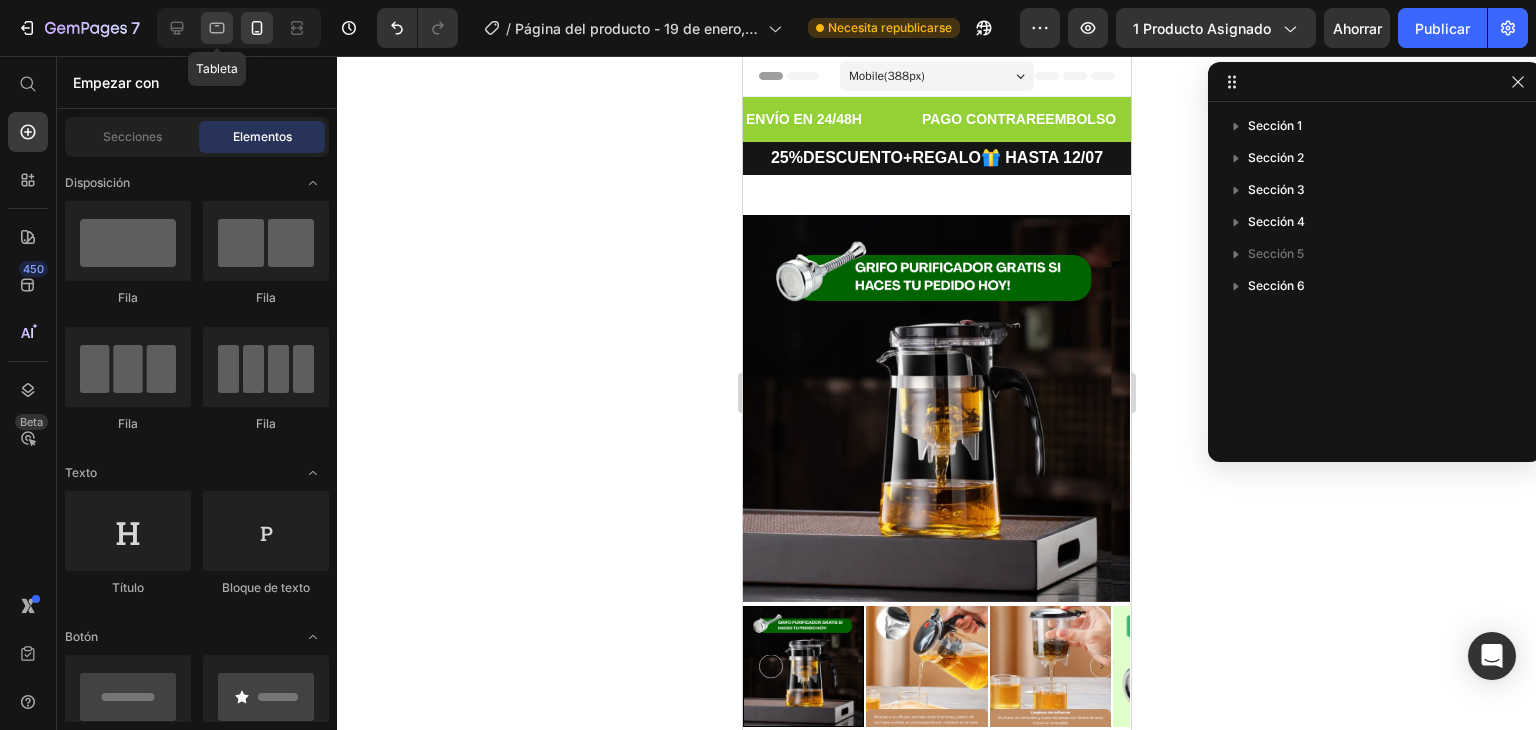 click 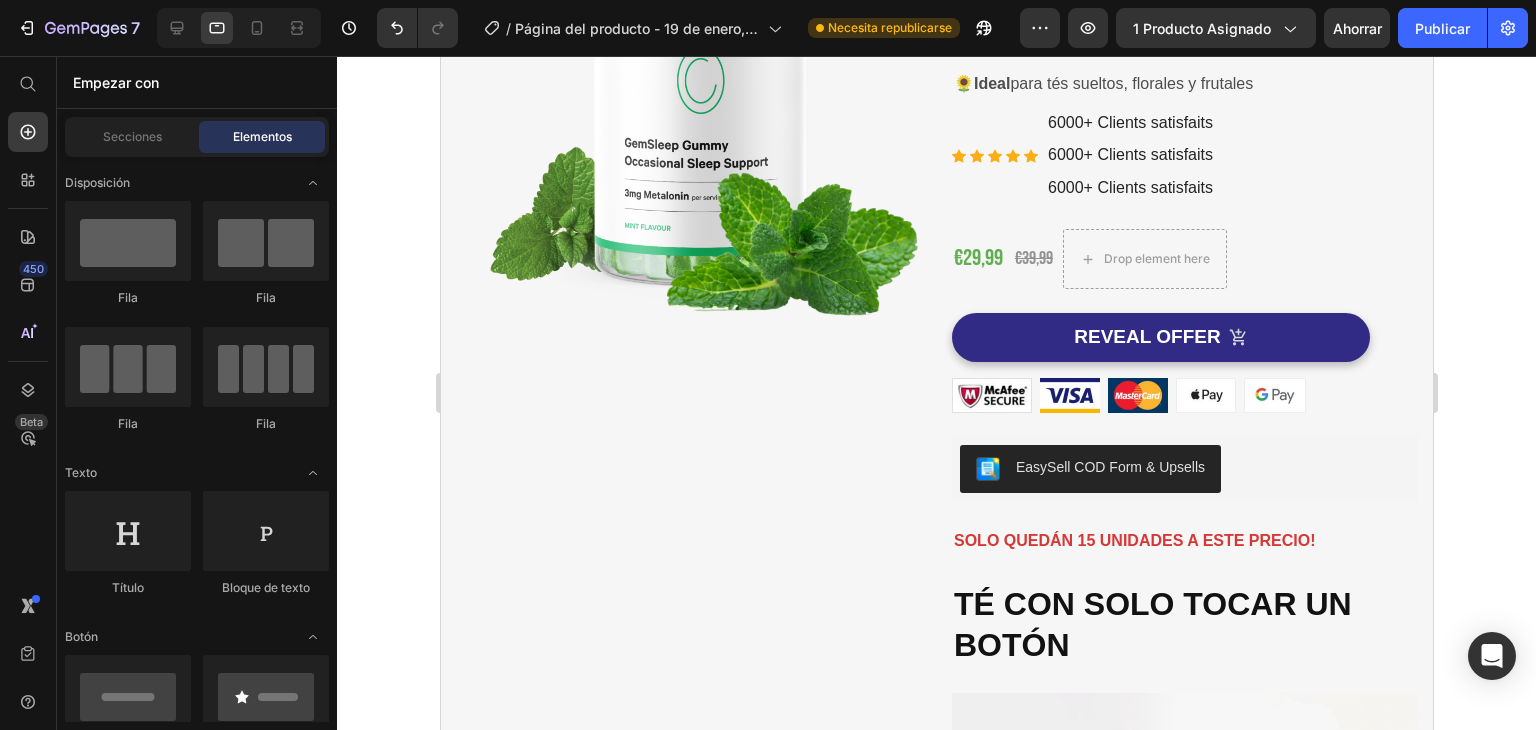 scroll, scrollTop: 619, scrollLeft: 0, axis: vertical 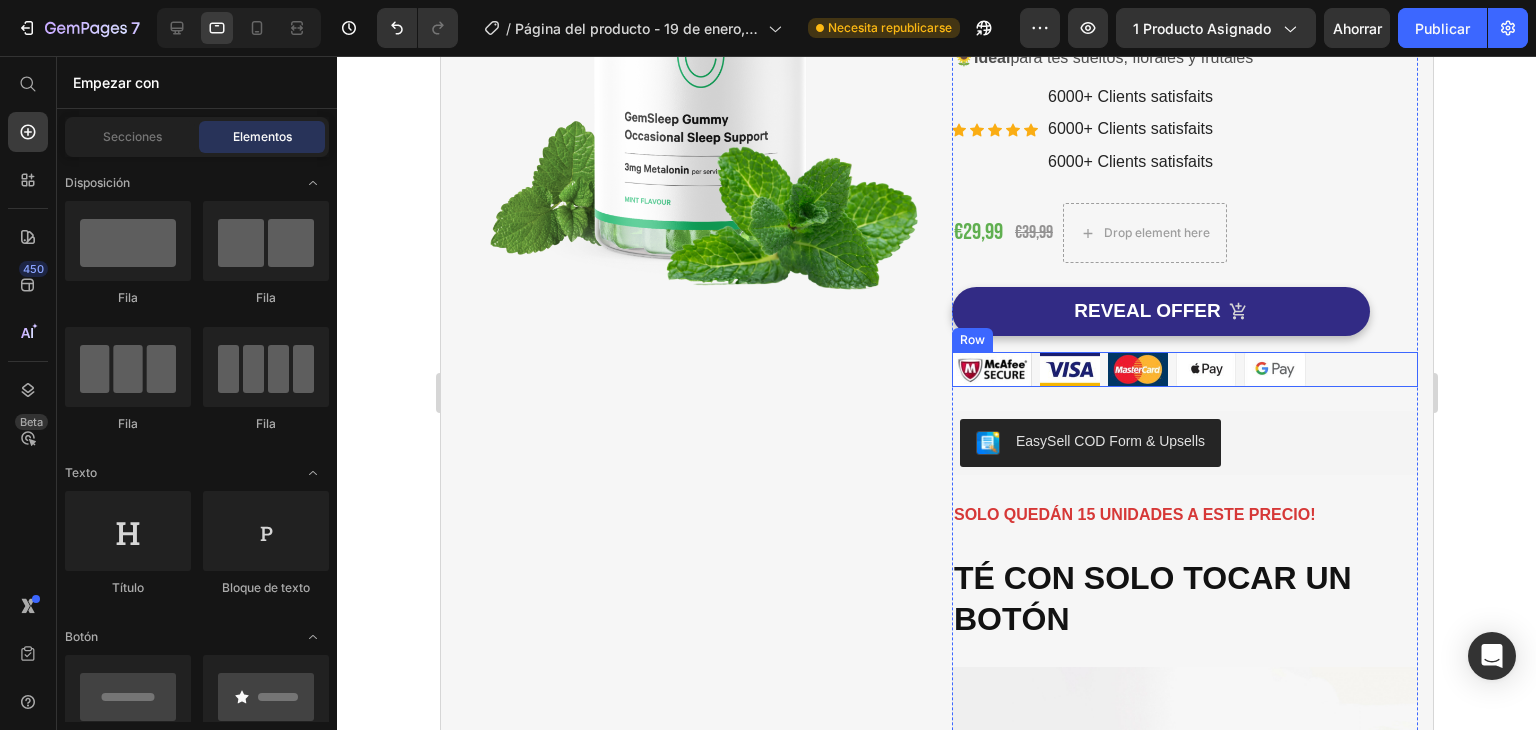 click on "Image Image Image Image Image Row" at bounding box center [1184, 369] 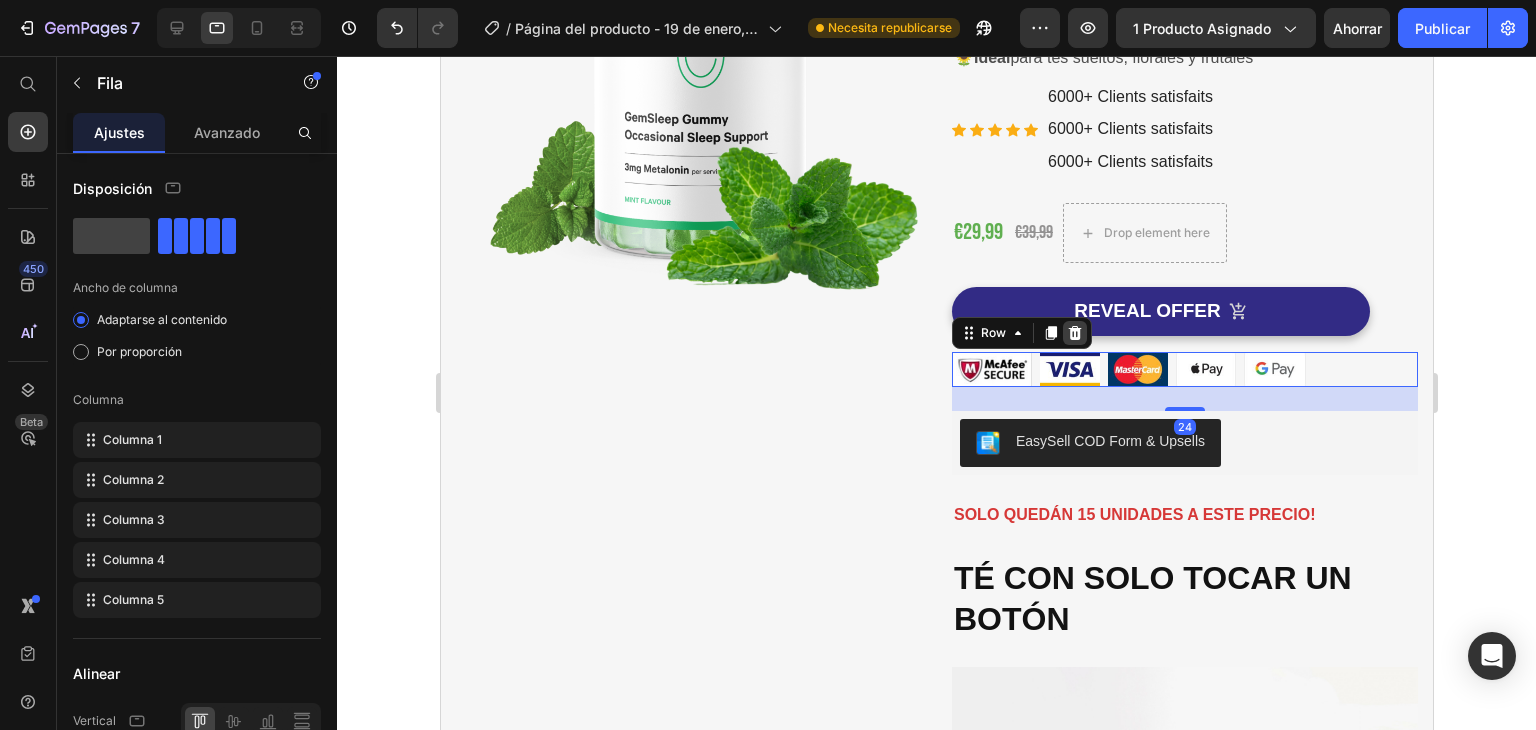 click 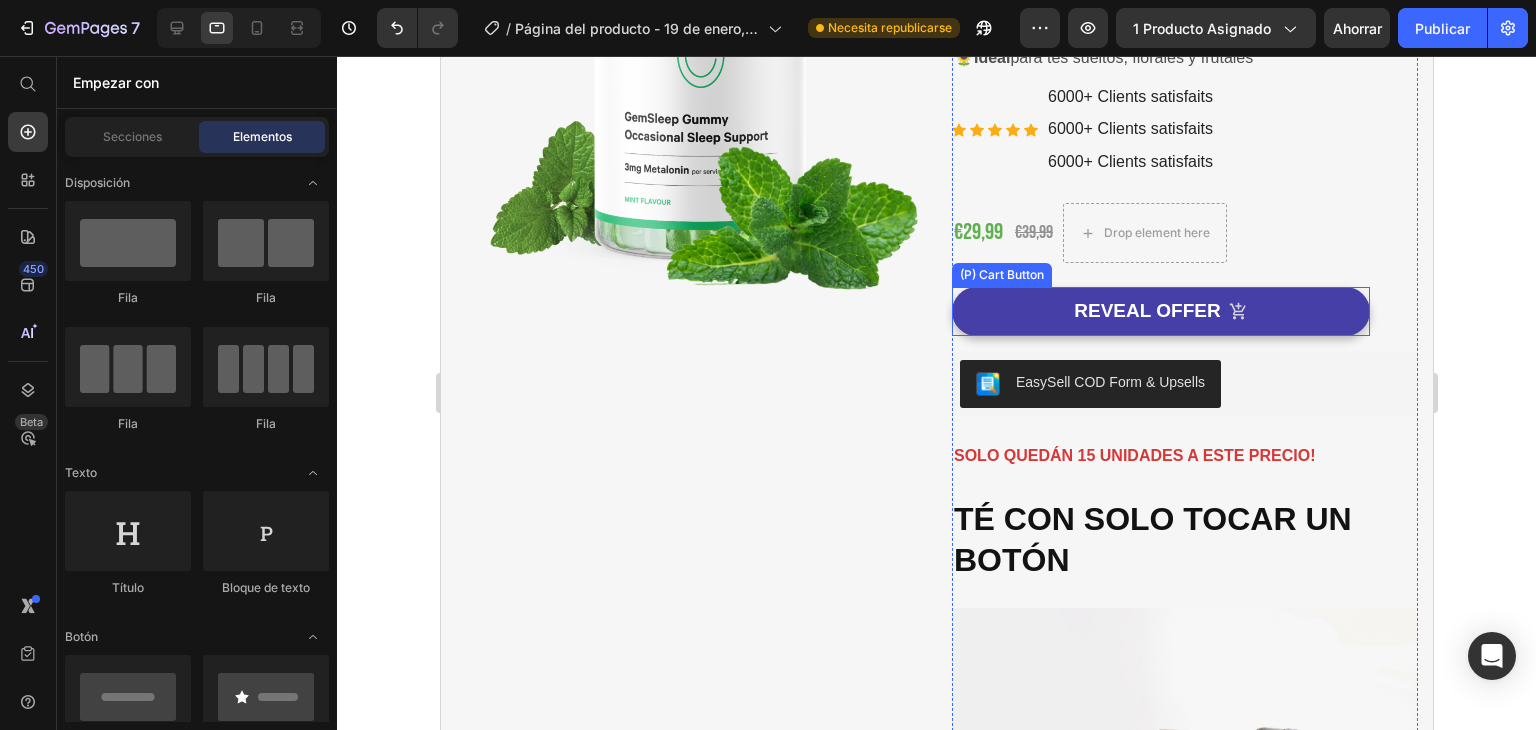 click on "REVEAL OFFER" at bounding box center [1160, 311] 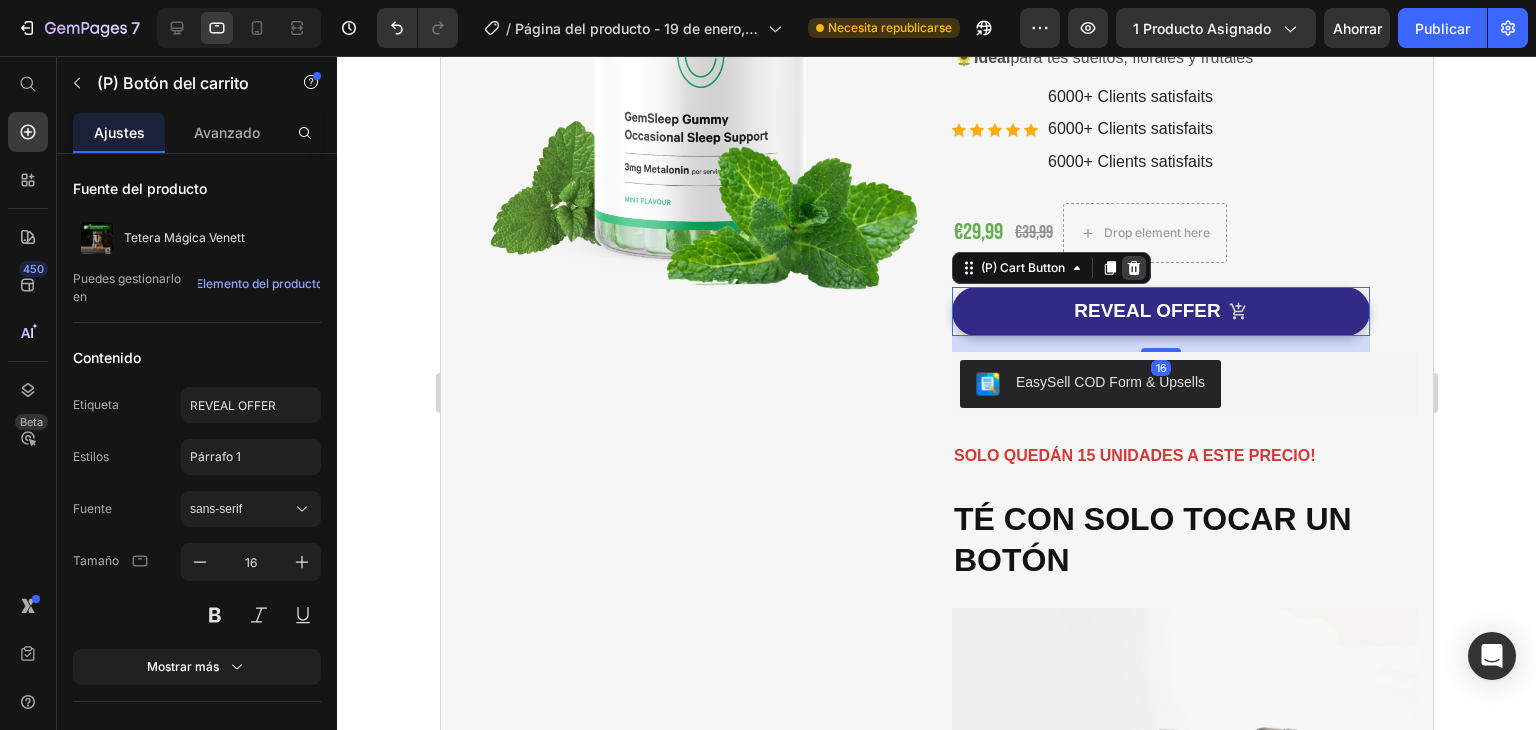 click 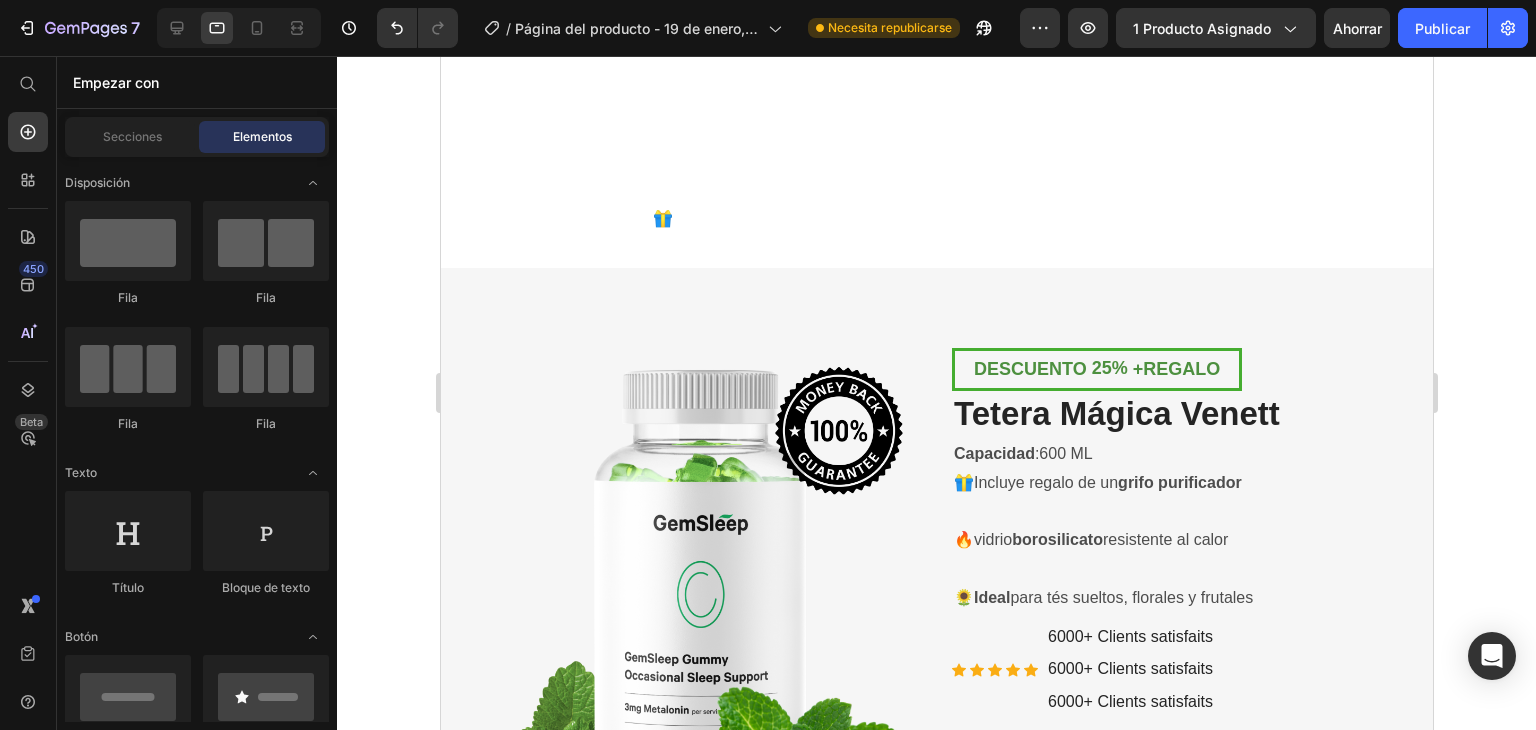 scroll, scrollTop: 0, scrollLeft: 0, axis: both 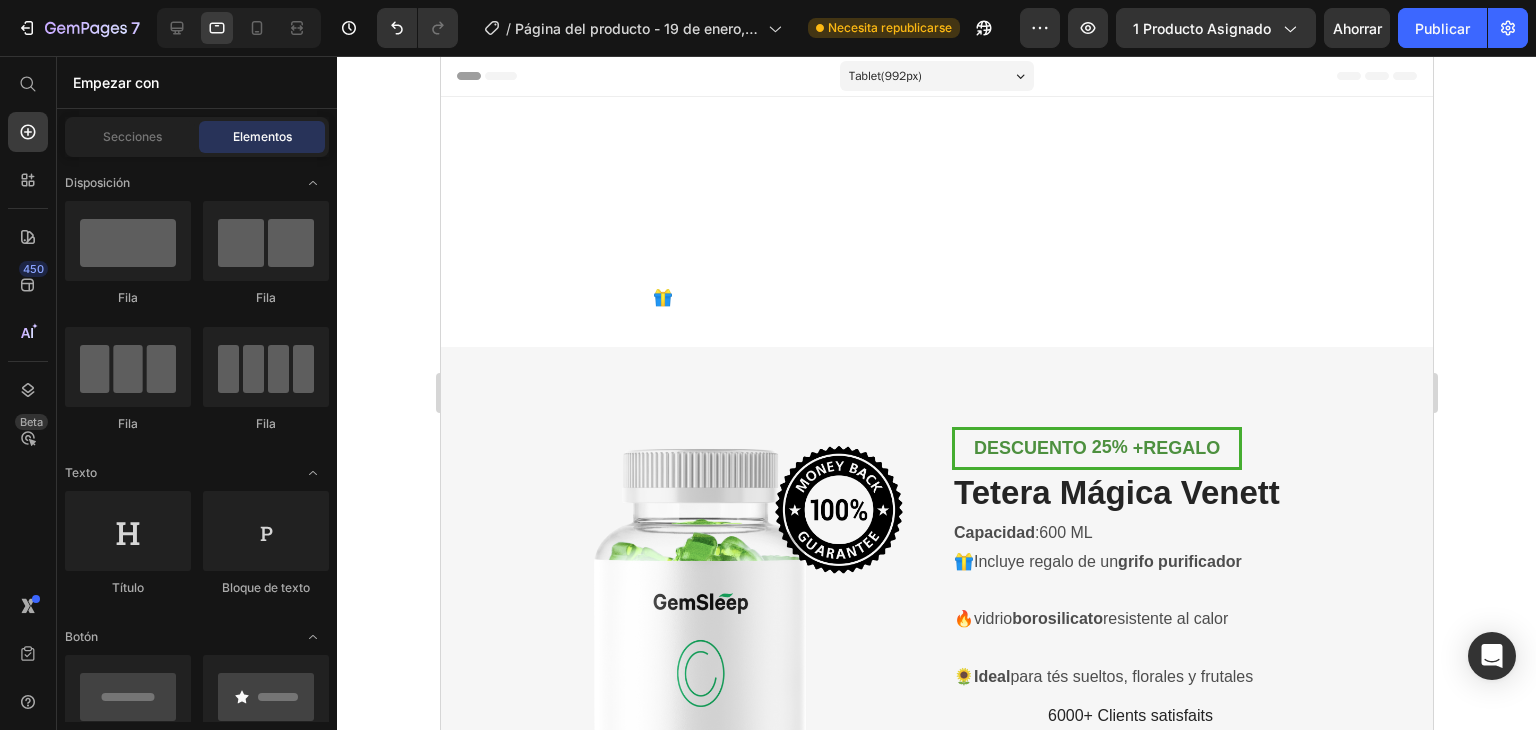 drag, startPoint x: 1430, startPoint y: 276, endPoint x: 1555, endPoint y: 105, distance: 211.81596 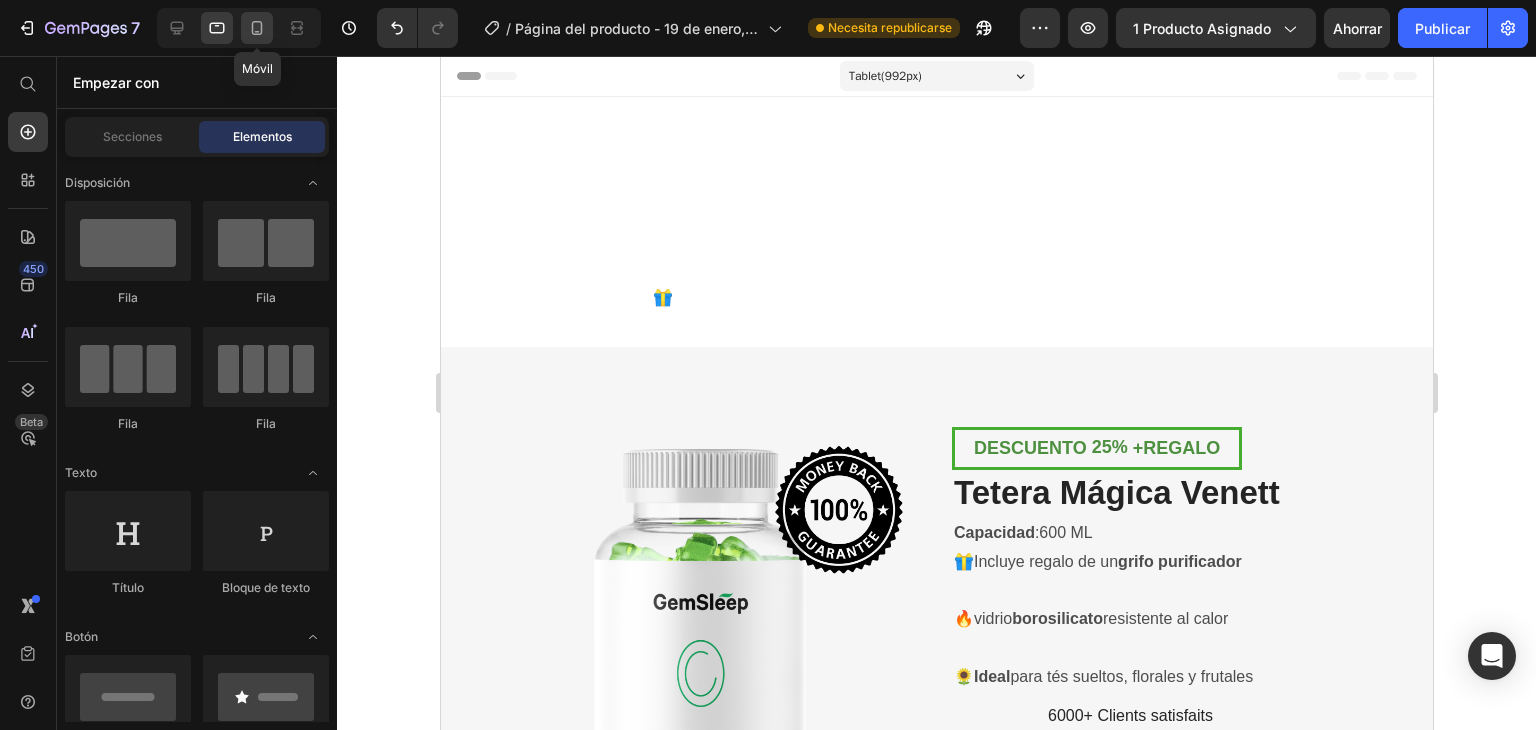 click 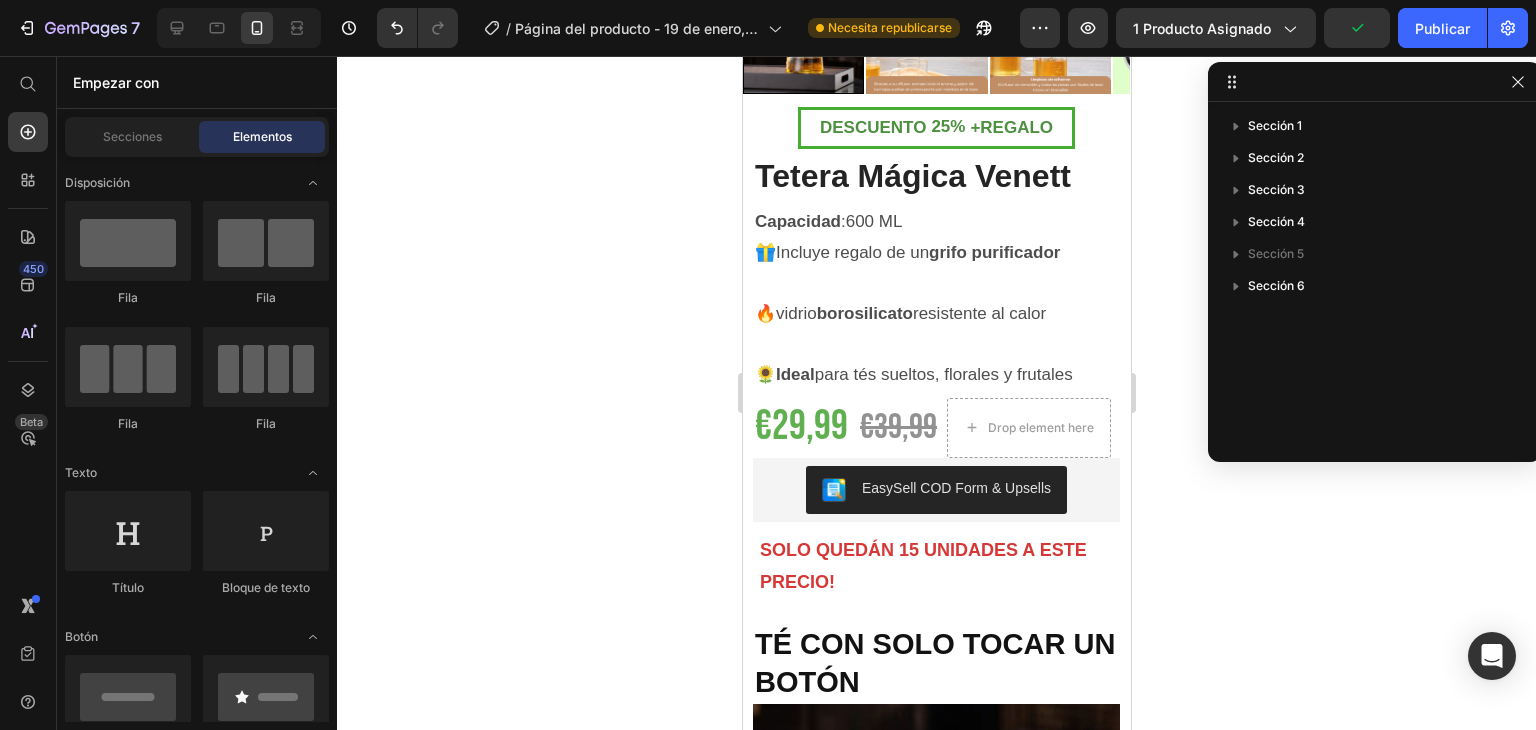 scroll, scrollTop: 844, scrollLeft: 0, axis: vertical 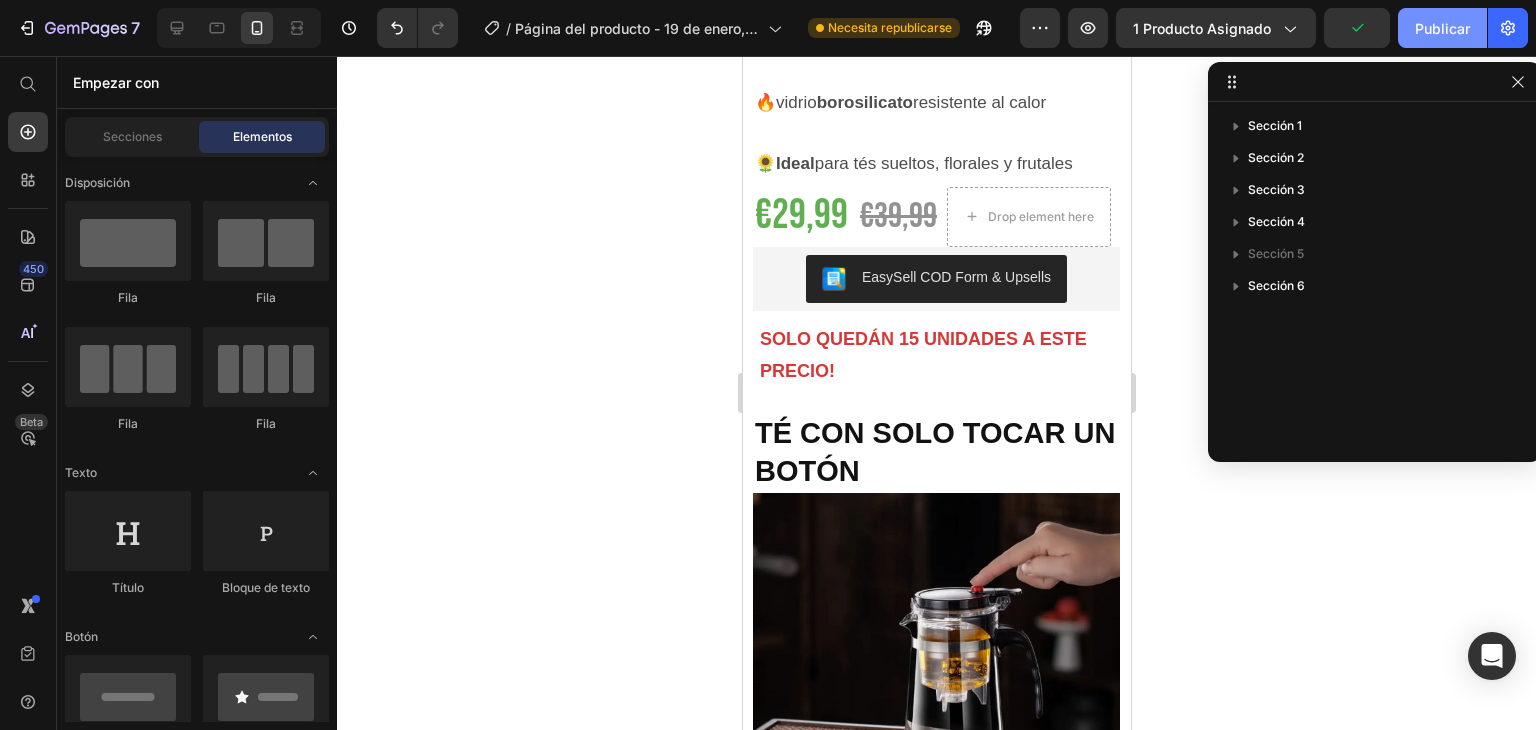 click on "Publicar" at bounding box center (1442, 28) 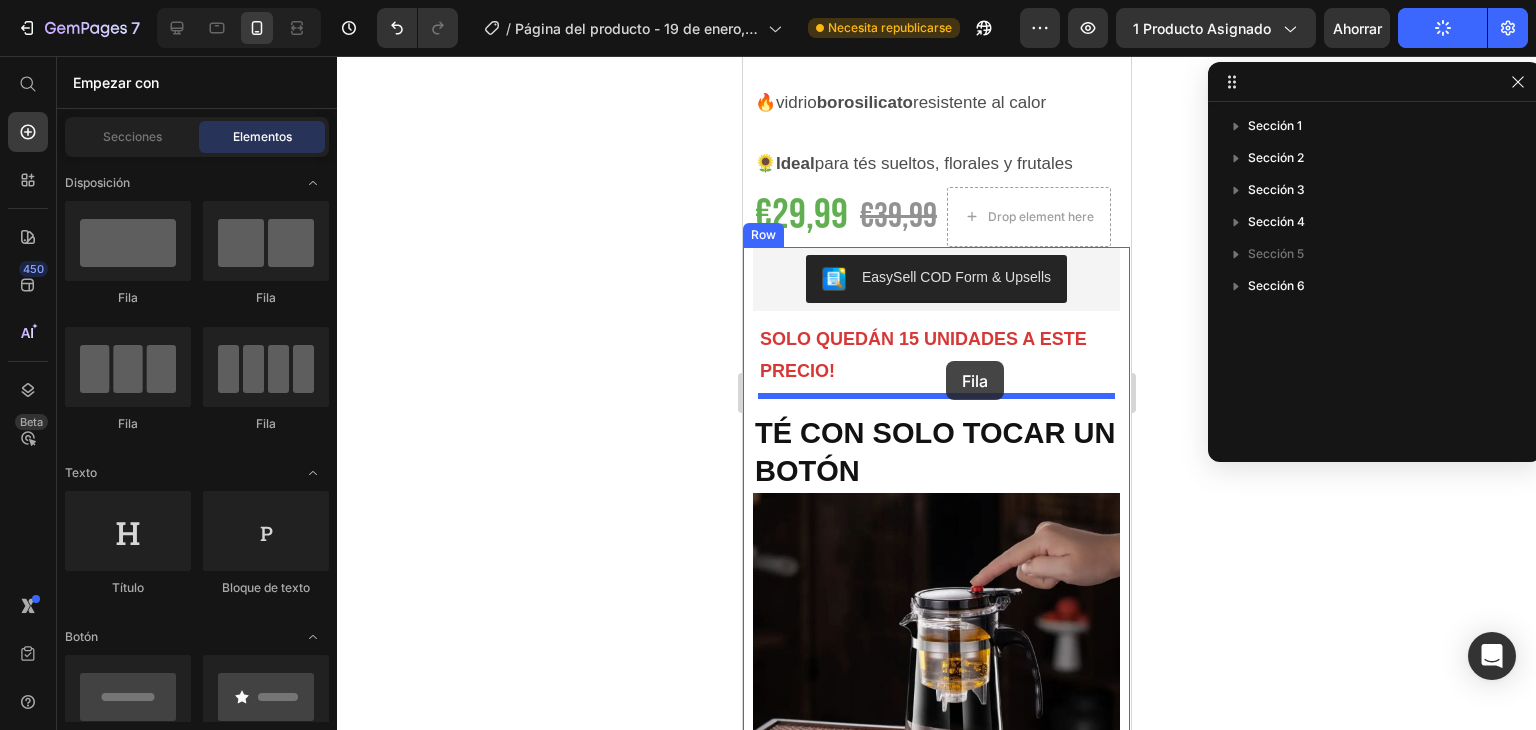 drag, startPoint x: 906, startPoint y: 445, endPoint x: 945, endPoint y: 361, distance: 92.61209 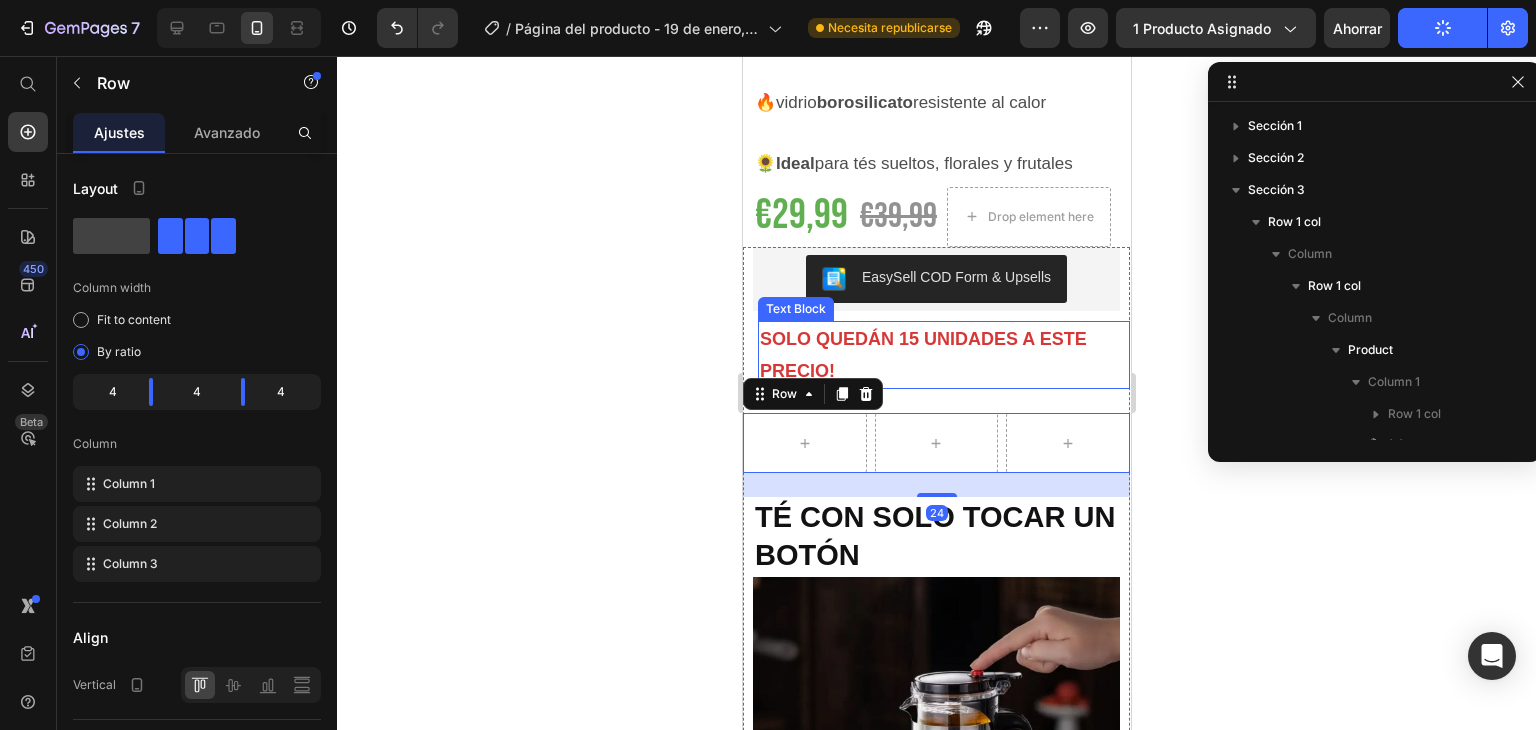scroll, scrollTop: 602, scrollLeft: 0, axis: vertical 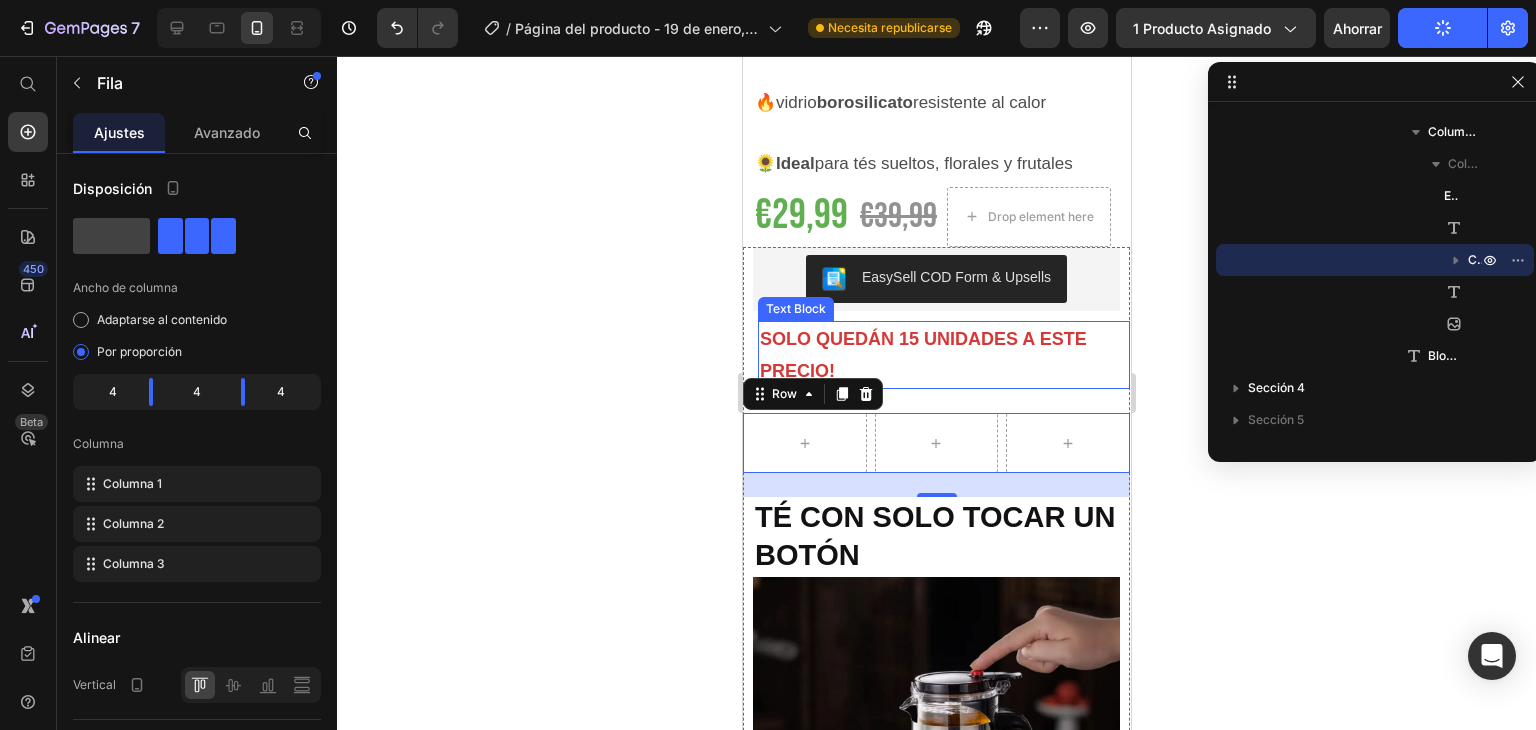 click on "SOLO QUEDÁN 15 UNIDADES A ESTE PRECIO!" at bounding box center [943, 355] 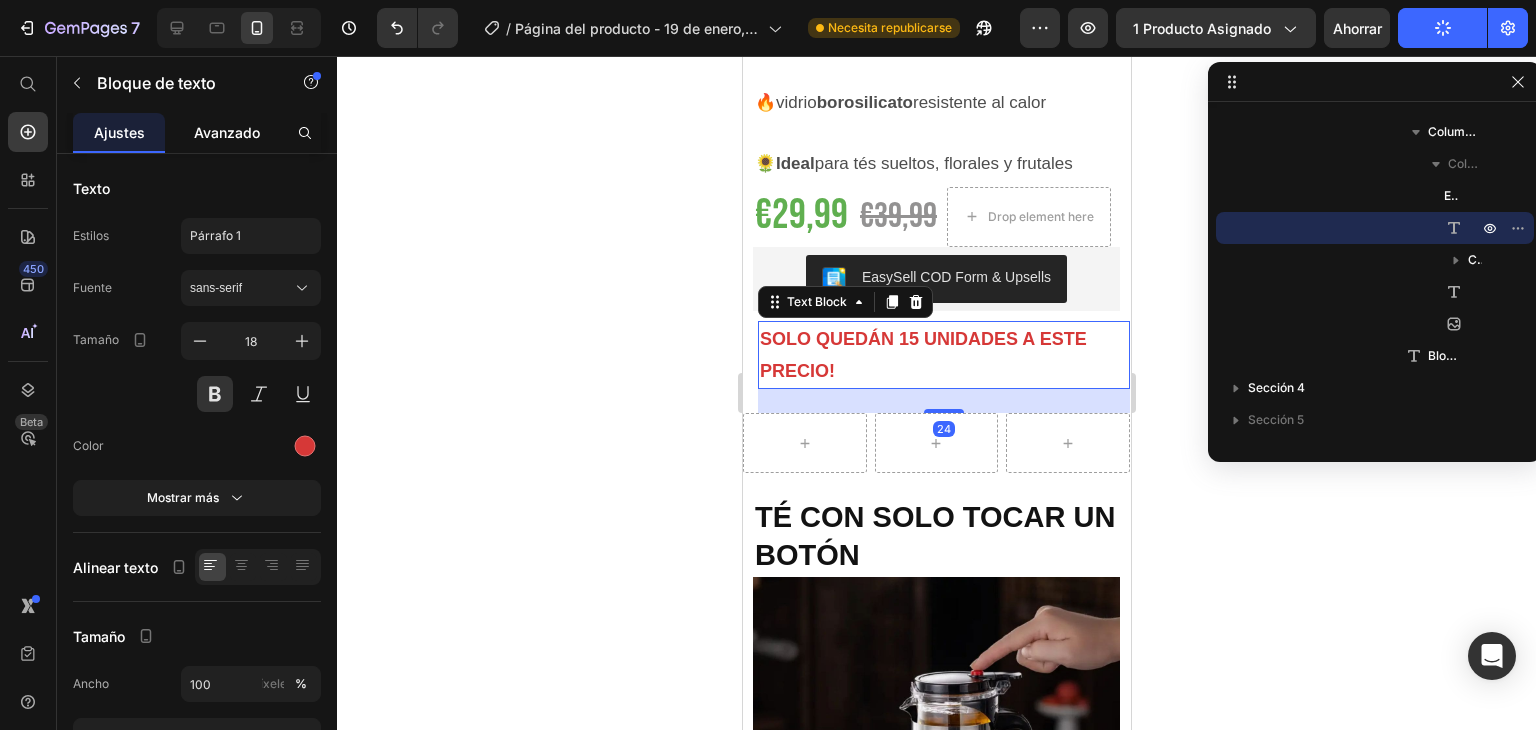 click on "Avanzado" at bounding box center (227, 132) 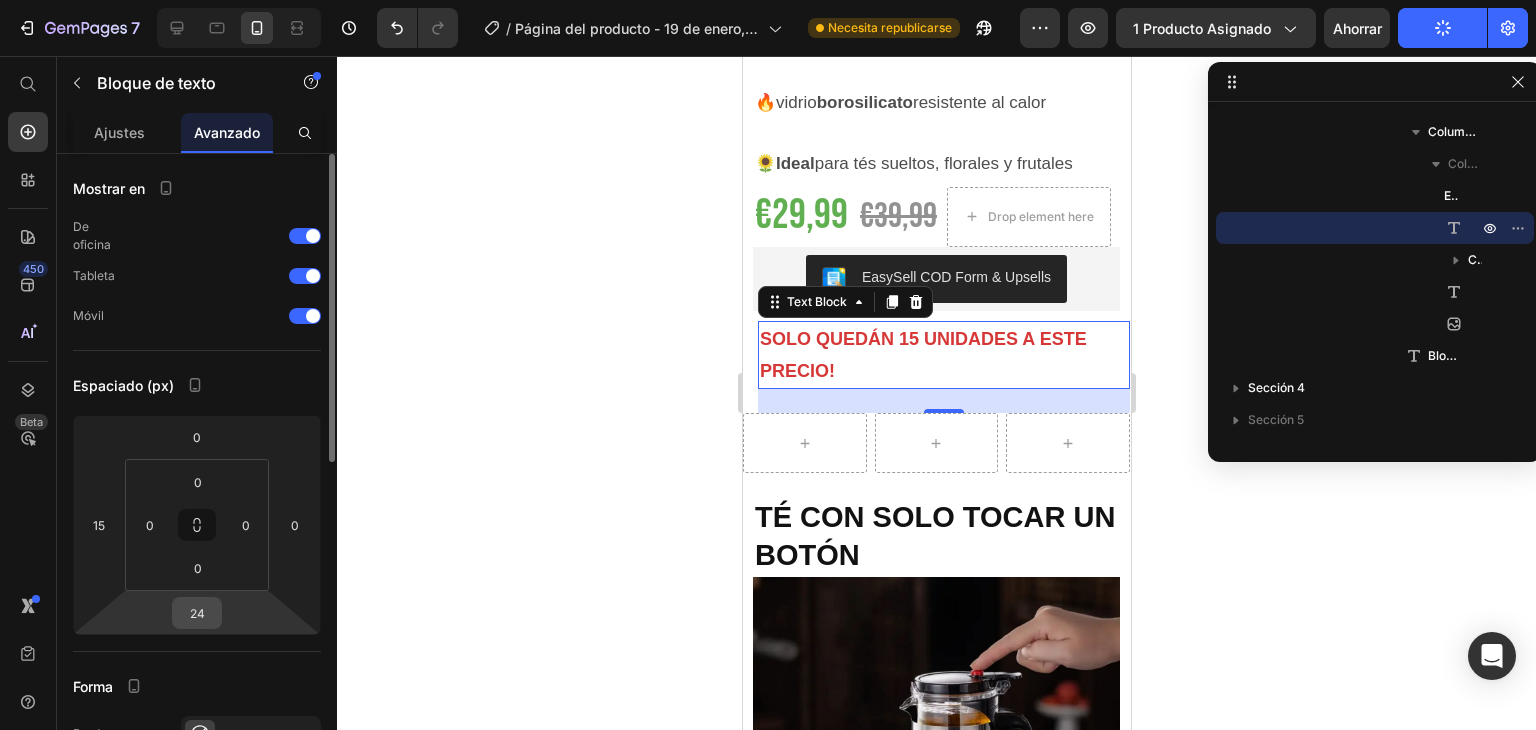 click on "24" at bounding box center [197, 613] 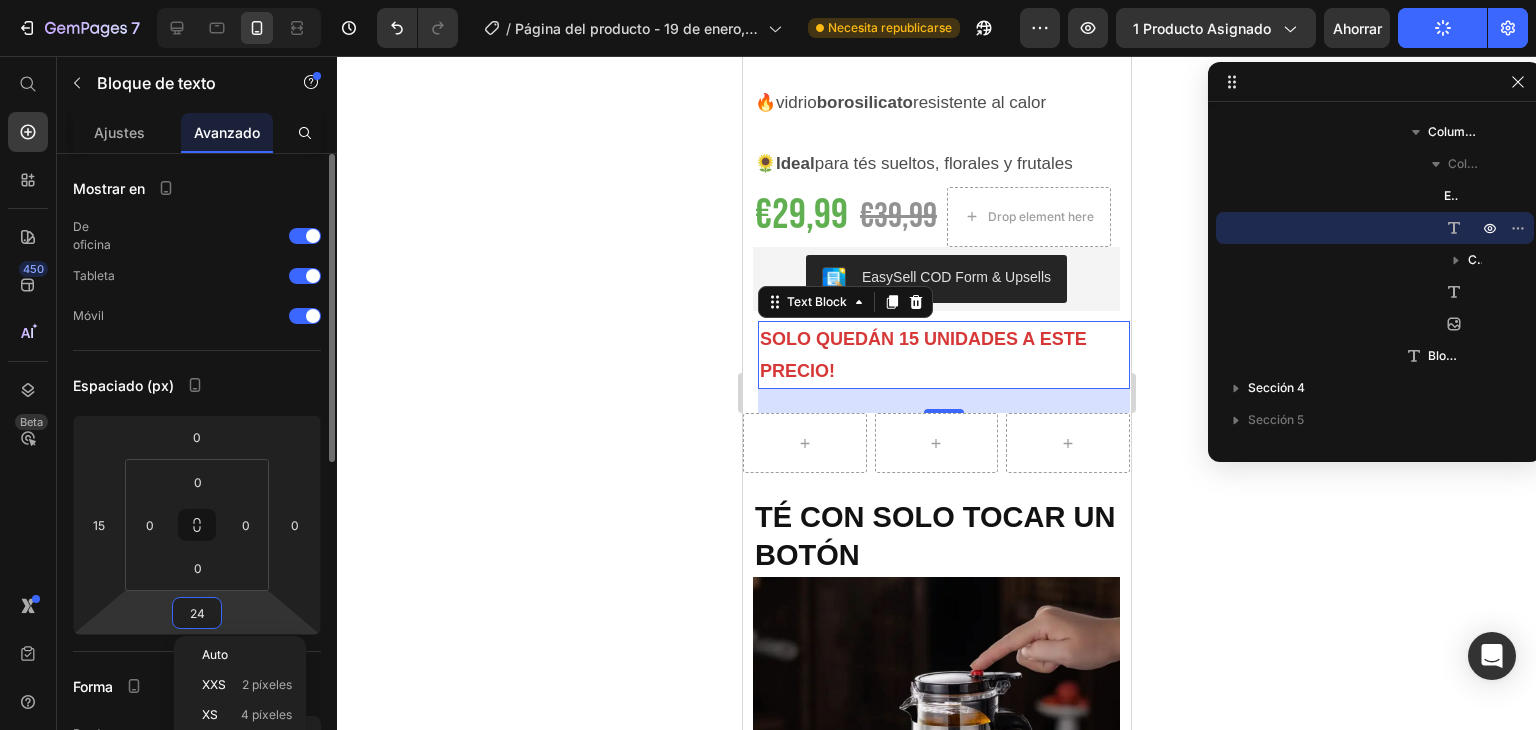 type 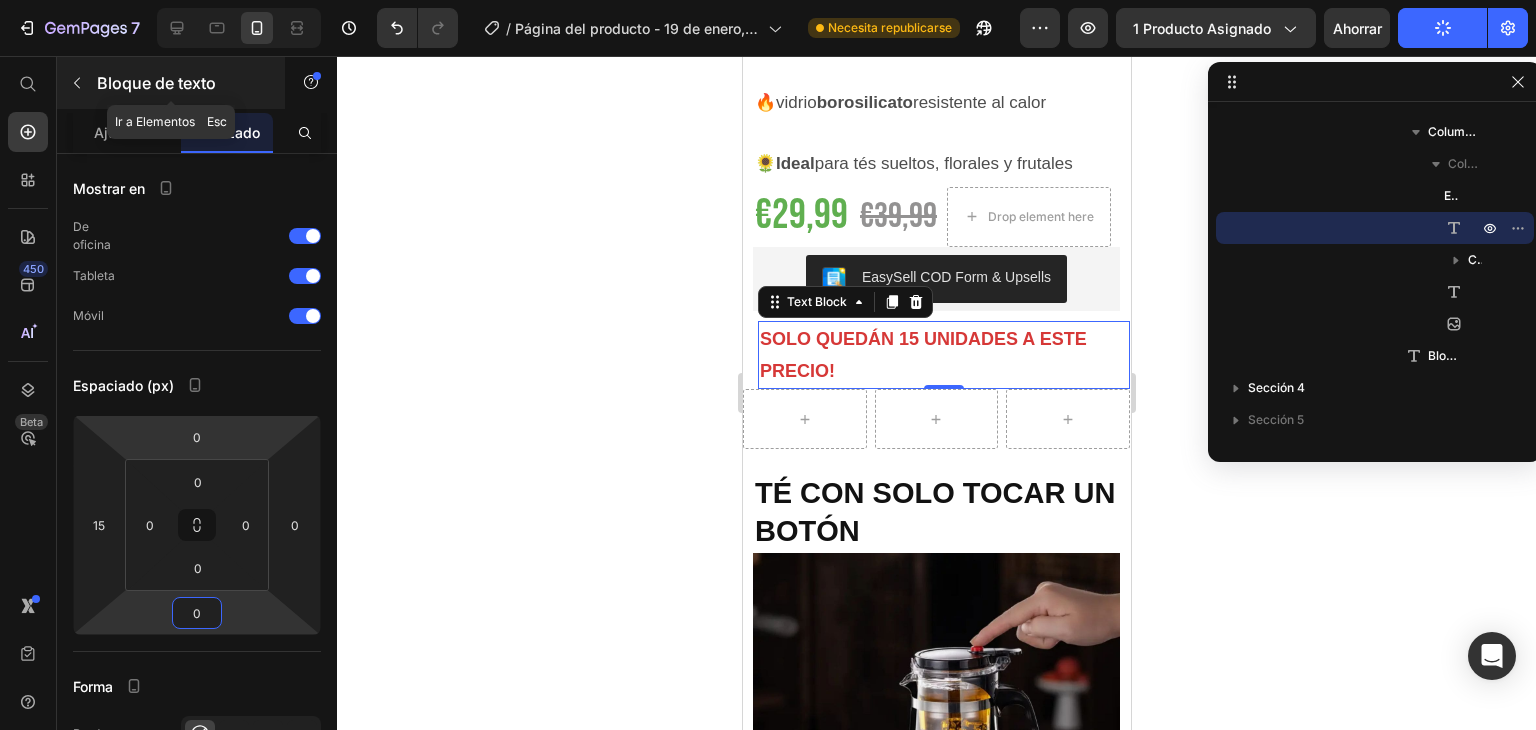 click 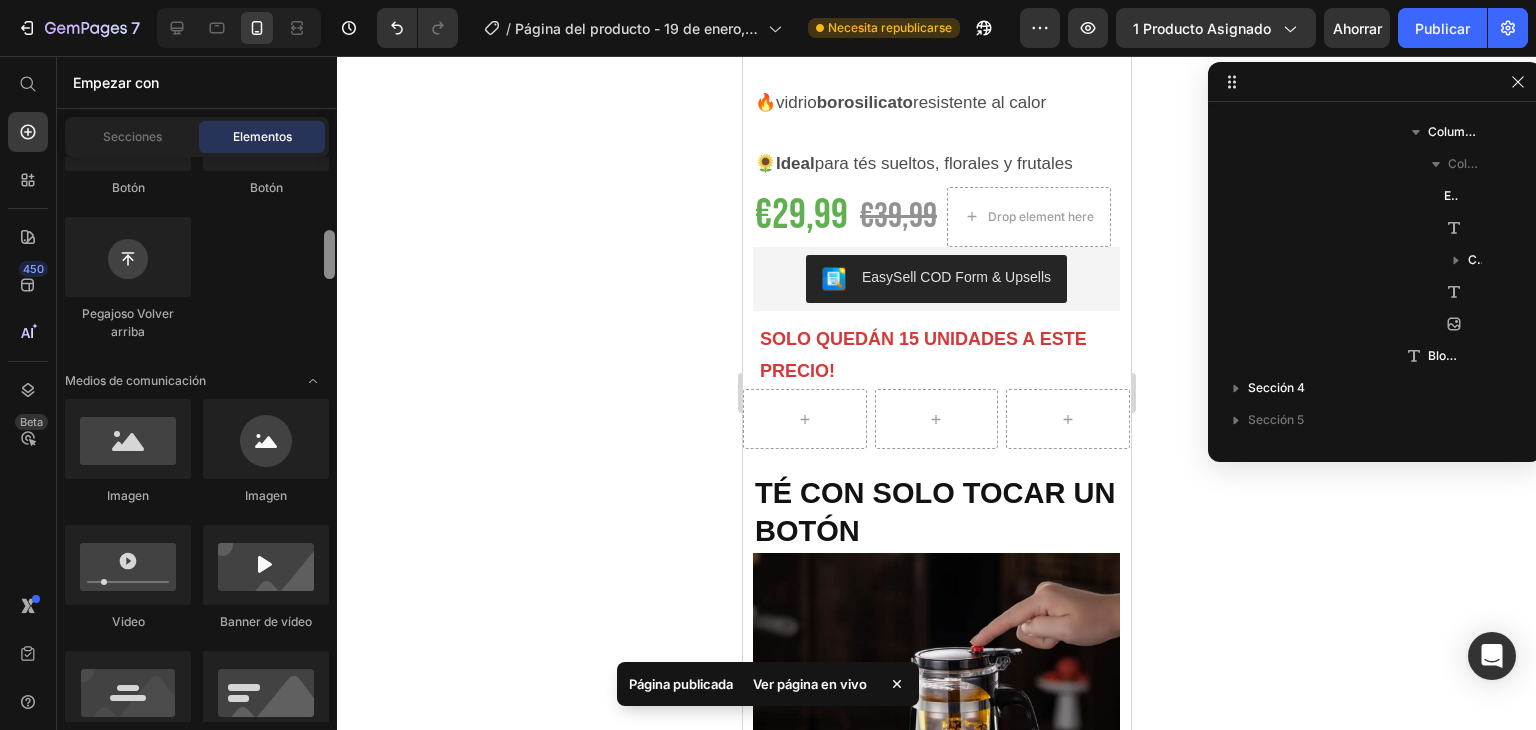 scroll, scrollTop: 587, scrollLeft: 0, axis: vertical 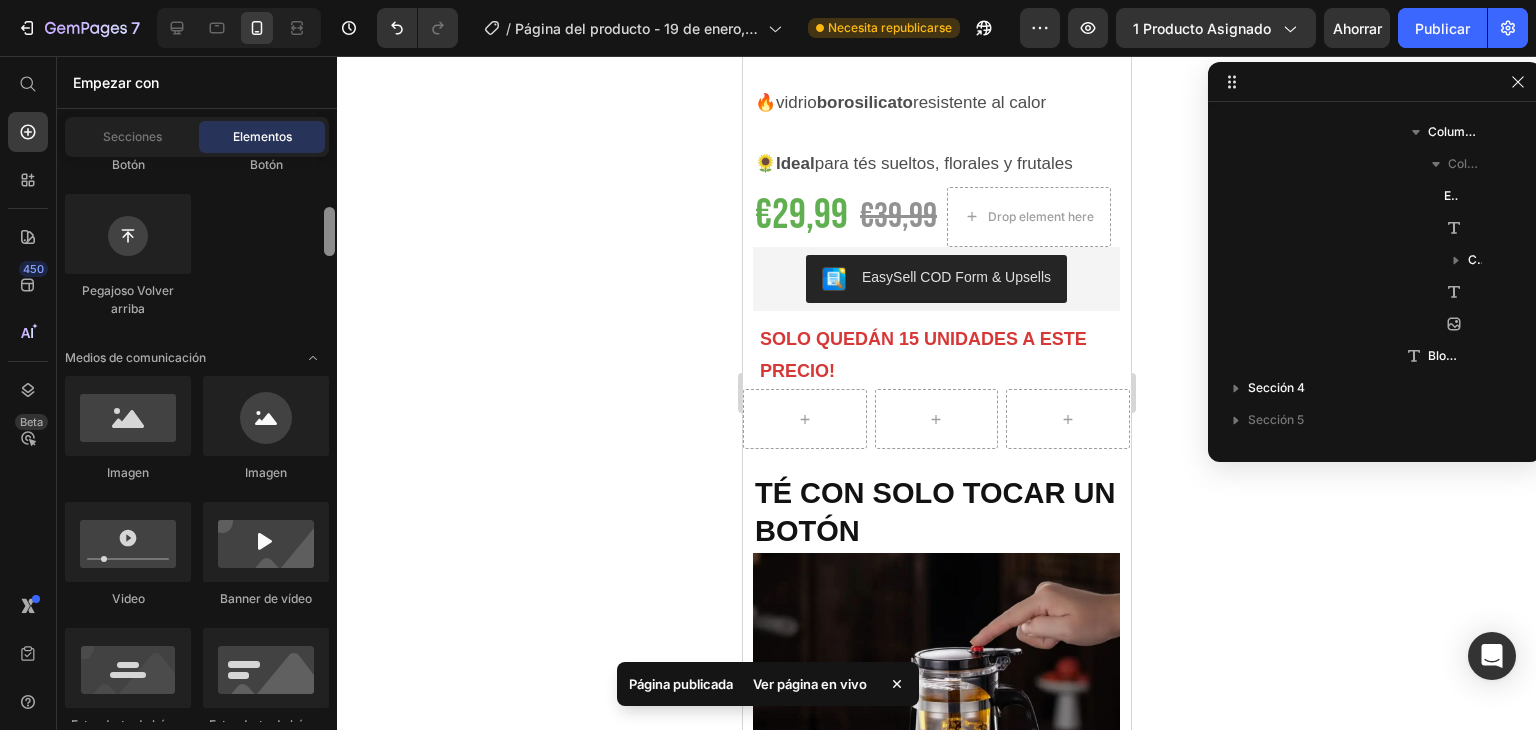 drag, startPoint x: 328, startPoint y: 180, endPoint x: 333, endPoint y: 231, distance: 51.24451 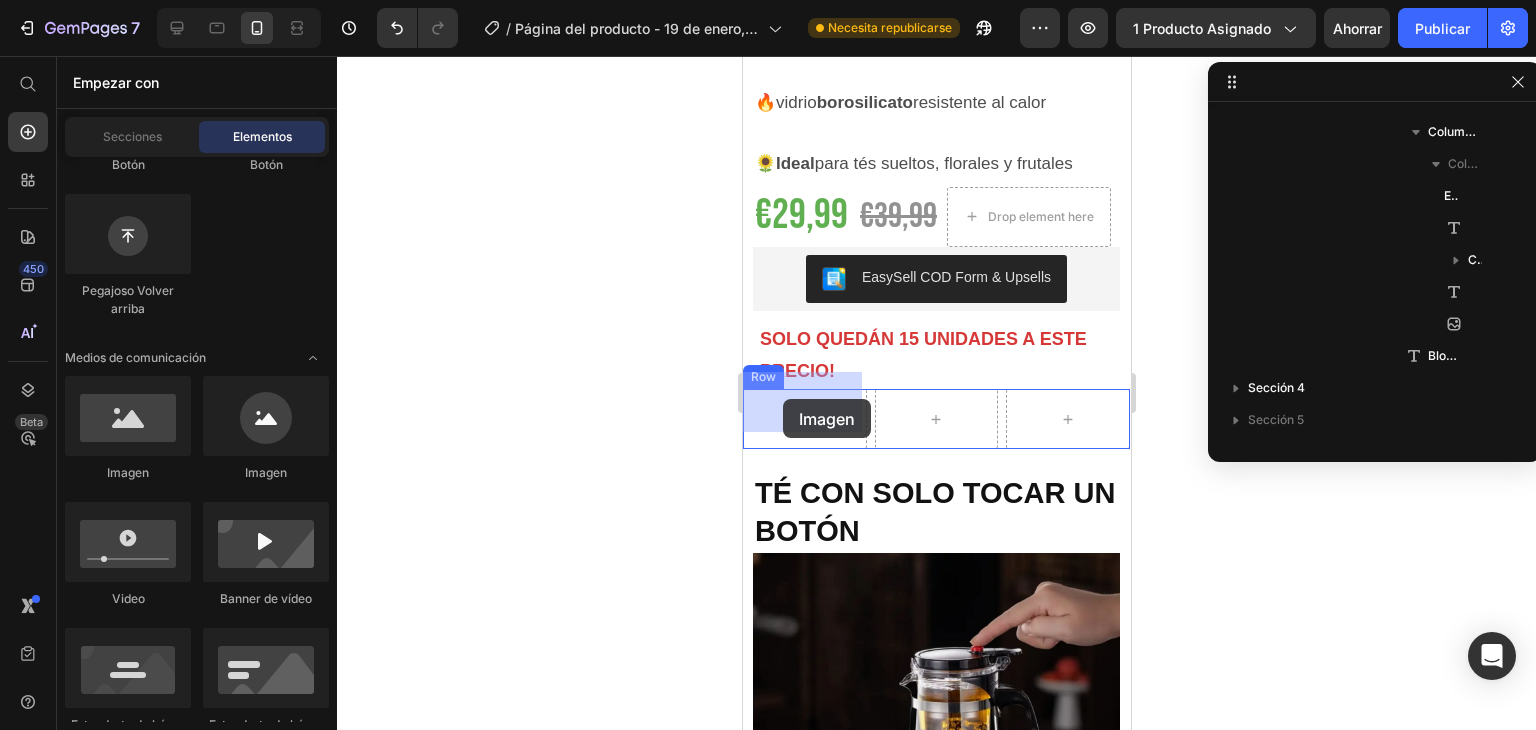 drag, startPoint x: 1349, startPoint y: 349, endPoint x: 782, endPoint y: 399, distance: 569.2003 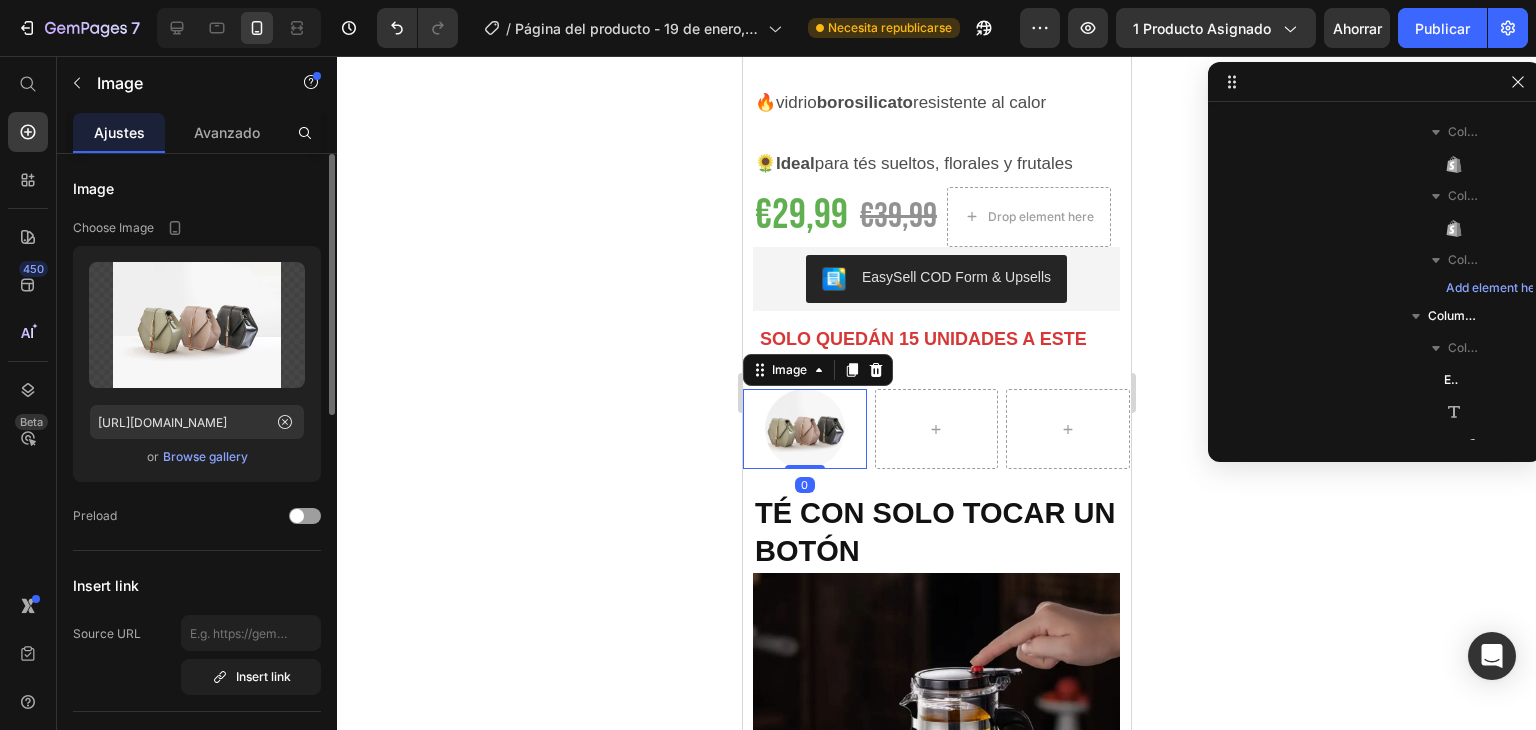 scroll, scrollTop: 850, scrollLeft: 0, axis: vertical 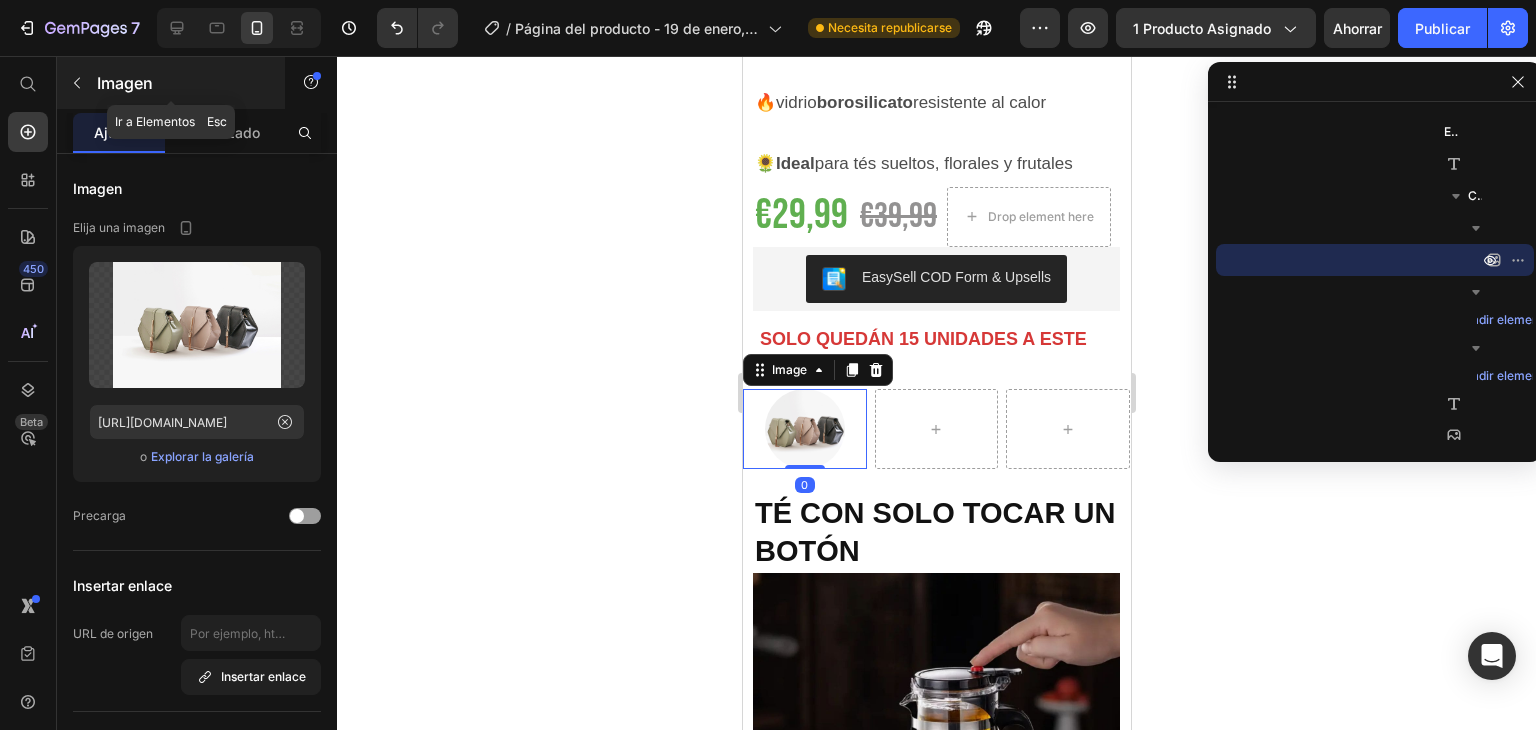 click 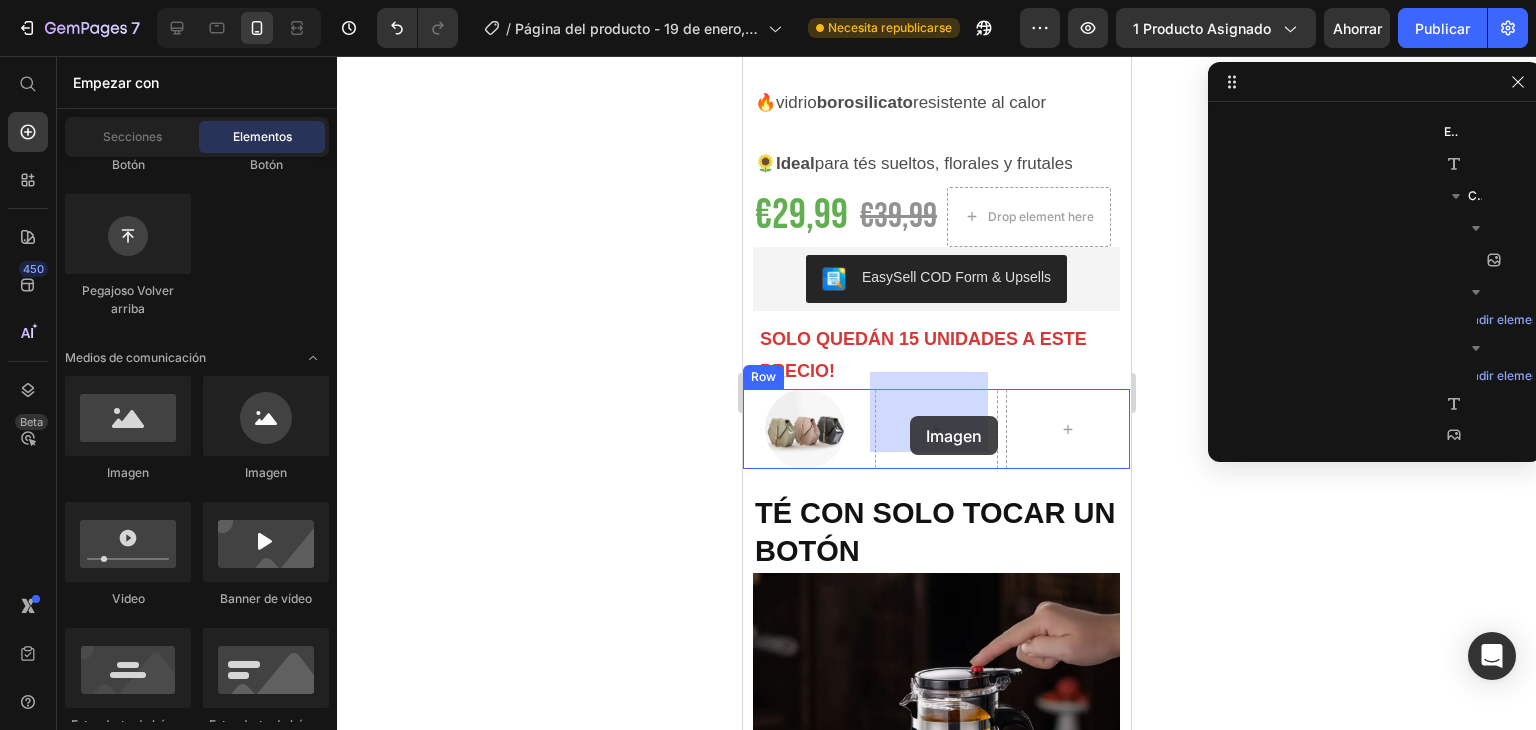 drag, startPoint x: 1004, startPoint y: 470, endPoint x: 915, endPoint y: 418, distance: 103.077644 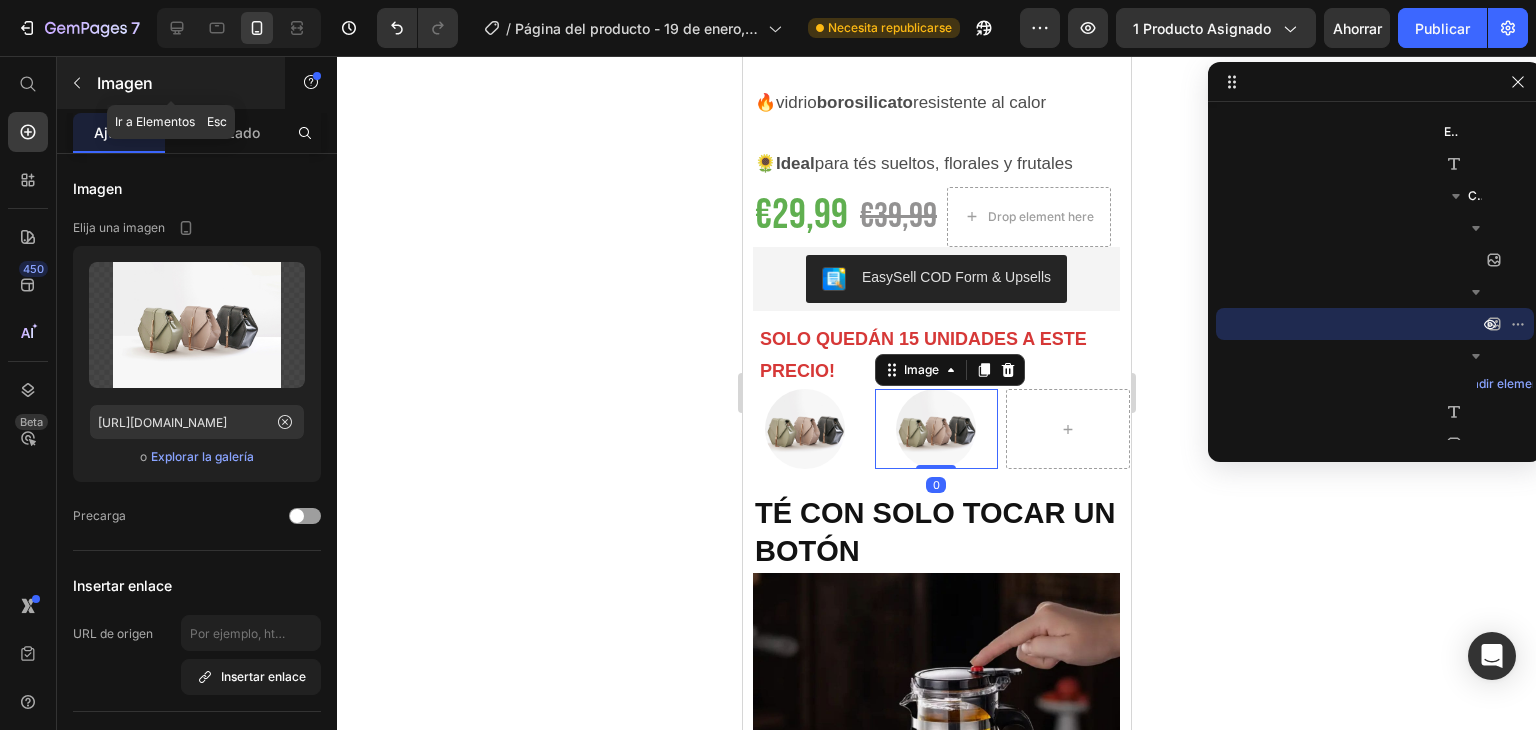 click at bounding box center [77, 83] 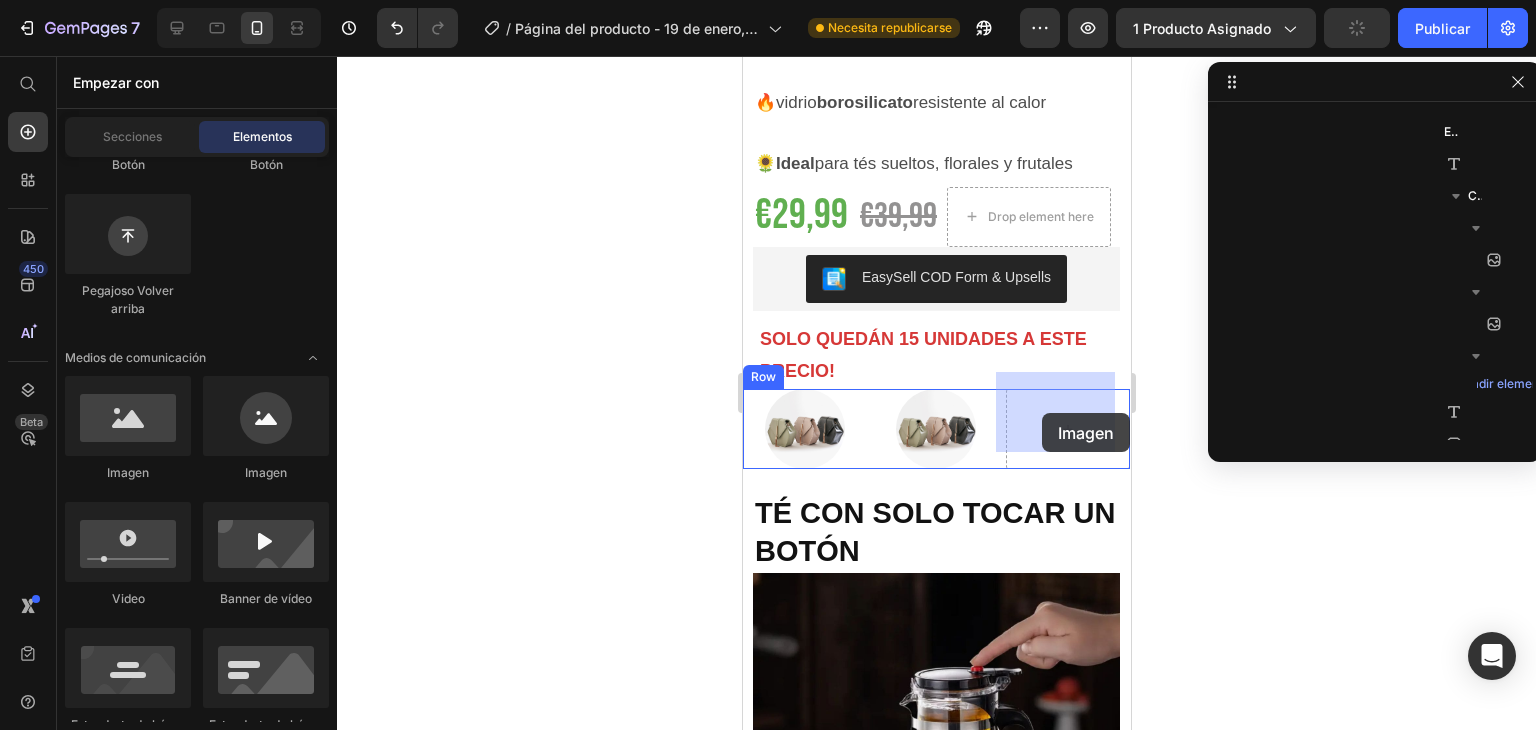 drag, startPoint x: 1014, startPoint y: 508, endPoint x: 1041, endPoint y: 413, distance: 98.762344 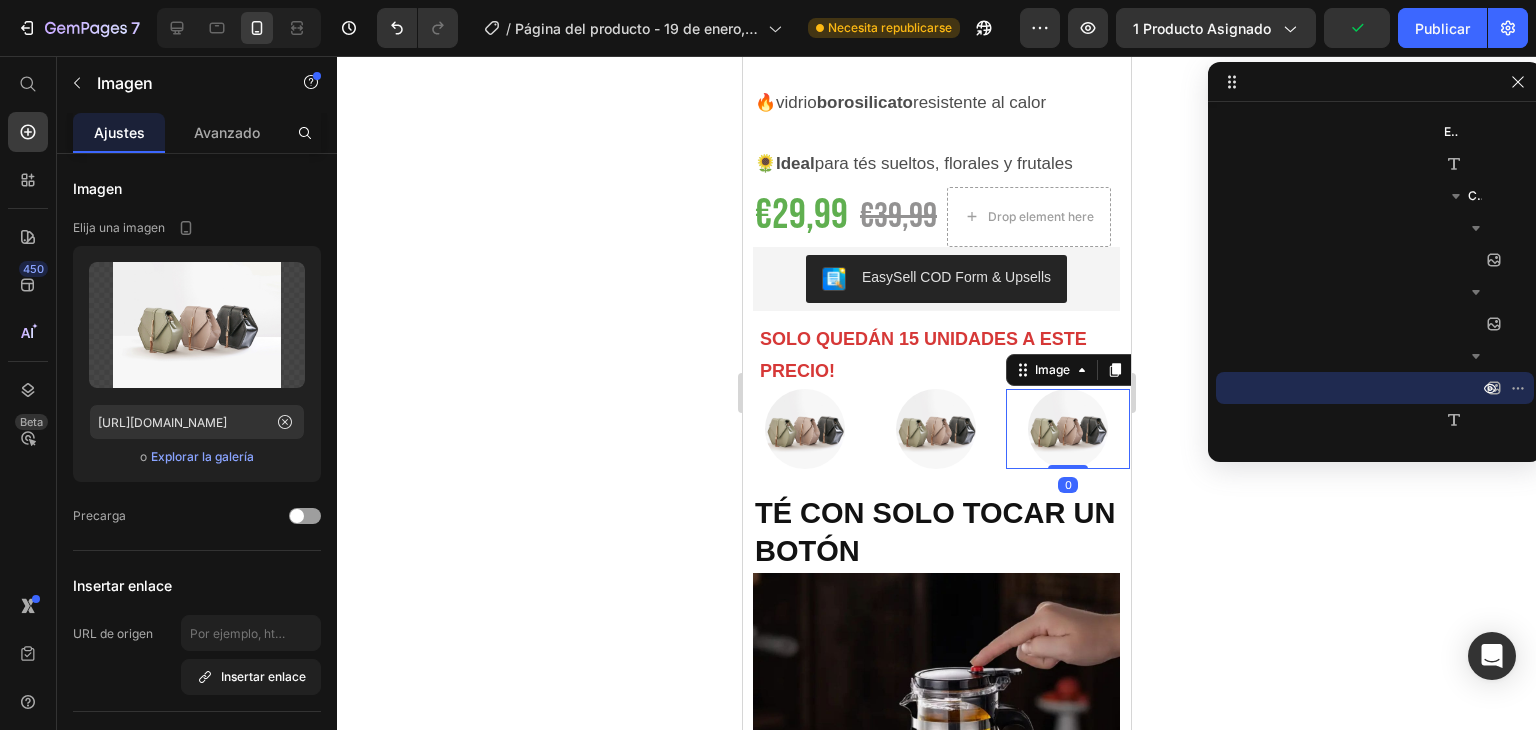 click 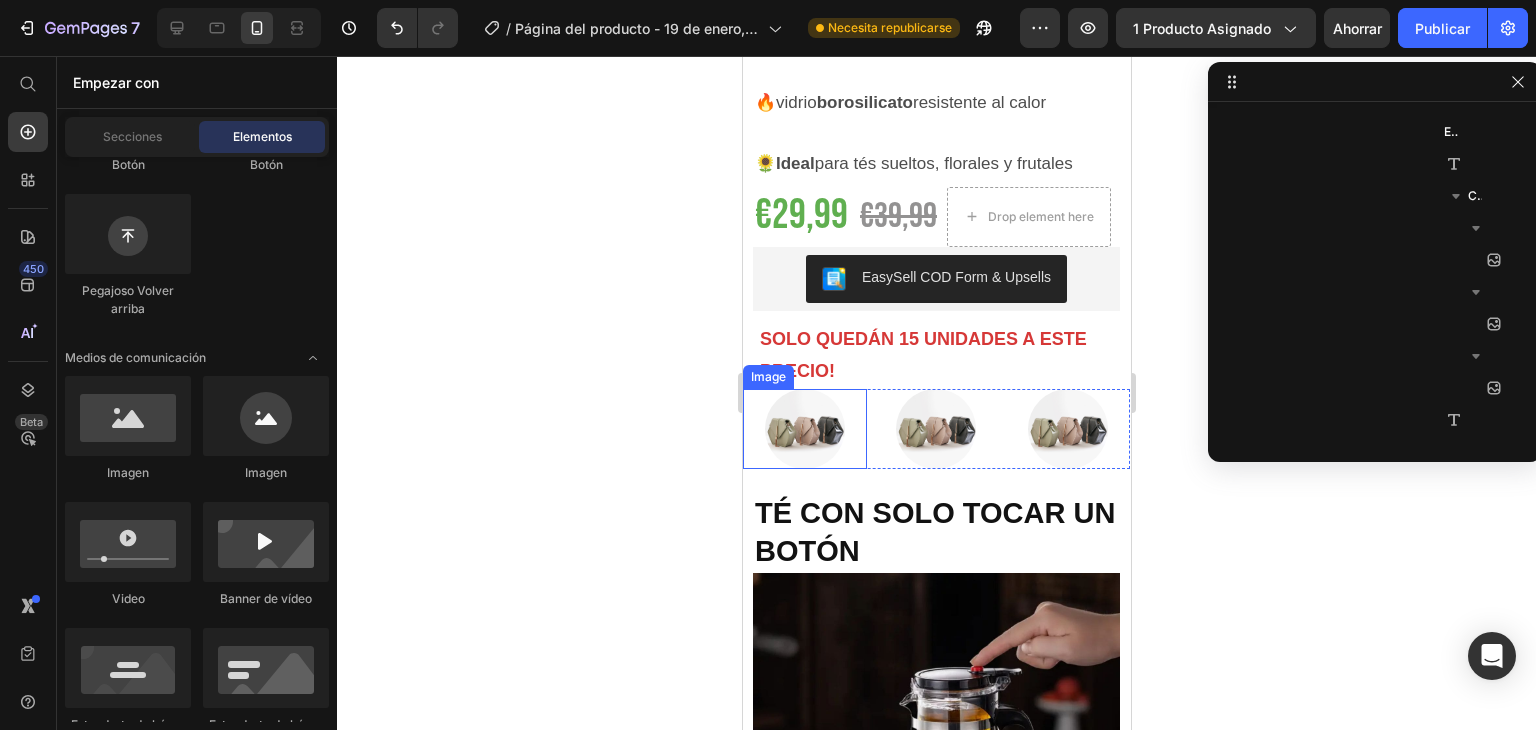 click at bounding box center (804, 429) 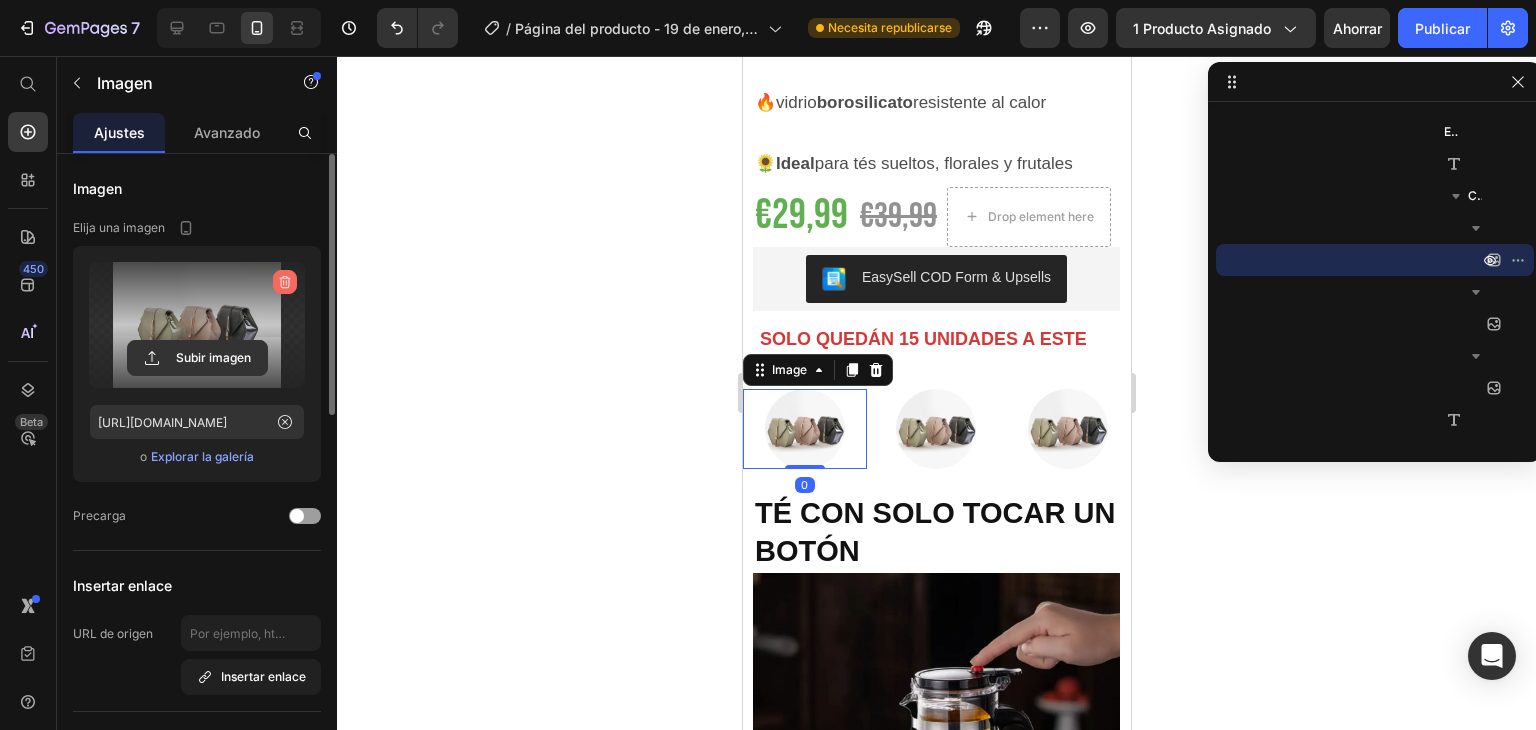 click 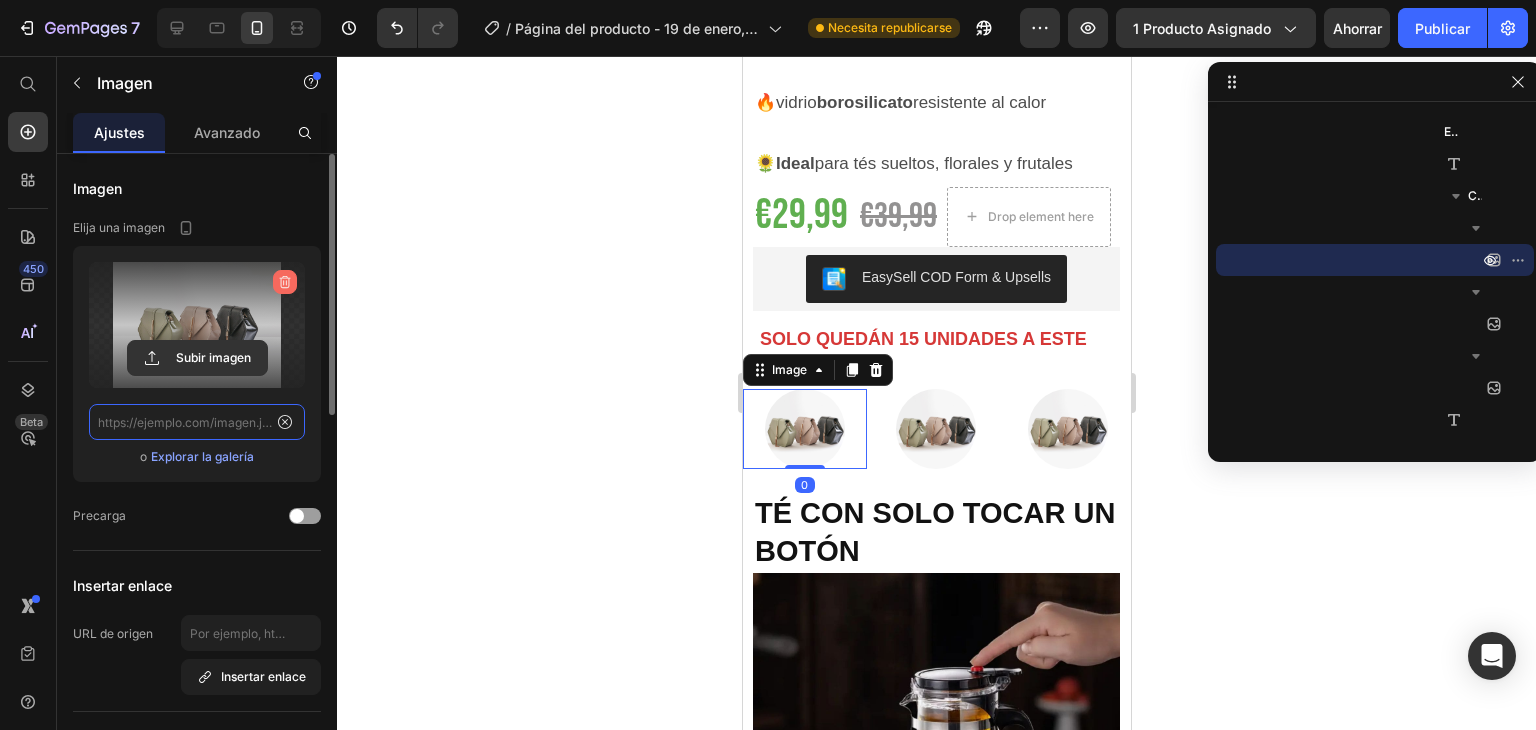 scroll, scrollTop: 0, scrollLeft: 0, axis: both 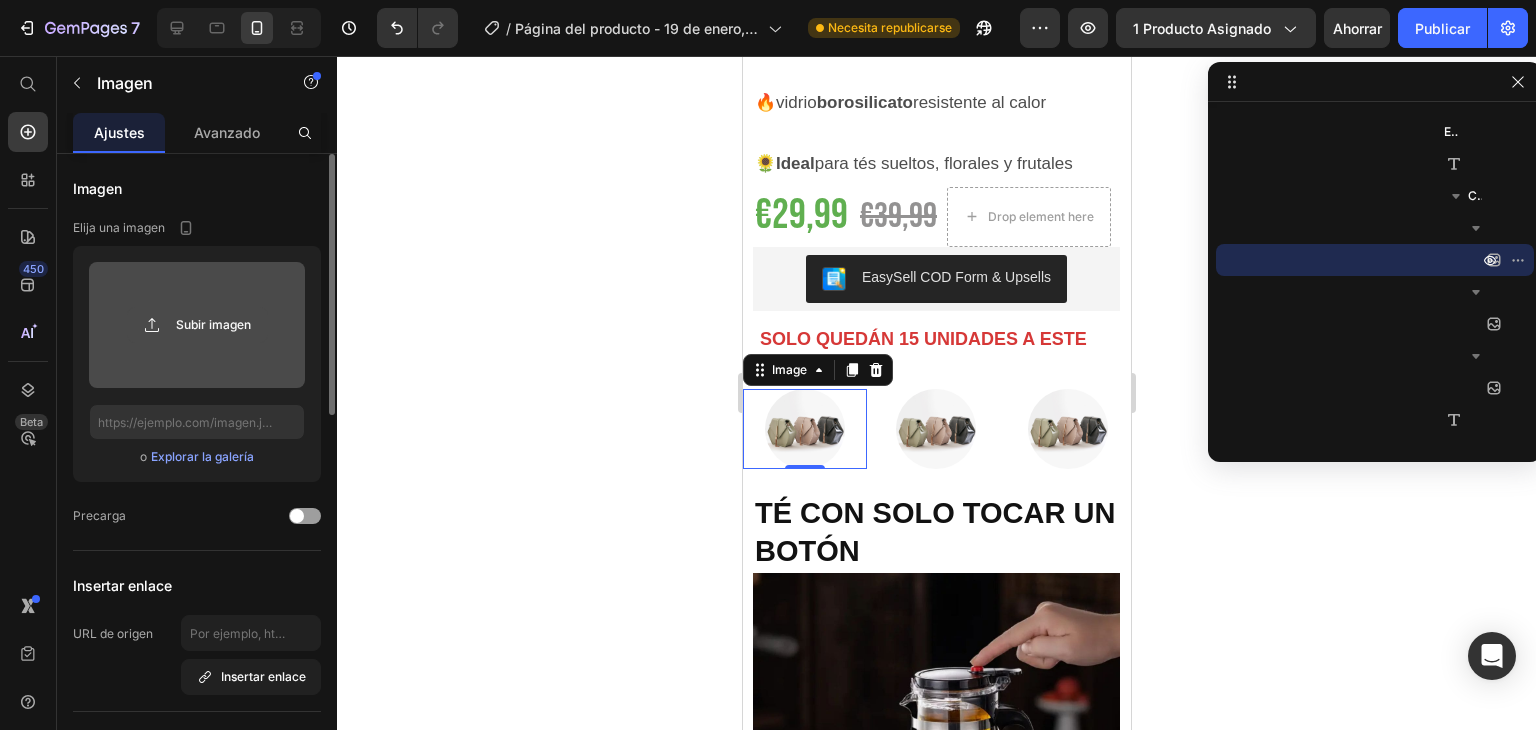 click 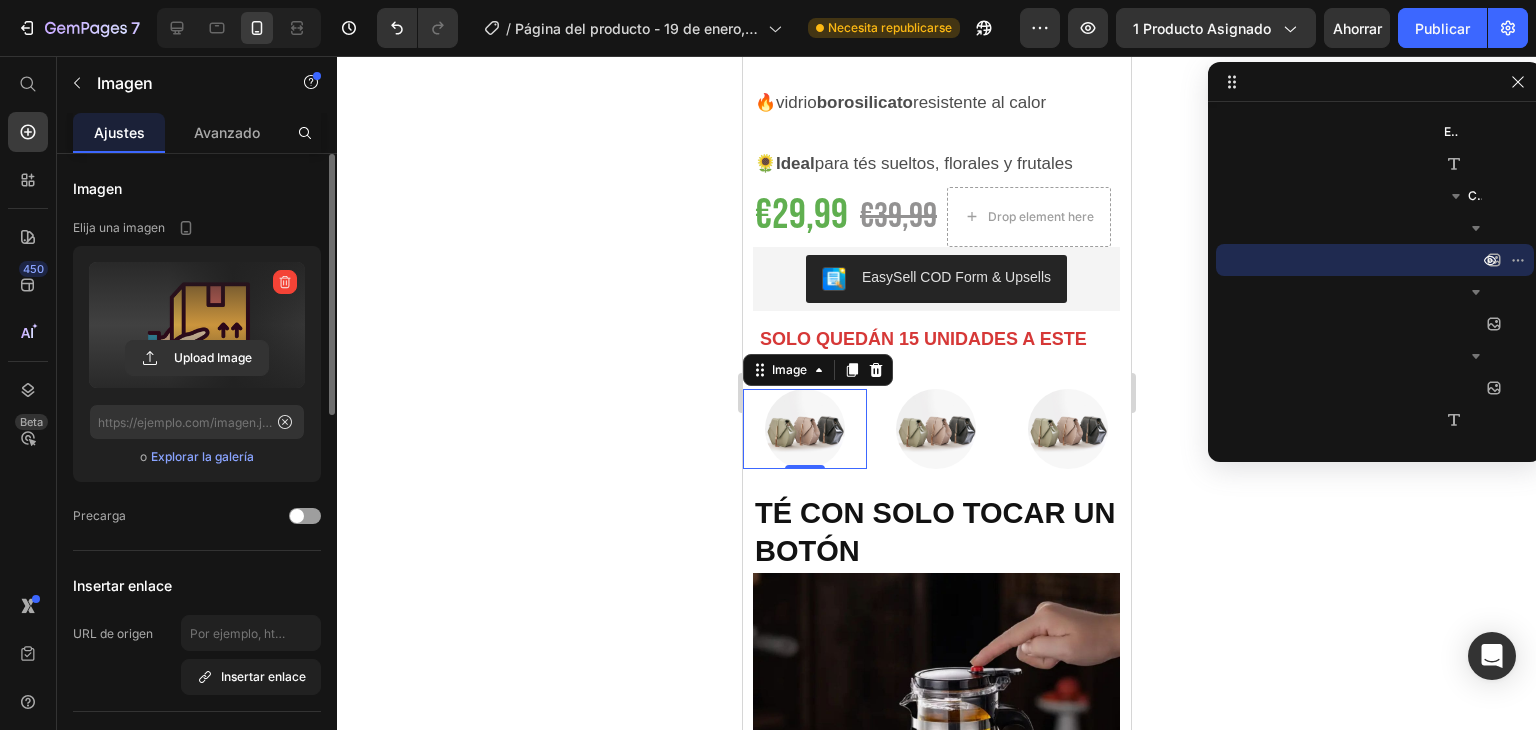 type on "[URL][DOMAIN_NAME]" 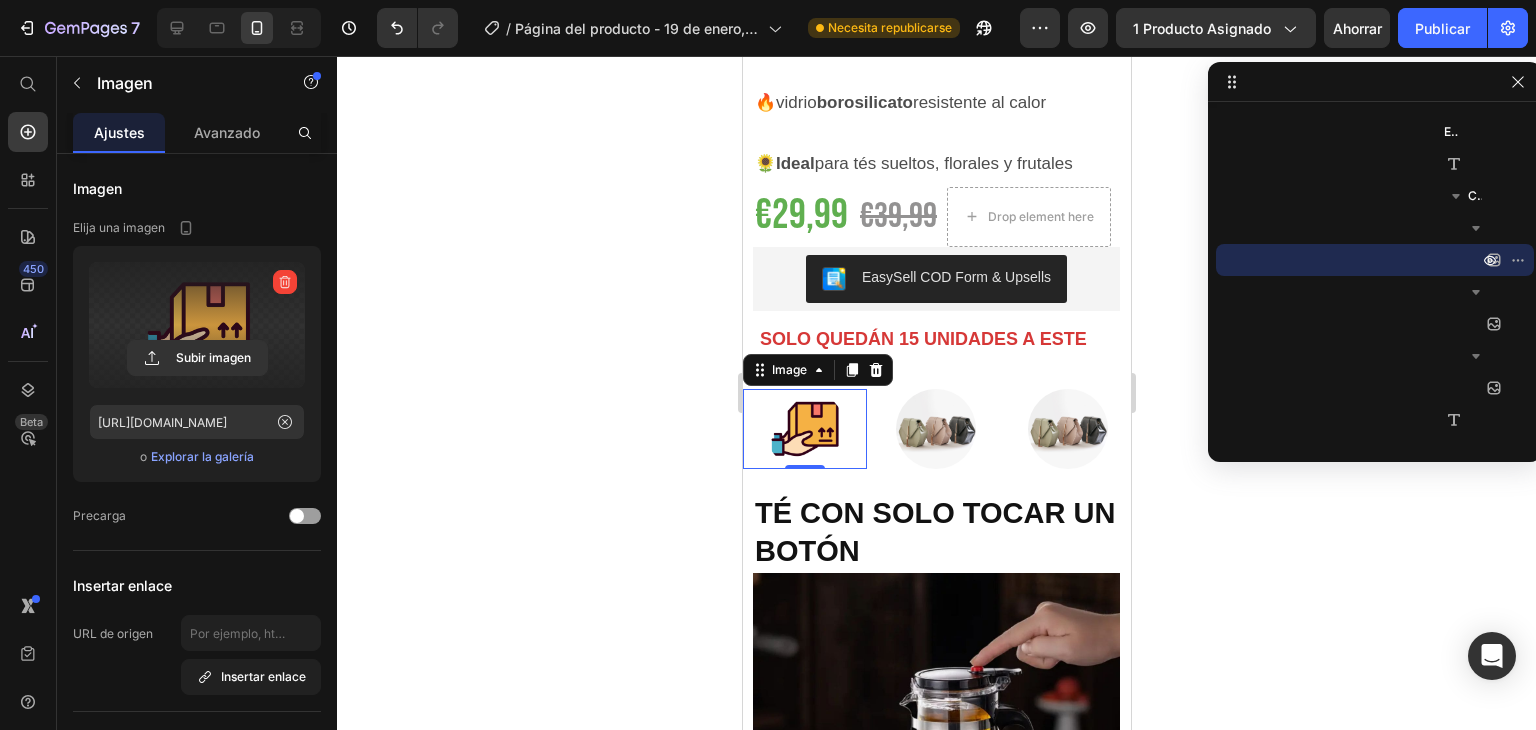 scroll, scrollTop: 456, scrollLeft: 0, axis: vertical 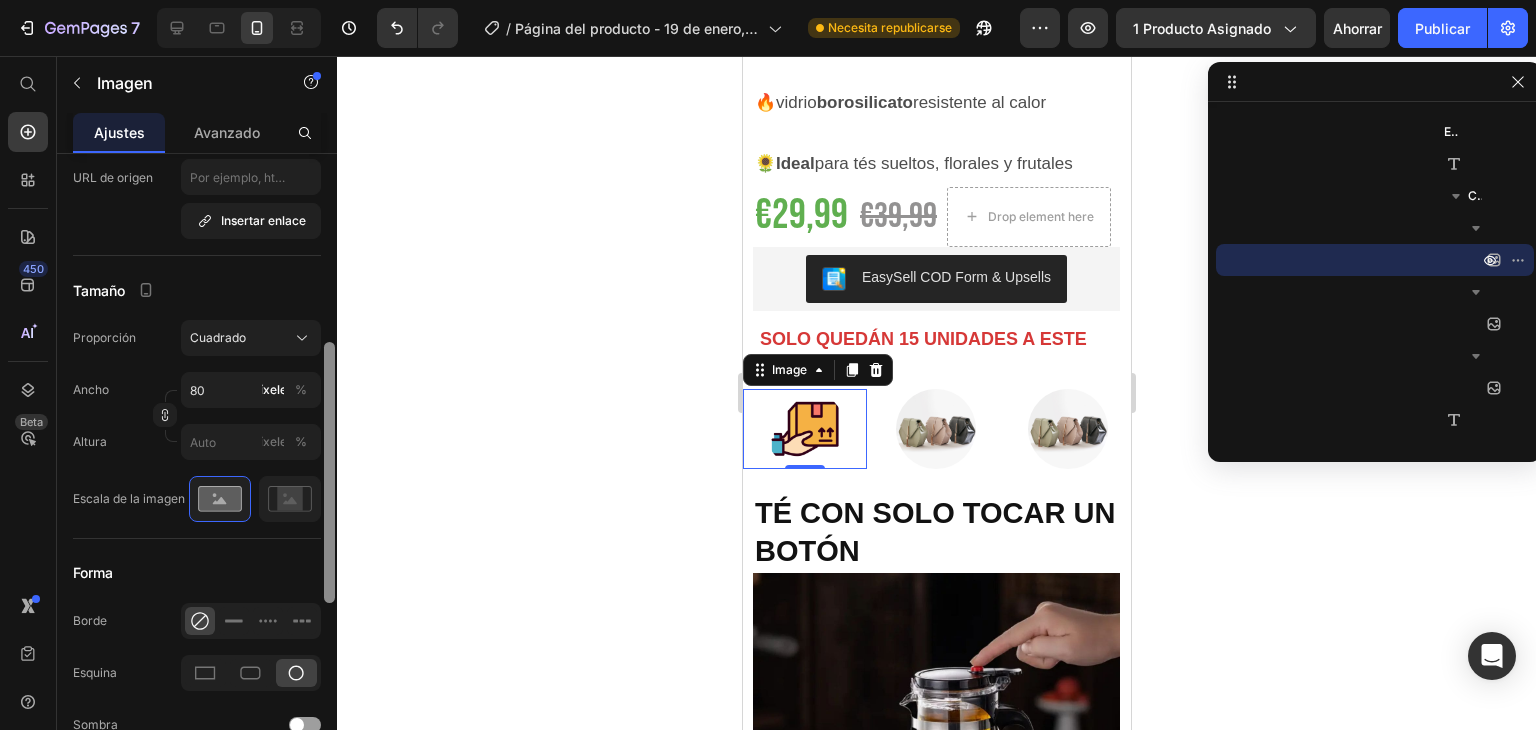 drag, startPoint x: 325, startPoint y: 405, endPoint x: 320, endPoint y: 508, distance: 103.121284 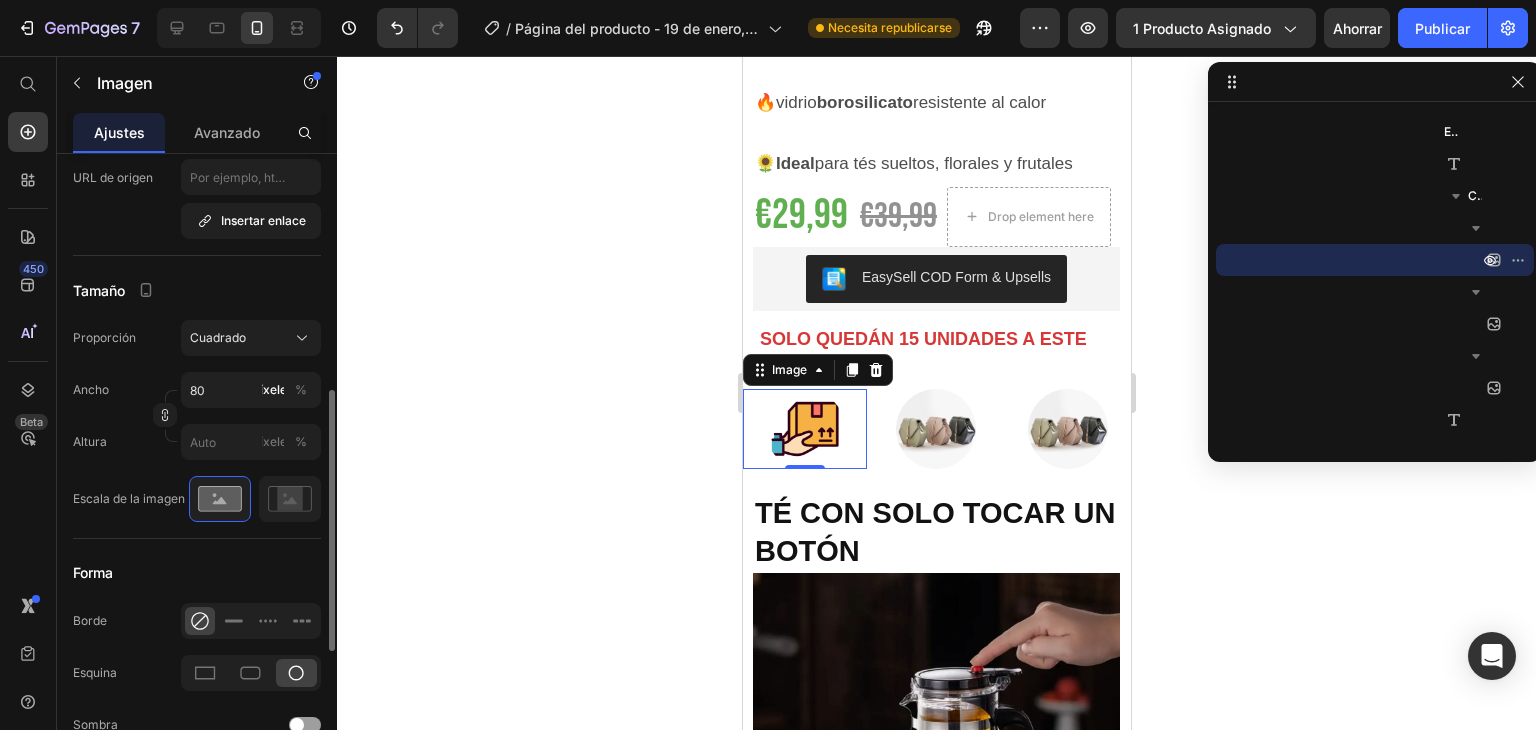 scroll, scrollTop: 490, scrollLeft: 0, axis: vertical 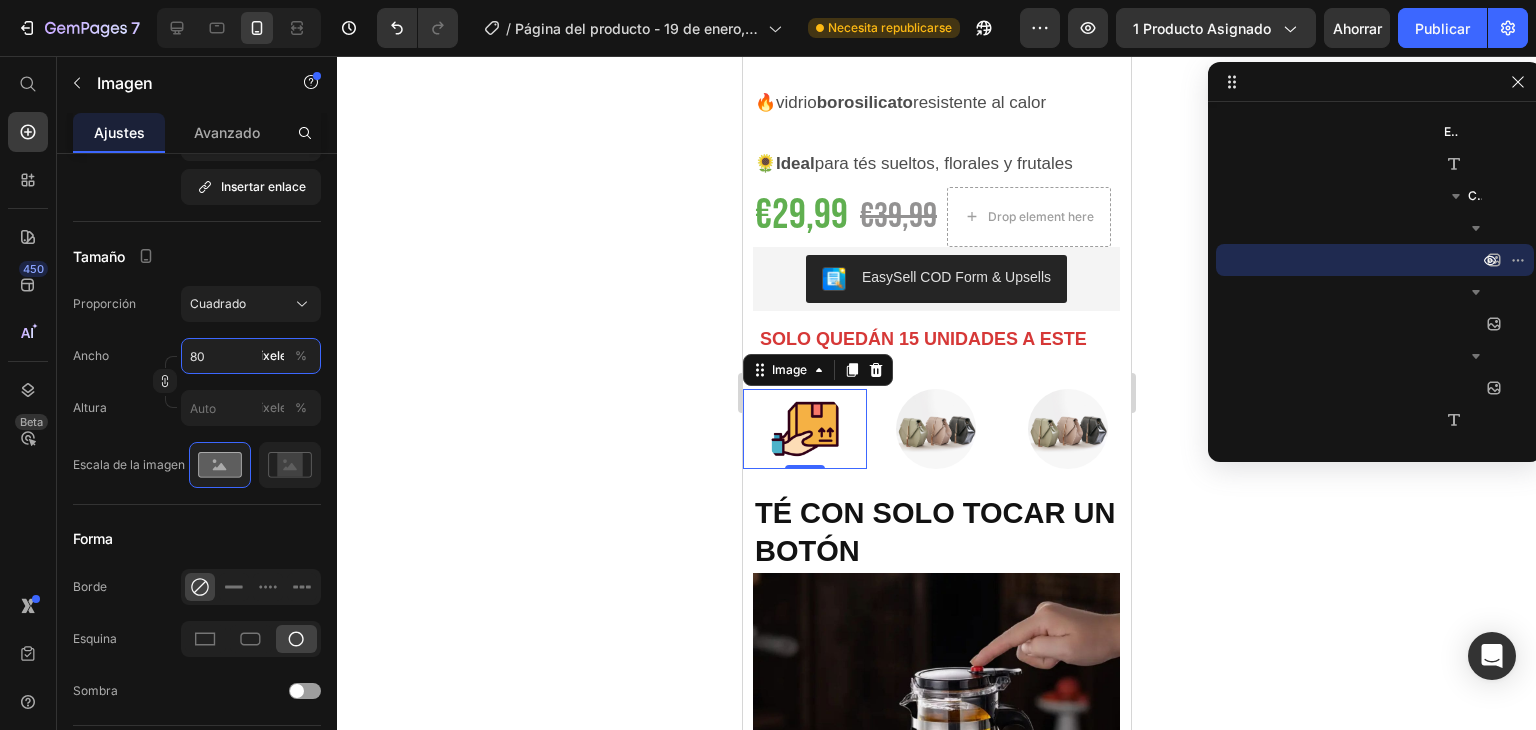 click on "80" at bounding box center (251, 356) 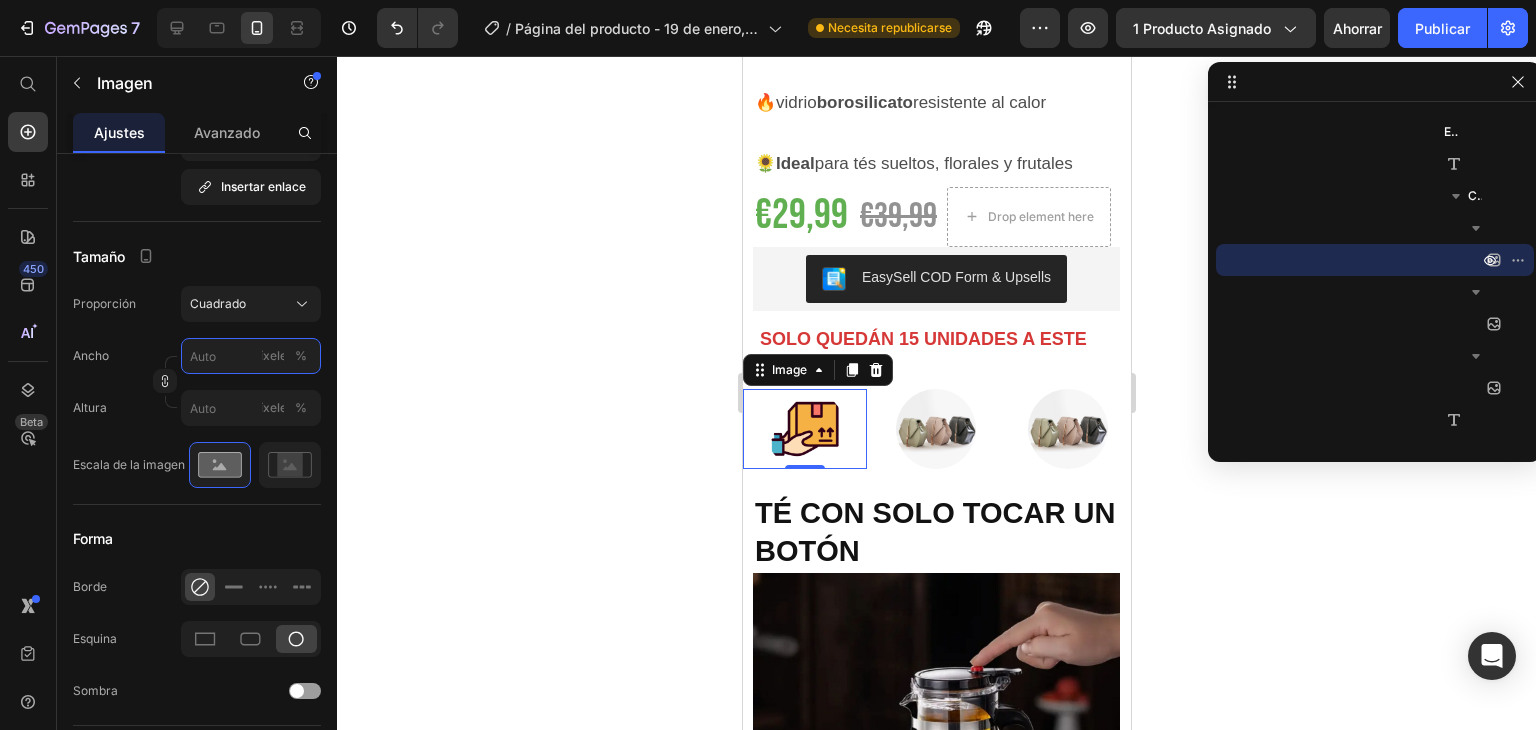 type on "6" 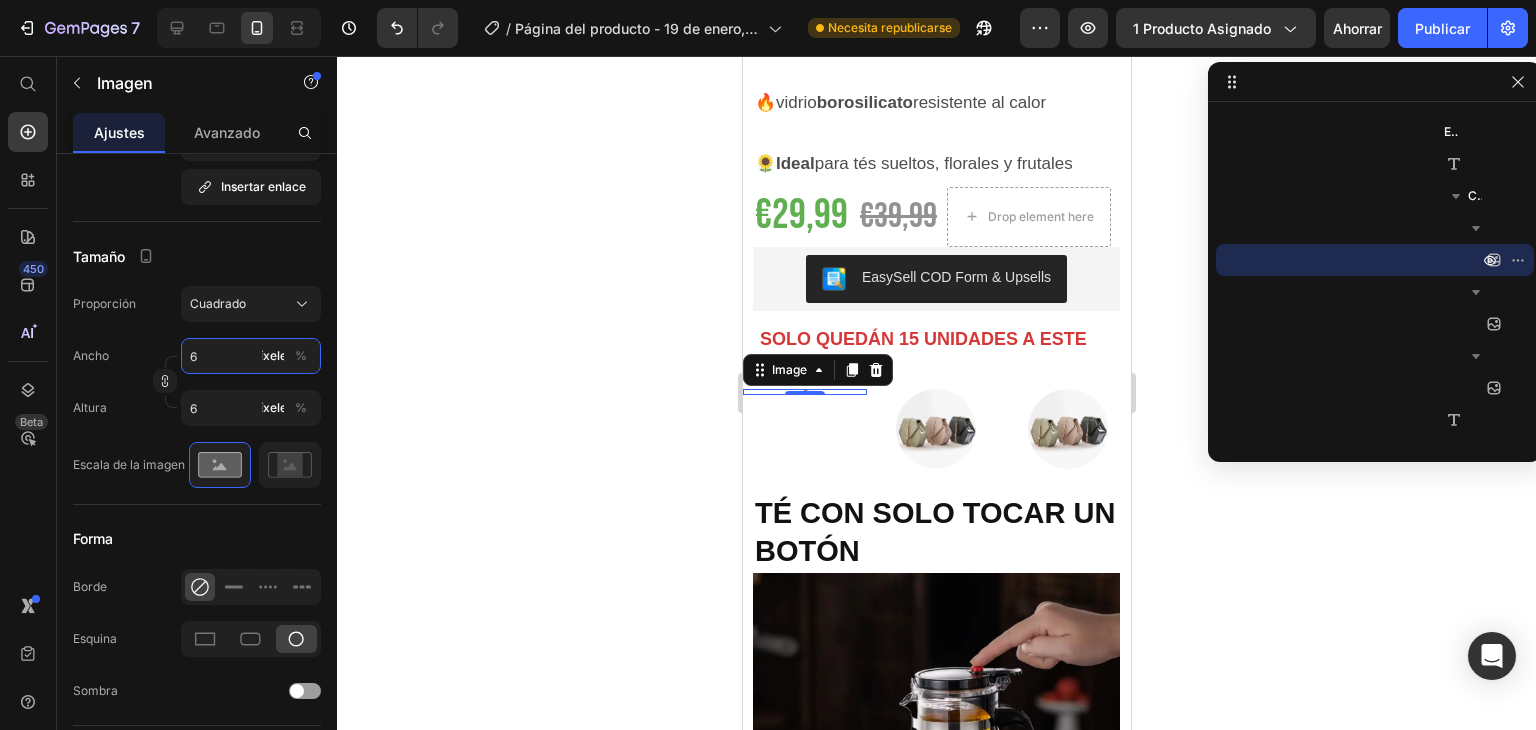type on "60" 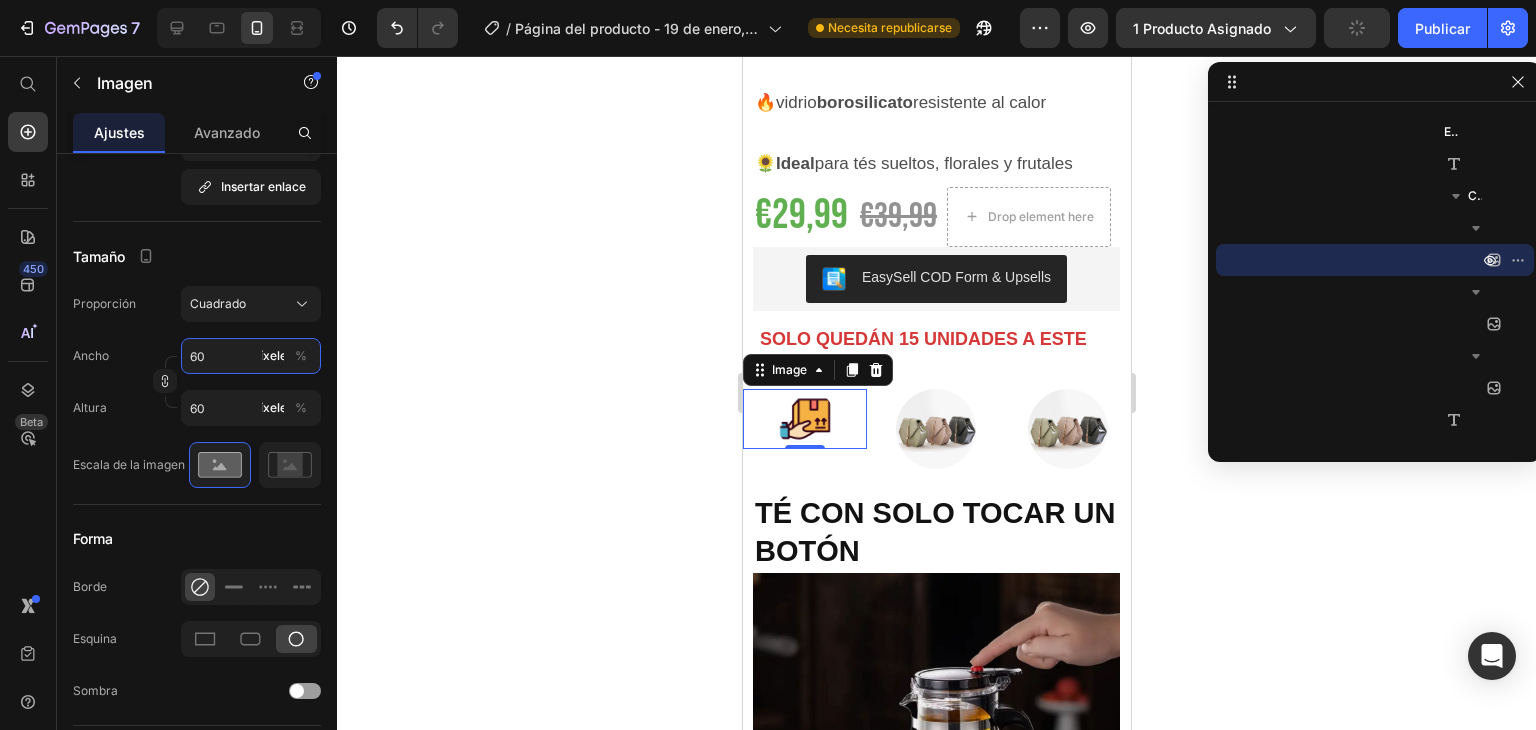 type on "80" 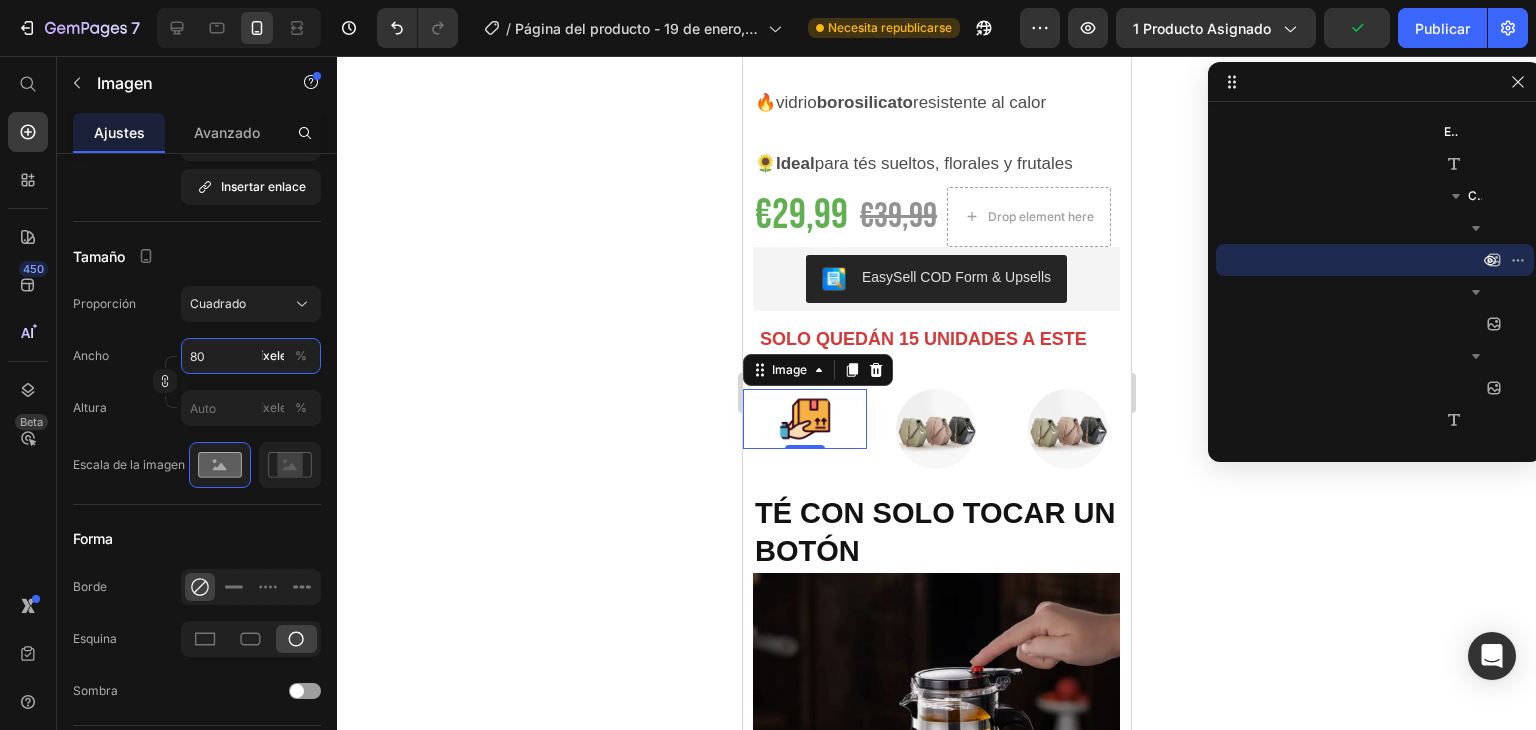 type on "60" 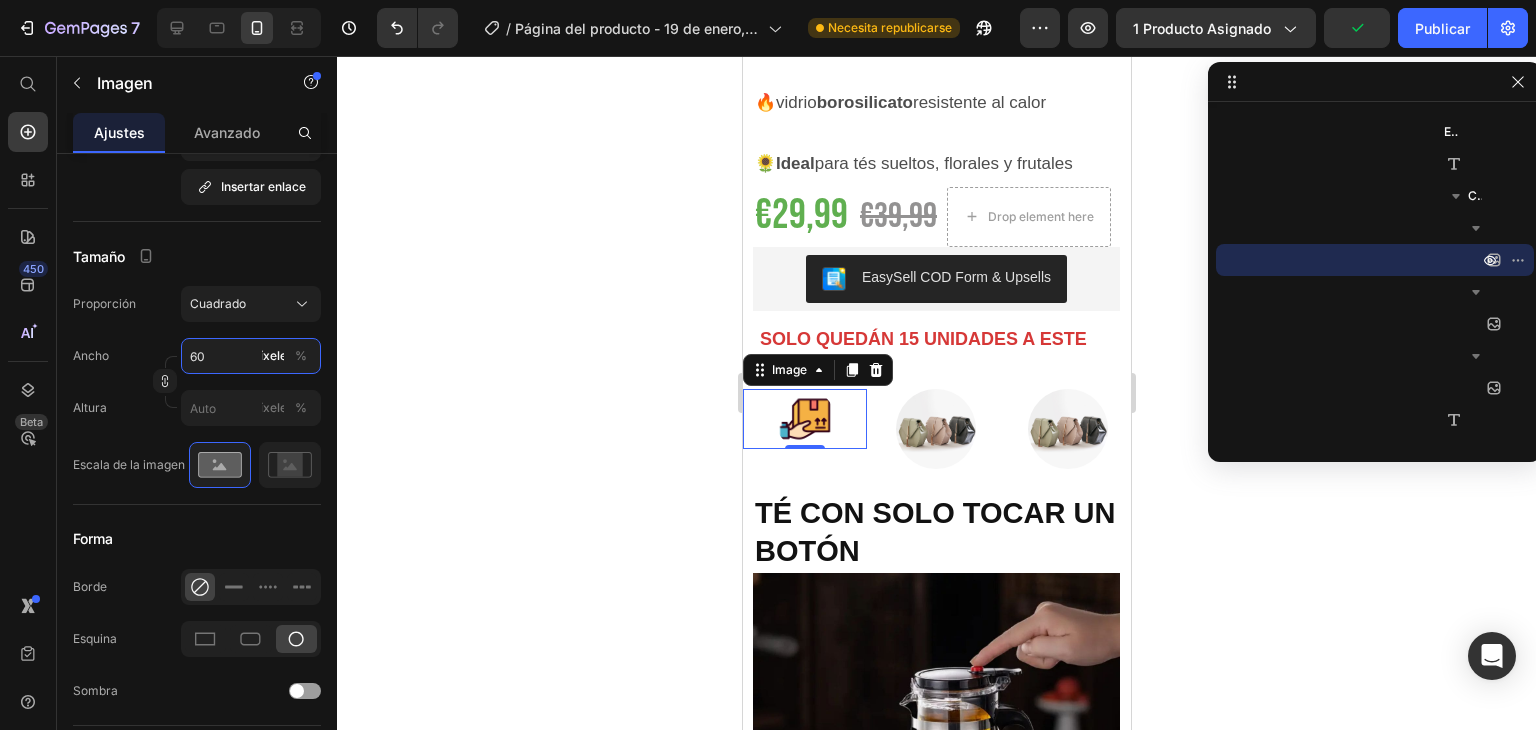 type on "60" 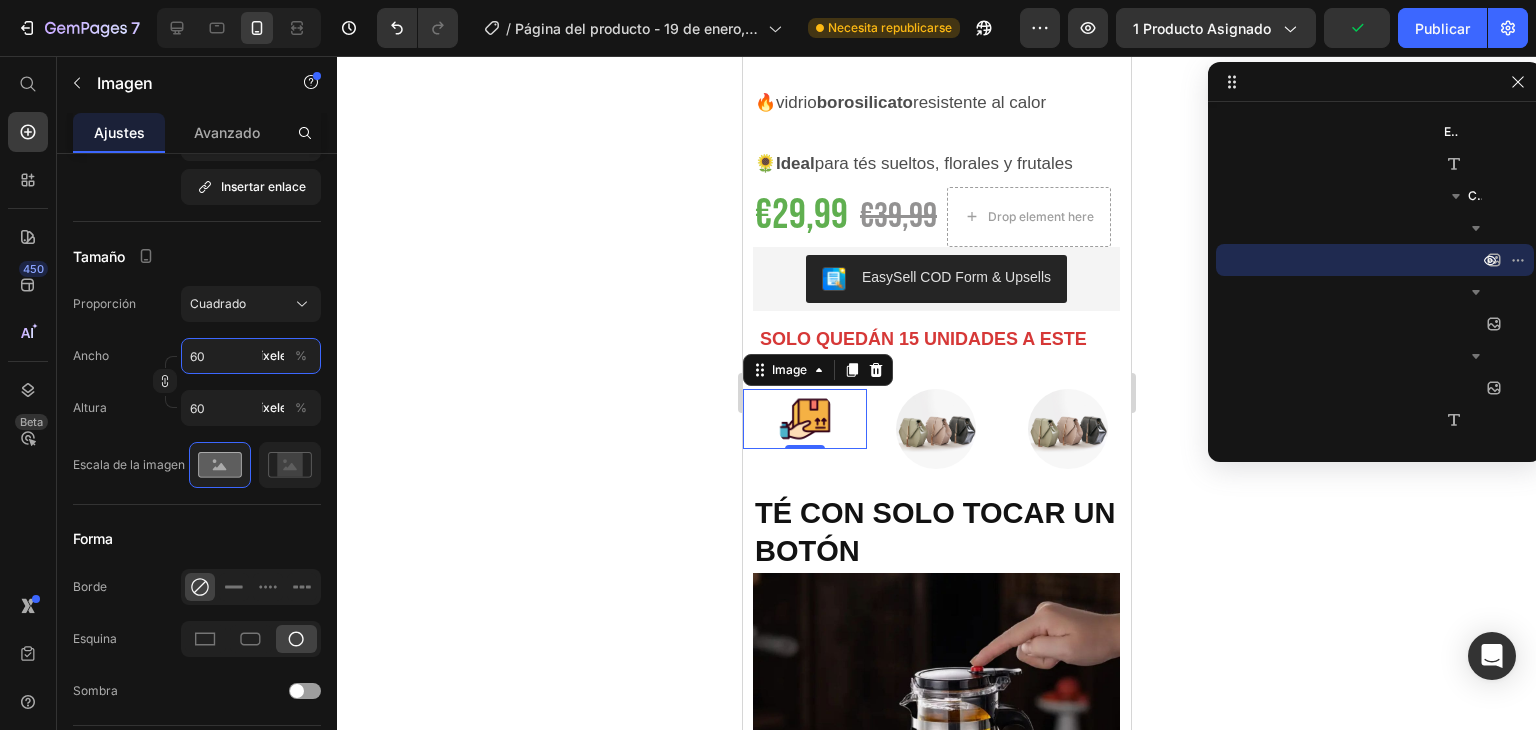 type on "60" 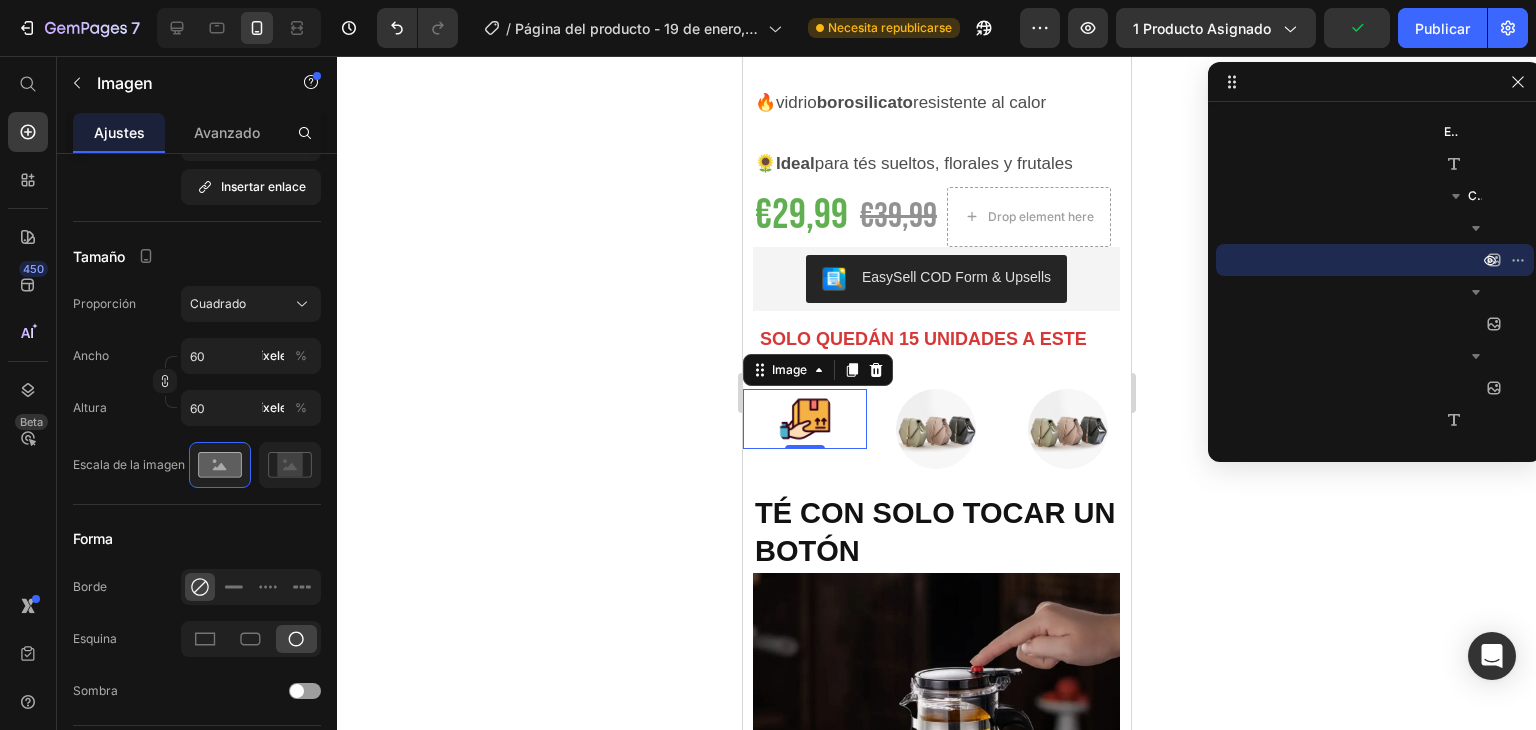 click on "Tamaño Proporción Cuadrado Ancho 60 píxeles % Altura 60 píxeles % Escala de la imagen" 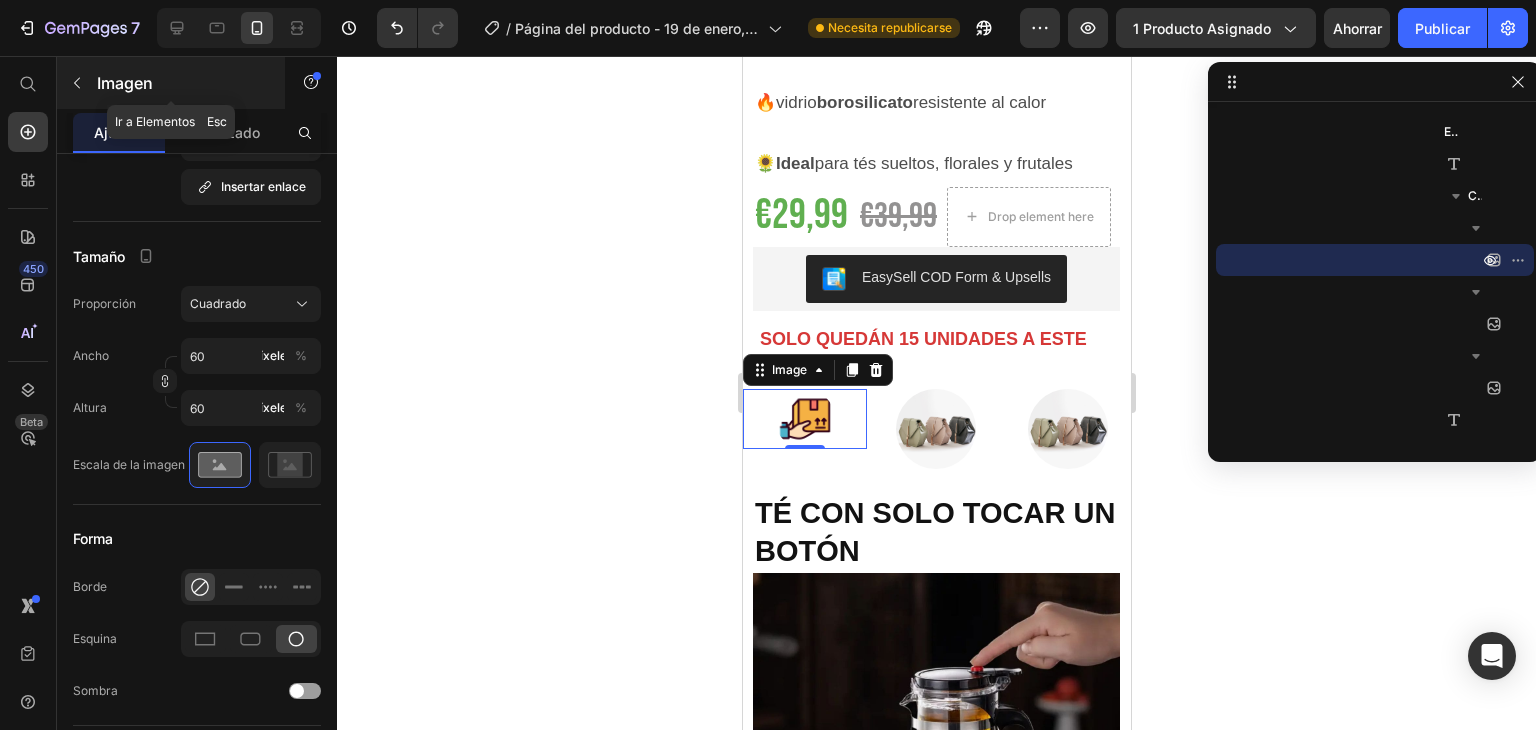 click 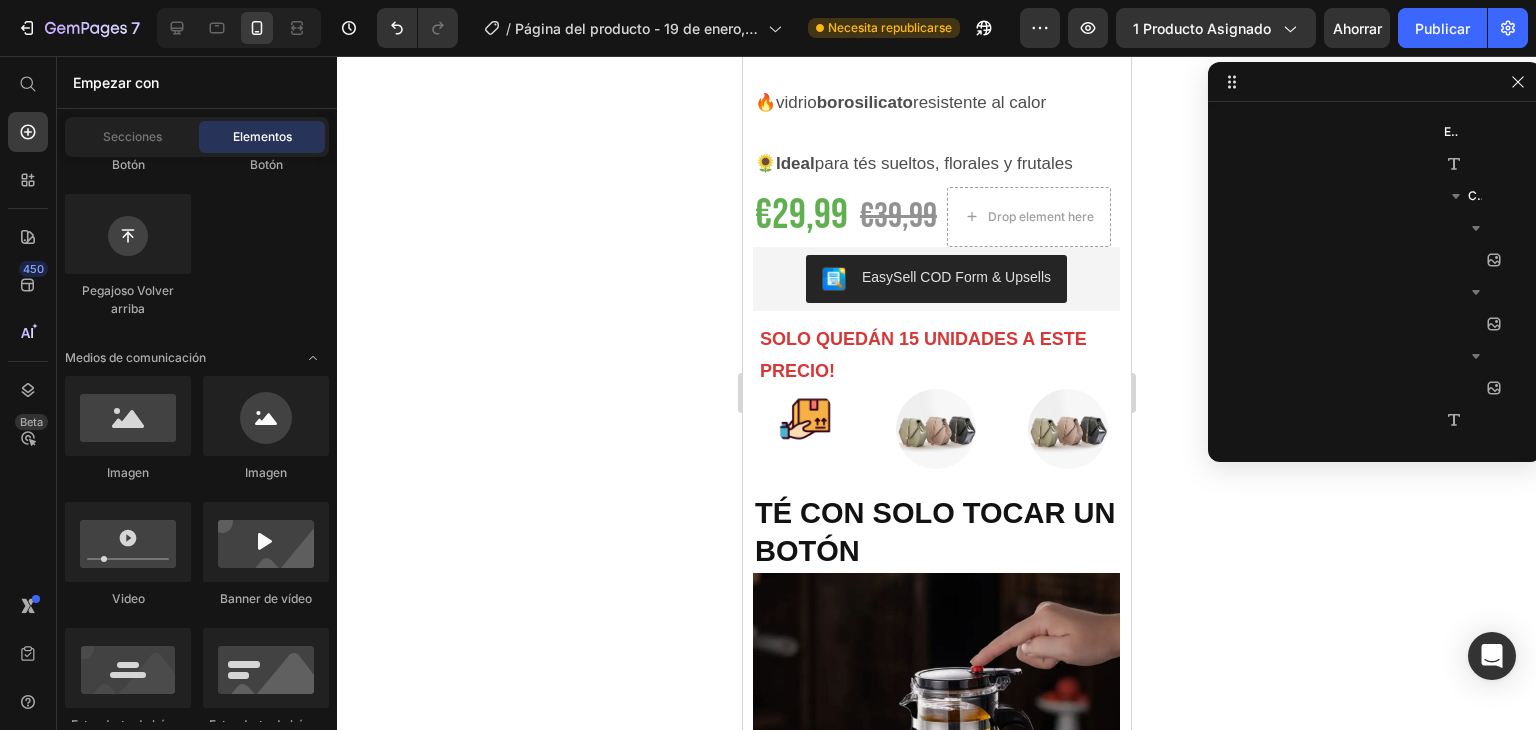 click on "Botón
Botón
Pegajoso Volver arriba" 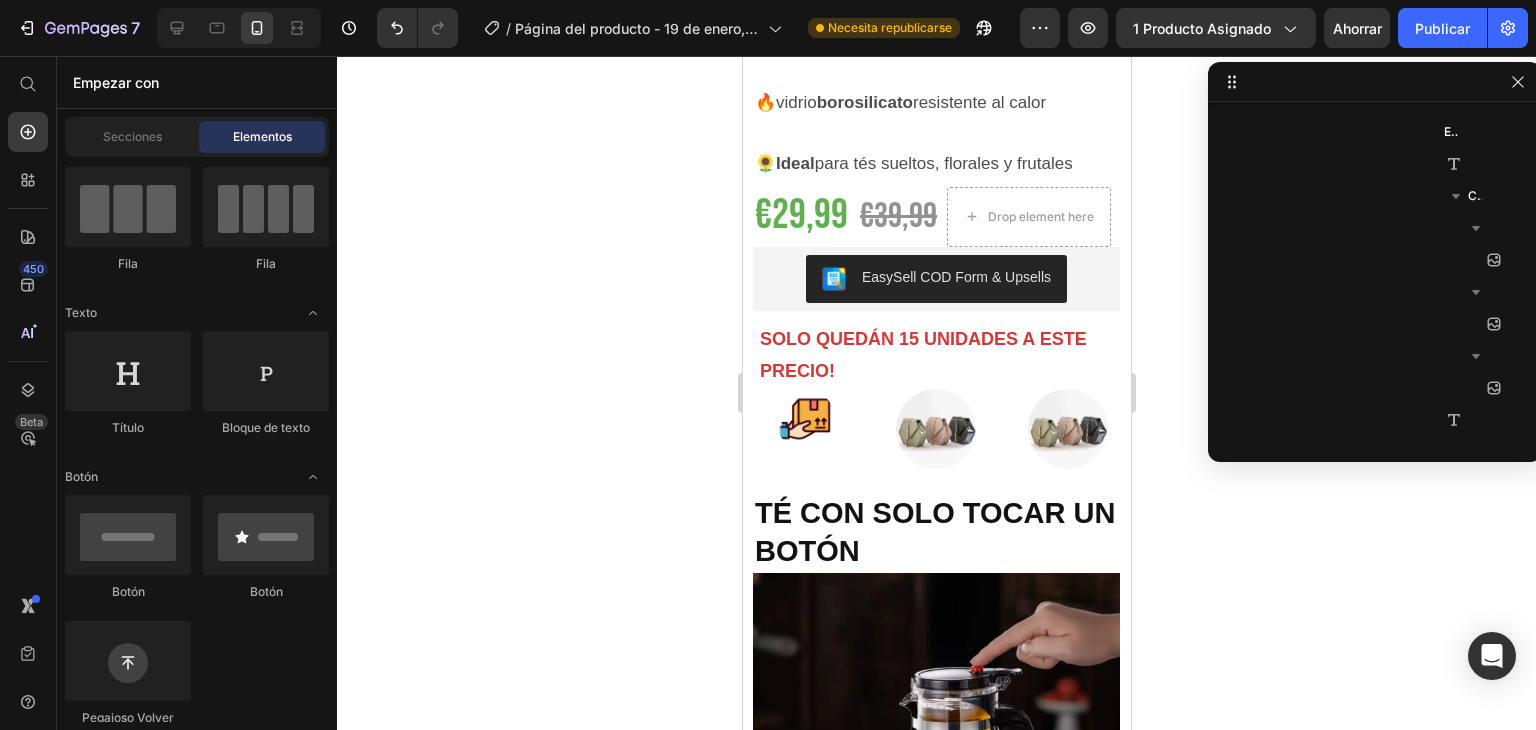 scroll, scrollTop: 40, scrollLeft: 0, axis: vertical 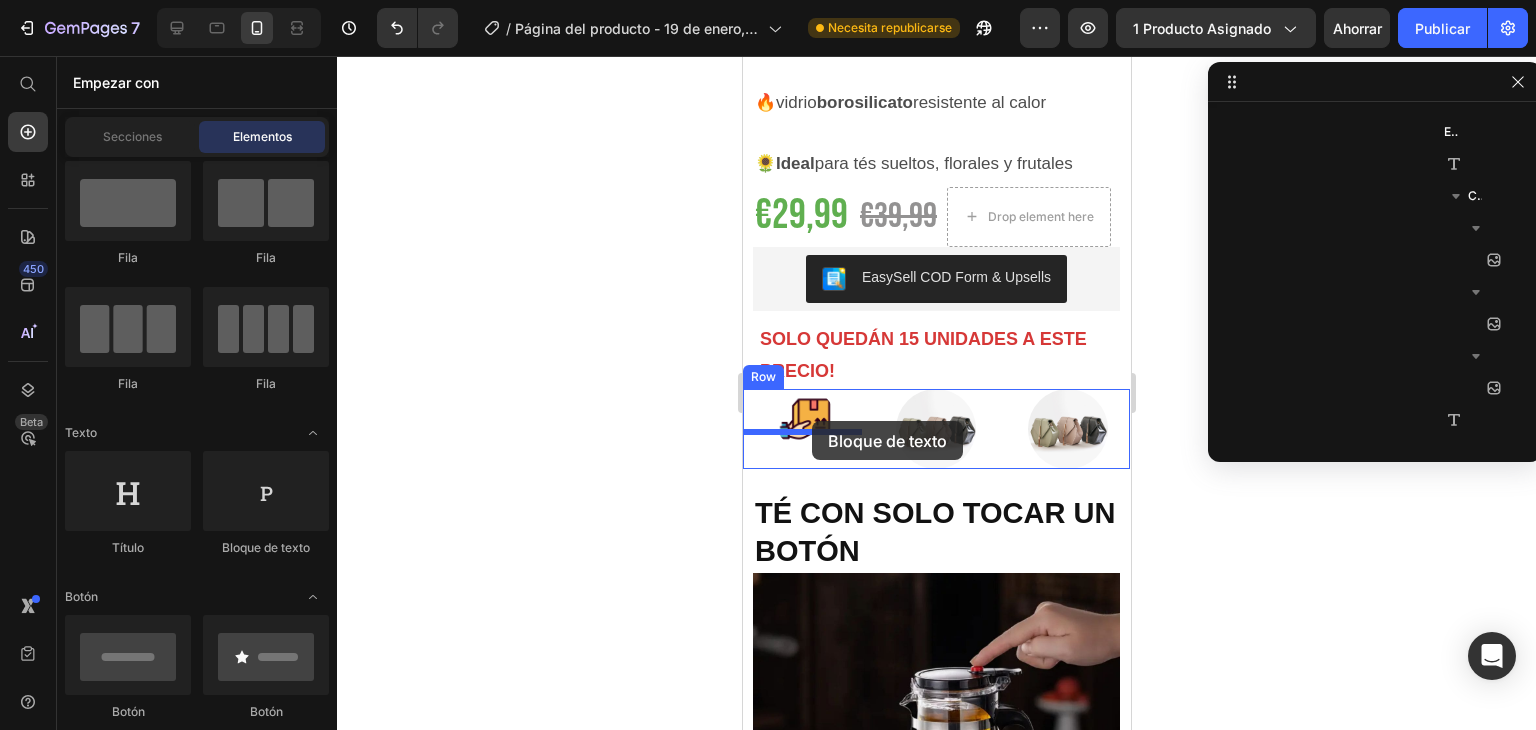 drag, startPoint x: 997, startPoint y: 567, endPoint x: 811, endPoint y: 421, distance: 236.45718 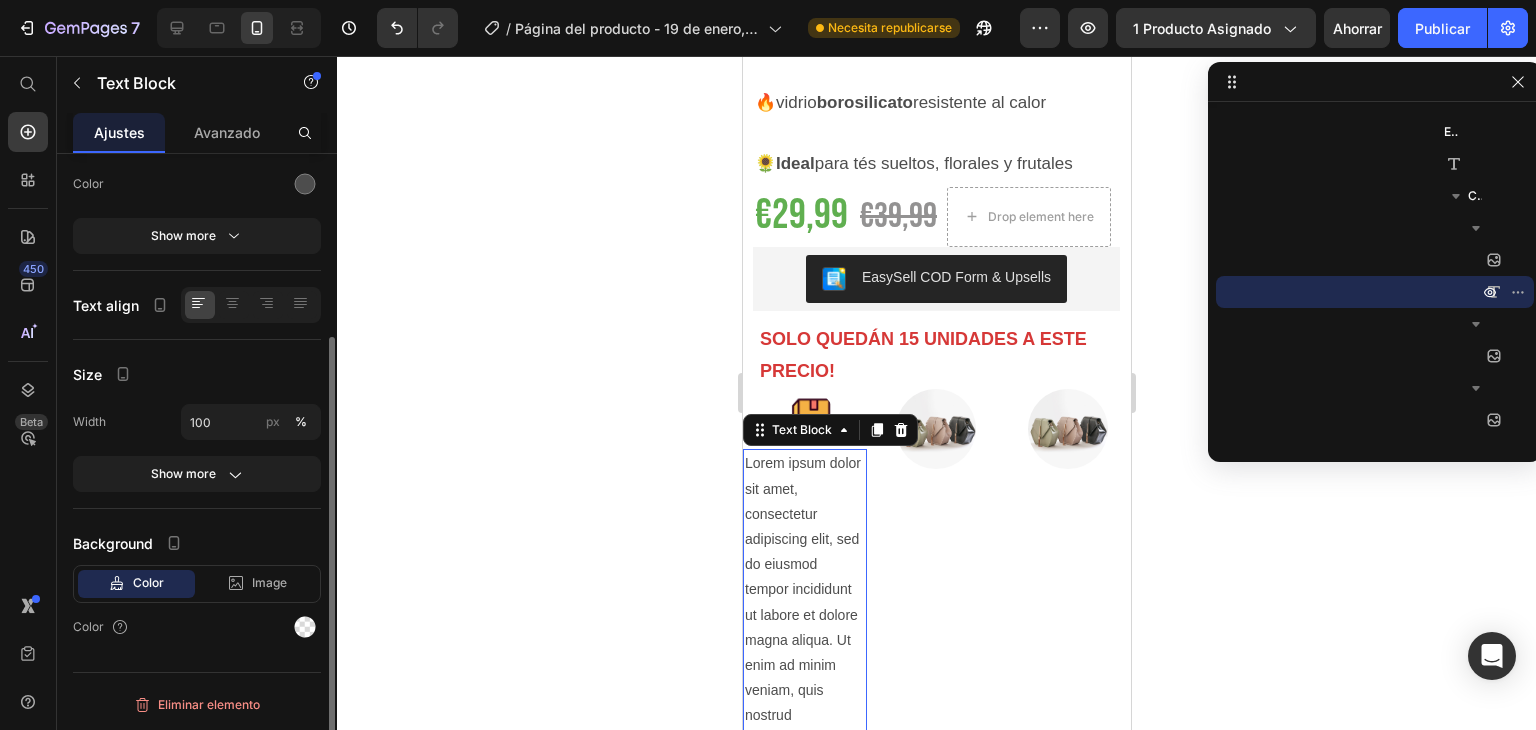 scroll, scrollTop: 0, scrollLeft: 0, axis: both 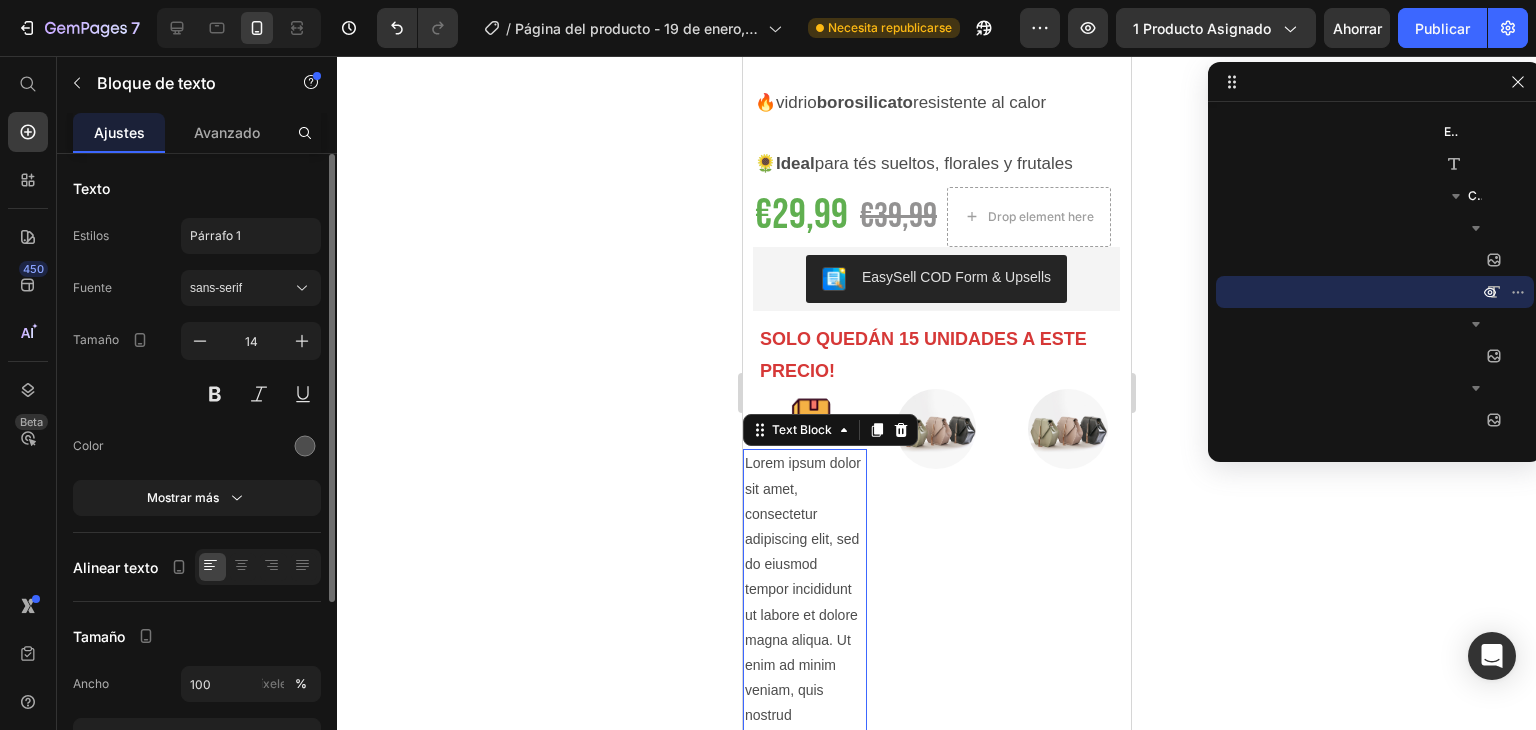 click on "Lorem ipsum dolor sit amet, consectetur adipiscing elit, sed do eiusmod tempor incididunt ut labore et dolore magna aliqua. Ut enim ad minim veniam, quis nostrud exercitation ullamco laboris nisi ut aliquip ex ea commodo consequat." at bounding box center [804, 652] 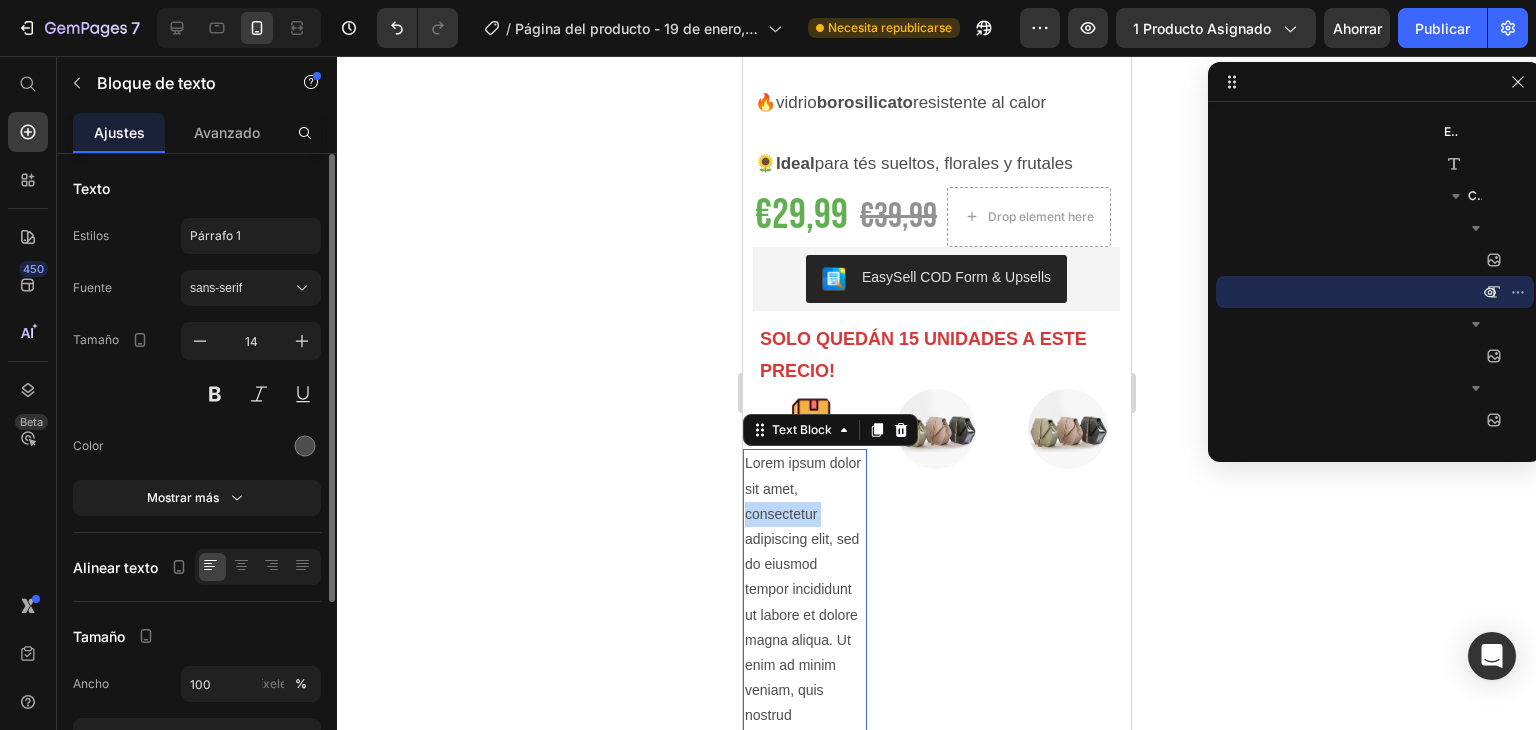 click on "Lorem ipsum dolor sit amet, consectetur adipiscing elit, sed do eiusmod tempor incididunt ut labore et dolore magna aliqua. Ut enim ad minim veniam, quis nostrud exercitation ullamco laboris nisi ut aliquip ex ea commodo consequat." at bounding box center [804, 652] 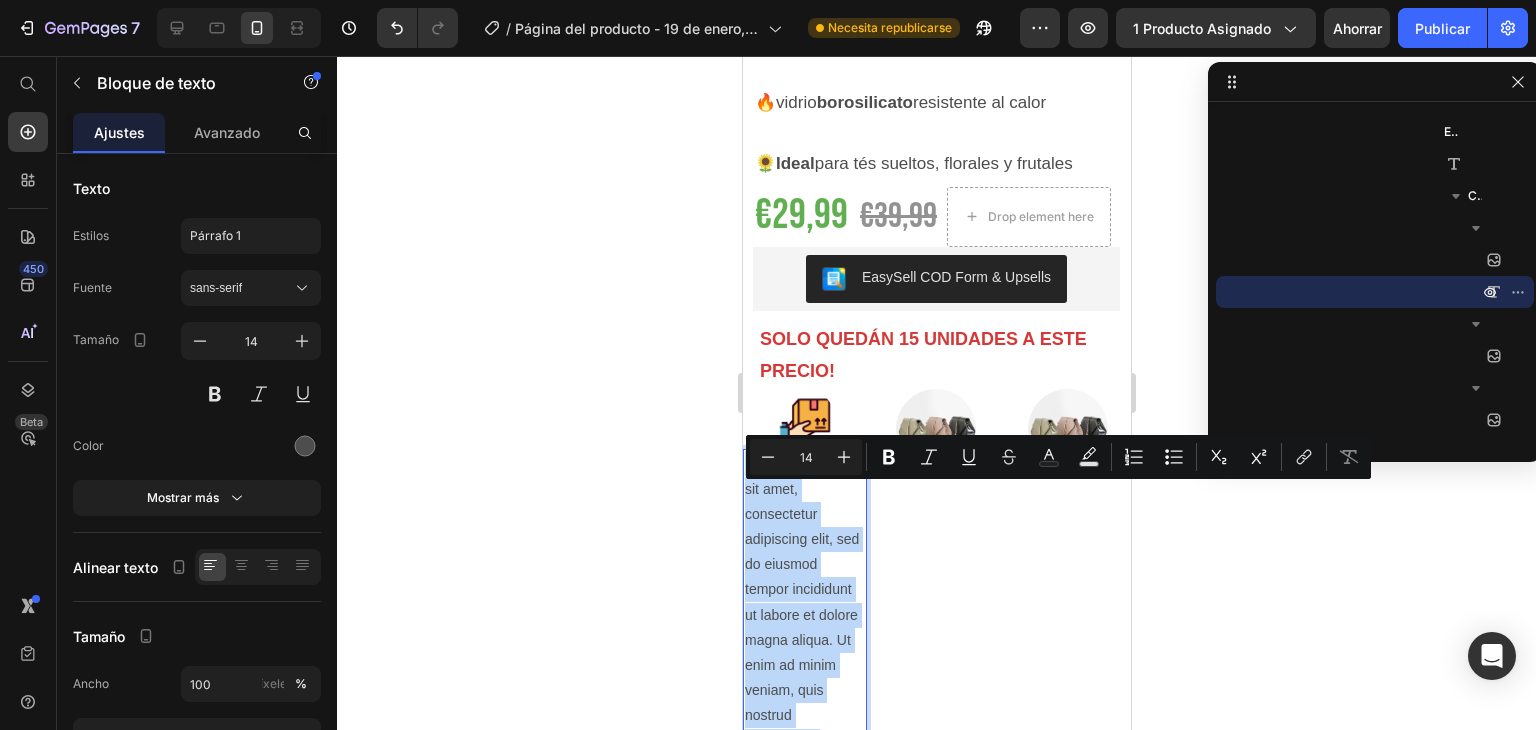 click on "Lorem ipsum dolor sit amet, consectetur adipiscing elit, sed do eiusmod tempor incididunt ut labore et dolore magna aliqua. Ut enim ad minim veniam, quis nostrud exercitation ullamco laboris nisi ut aliquip ex ea commodo consequat." at bounding box center (804, 652) 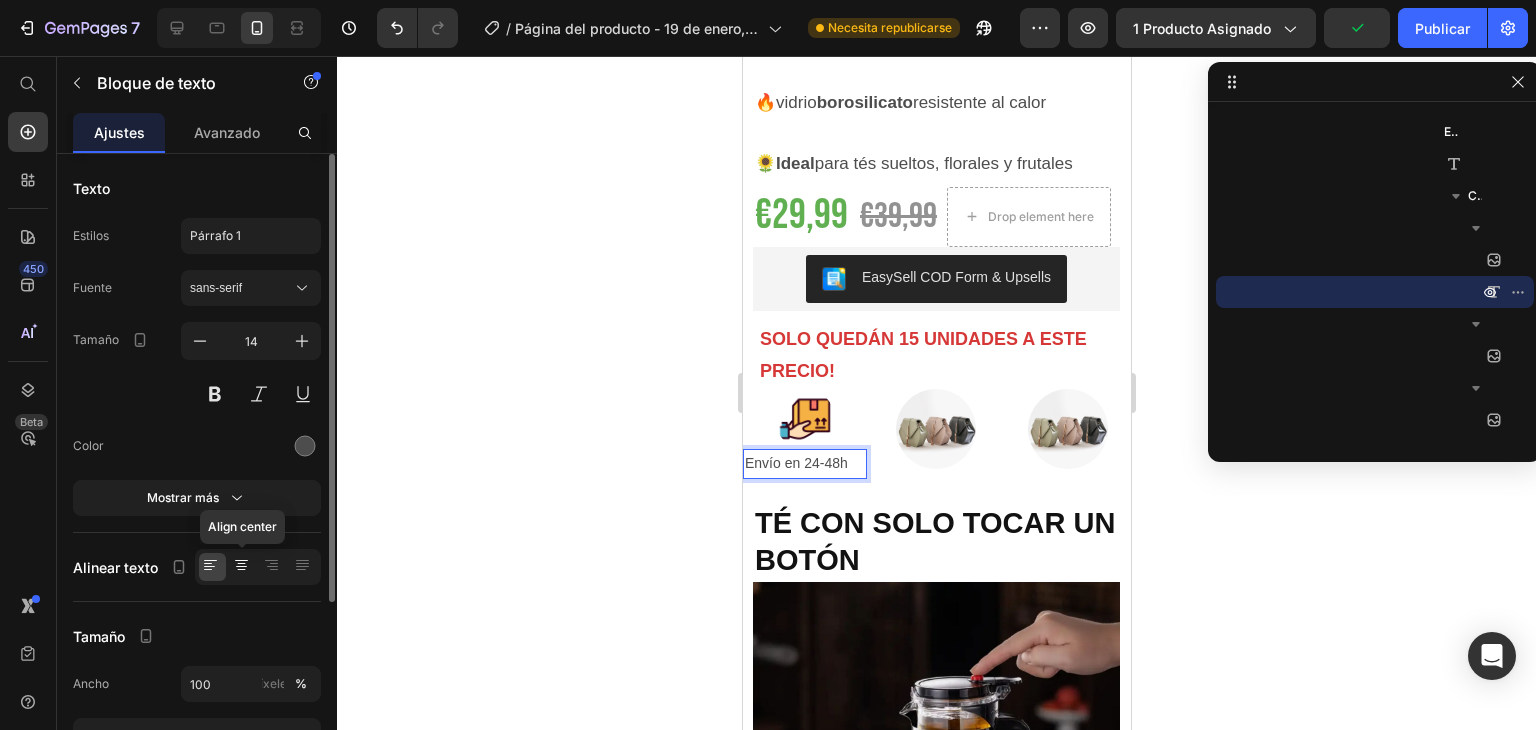 click 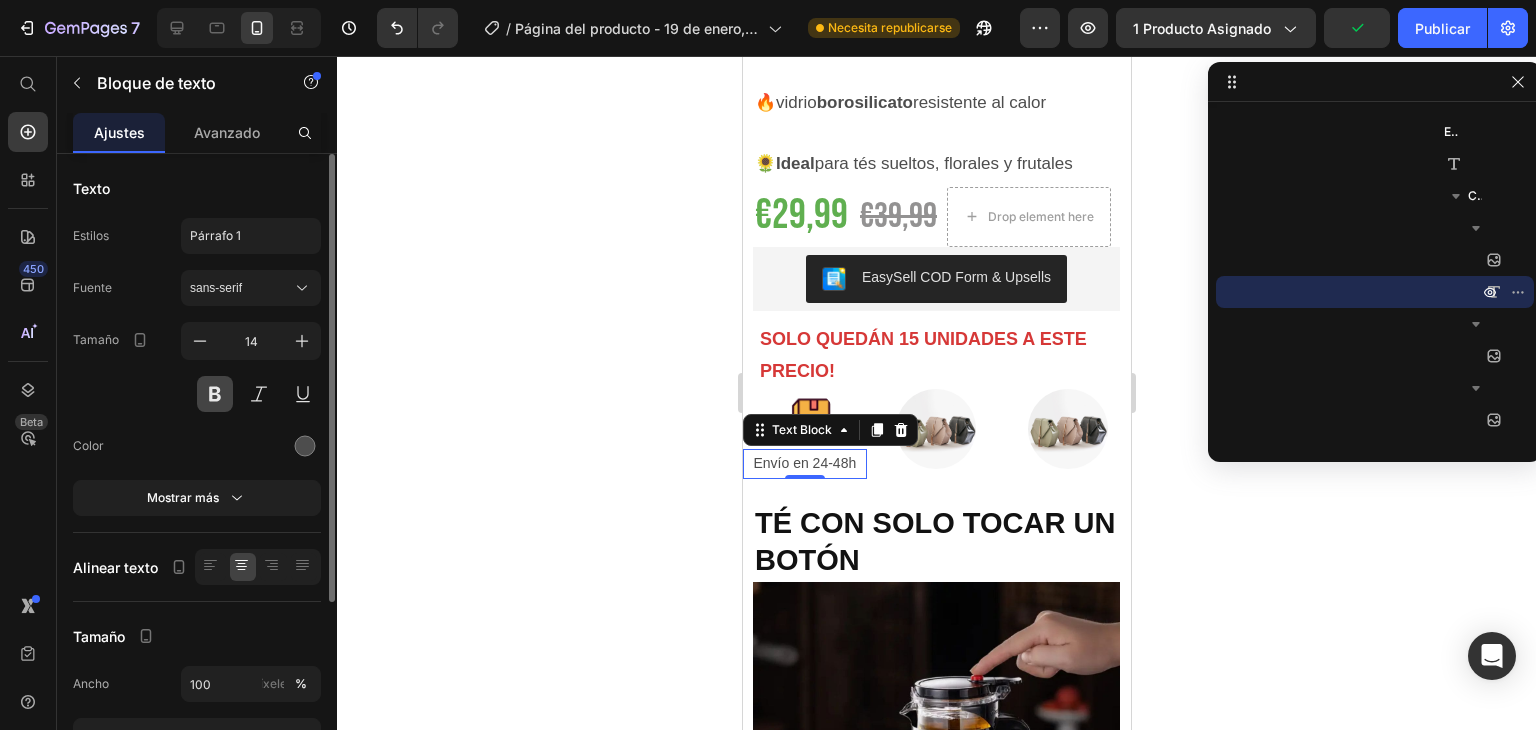 click at bounding box center [215, 394] 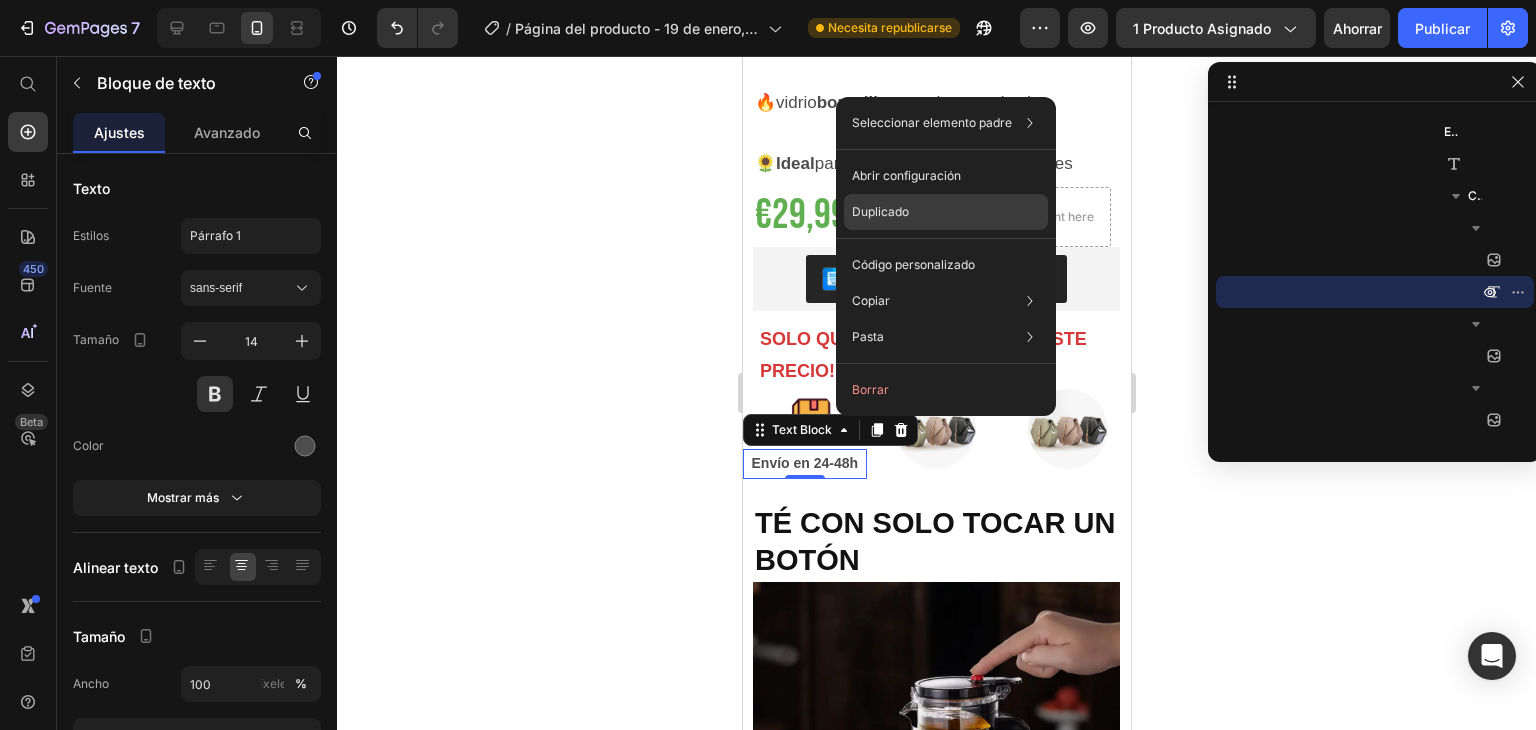 drag, startPoint x: 881, startPoint y: 221, endPoint x: 76, endPoint y: 414, distance: 827.8128 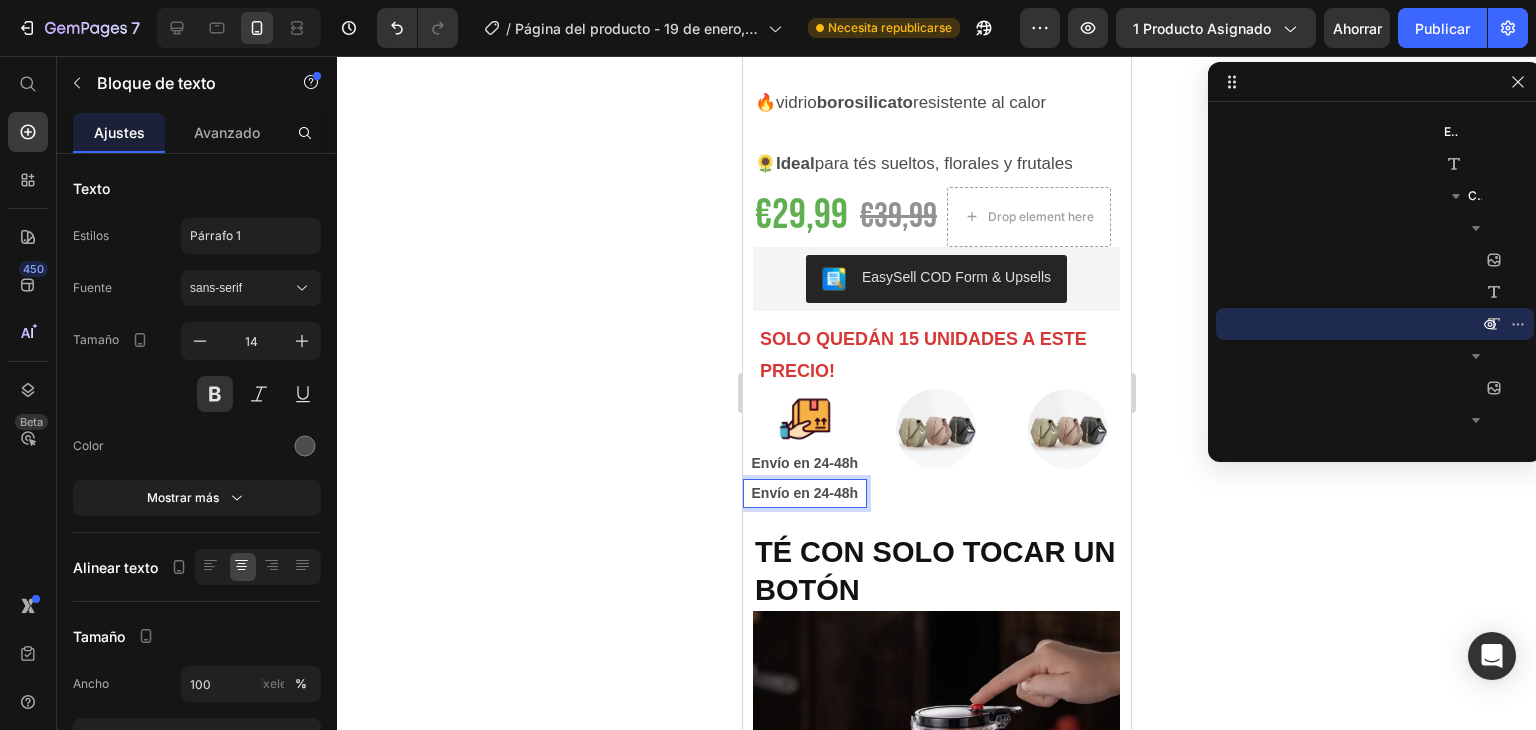 click on "Envío en 24-48h" at bounding box center (804, 493) 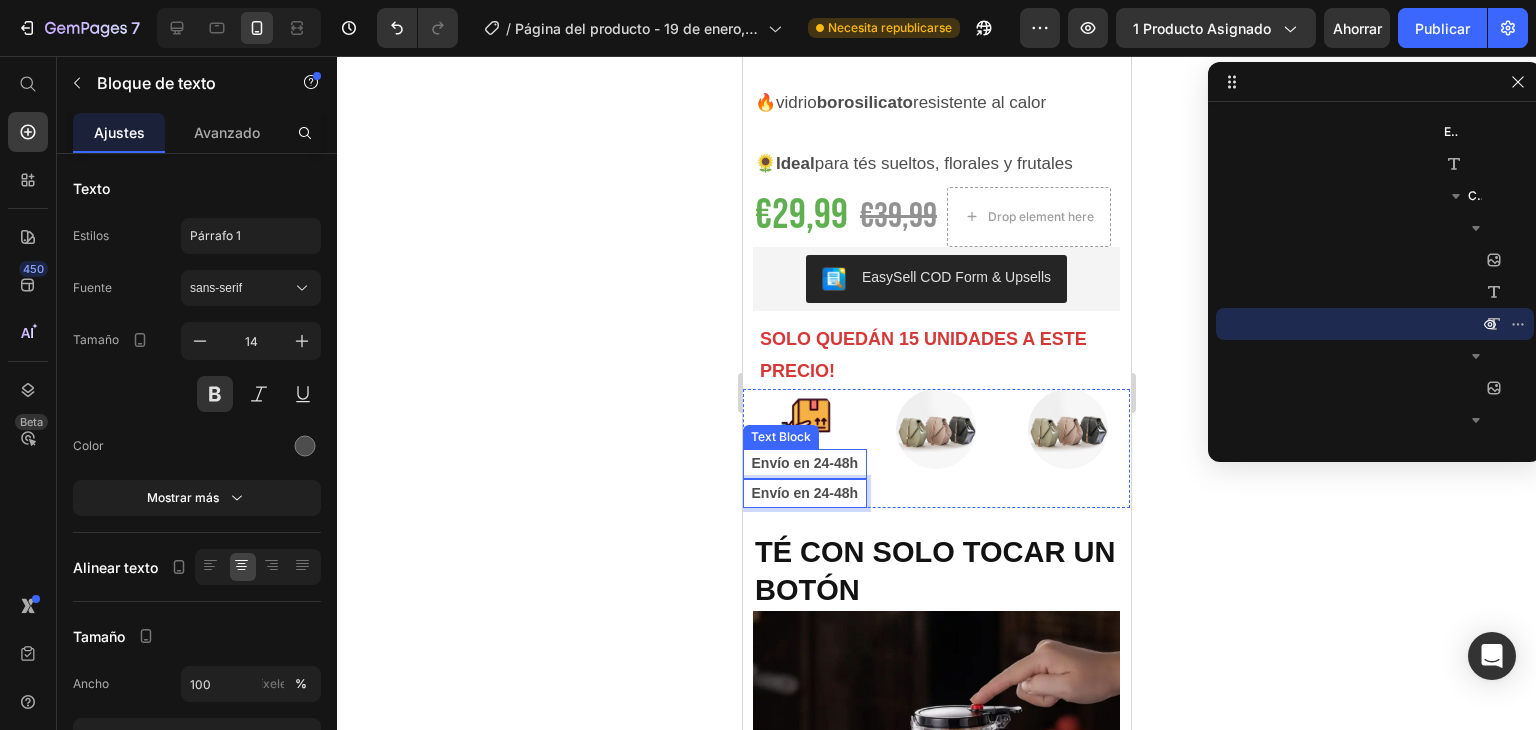 click on "Envío en 24-48h" at bounding box center (804, 463) 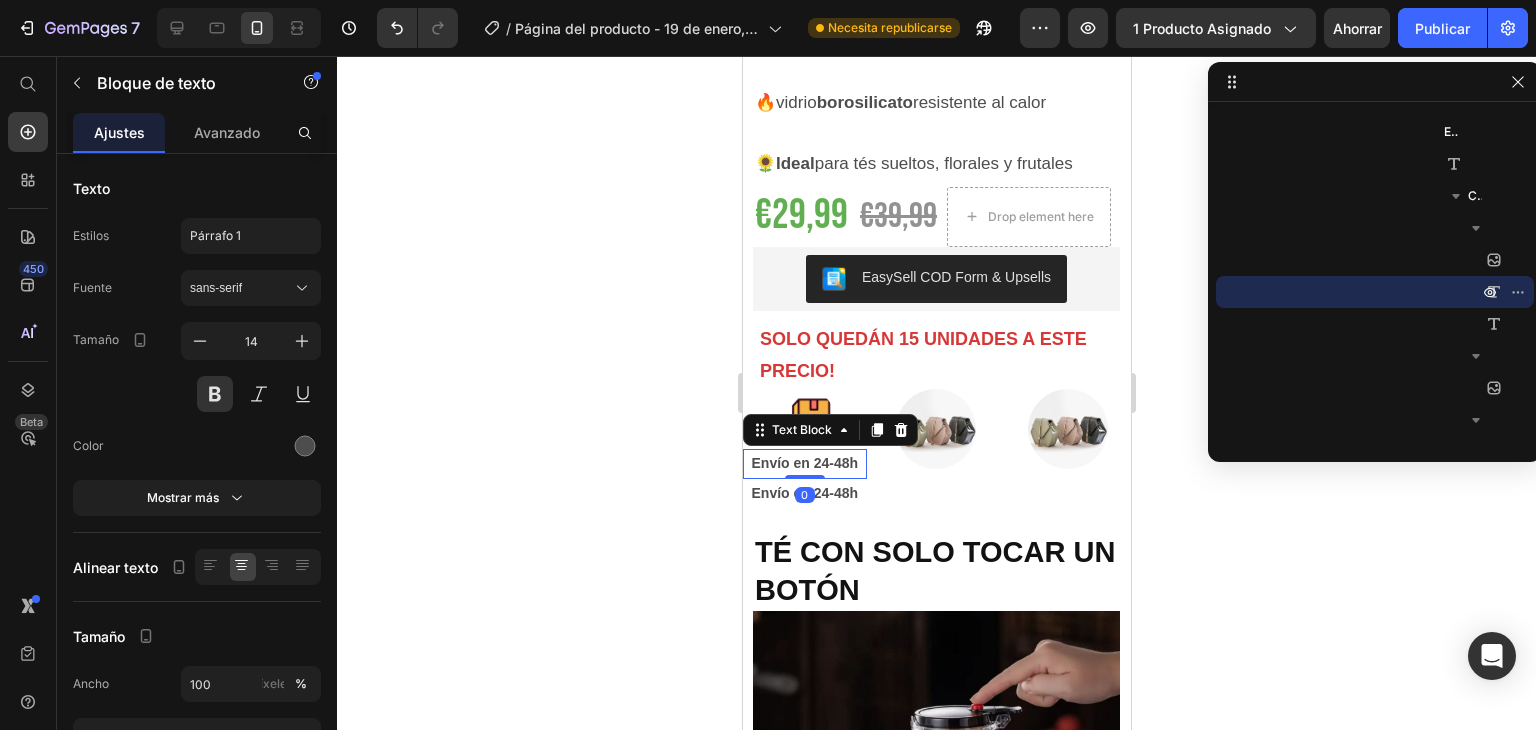 click 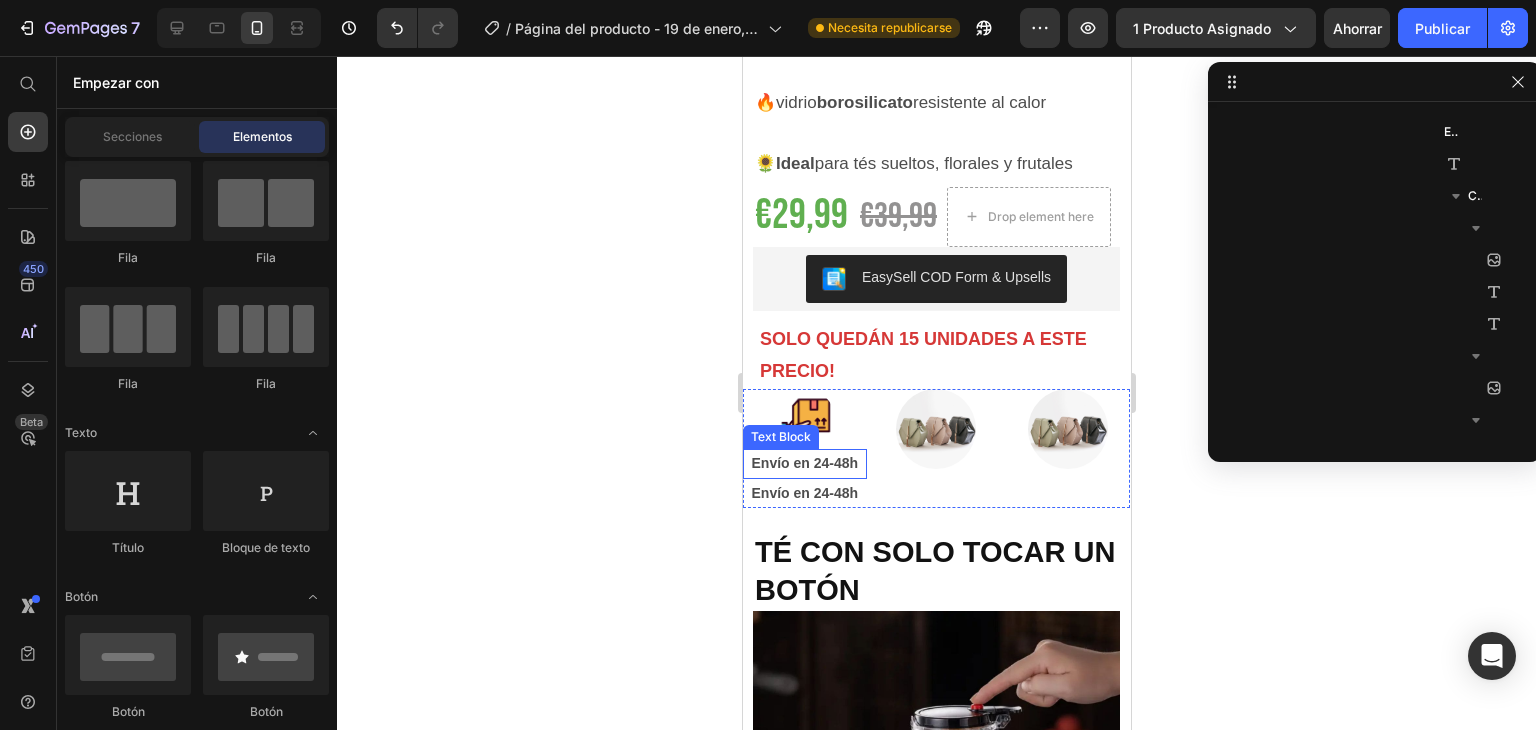 click on "Envío en 24-48h" at bounding box center [804, 463] 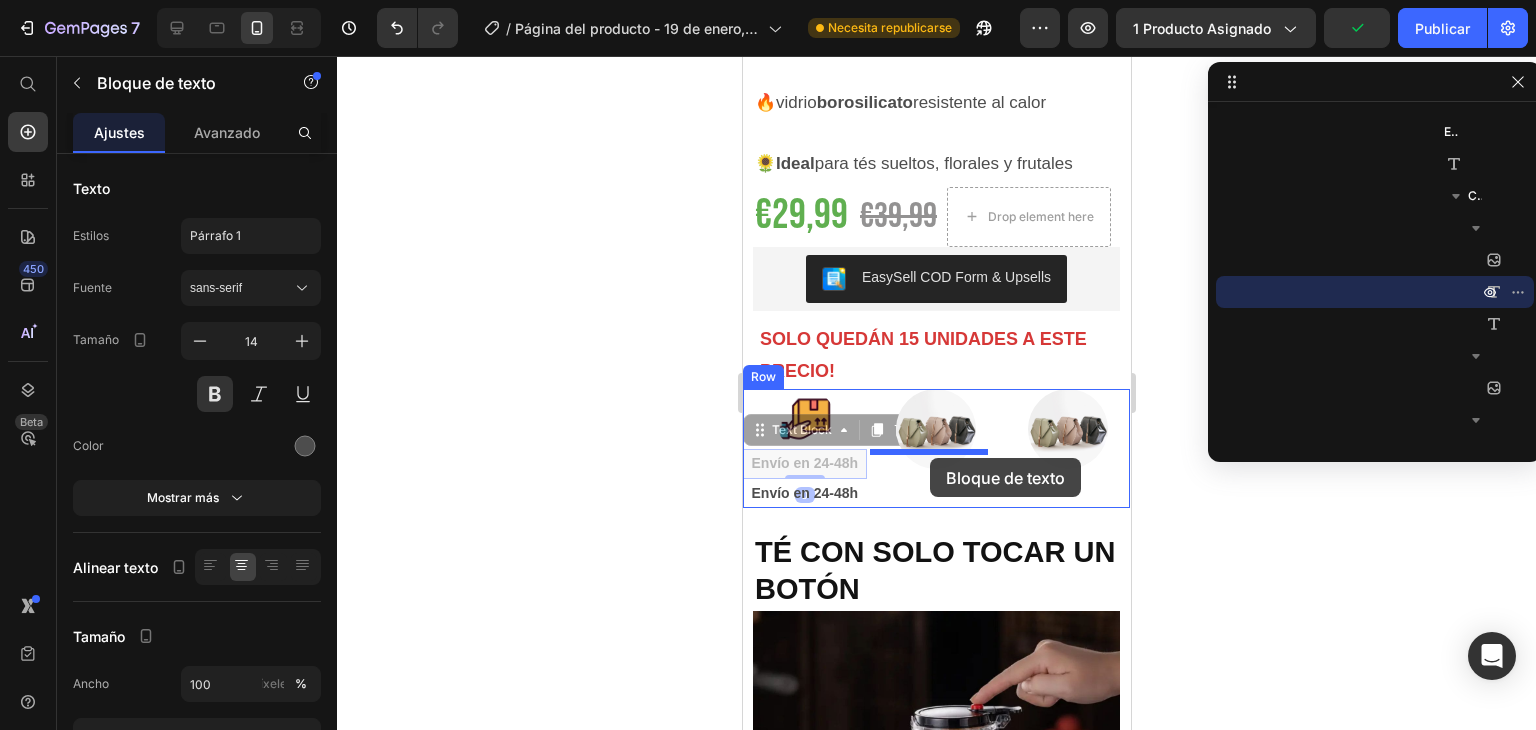 drag, startPoint x: 795, startPoint y: 419, endPoint x: 931, endPoint y: 458, distance: 141.48145 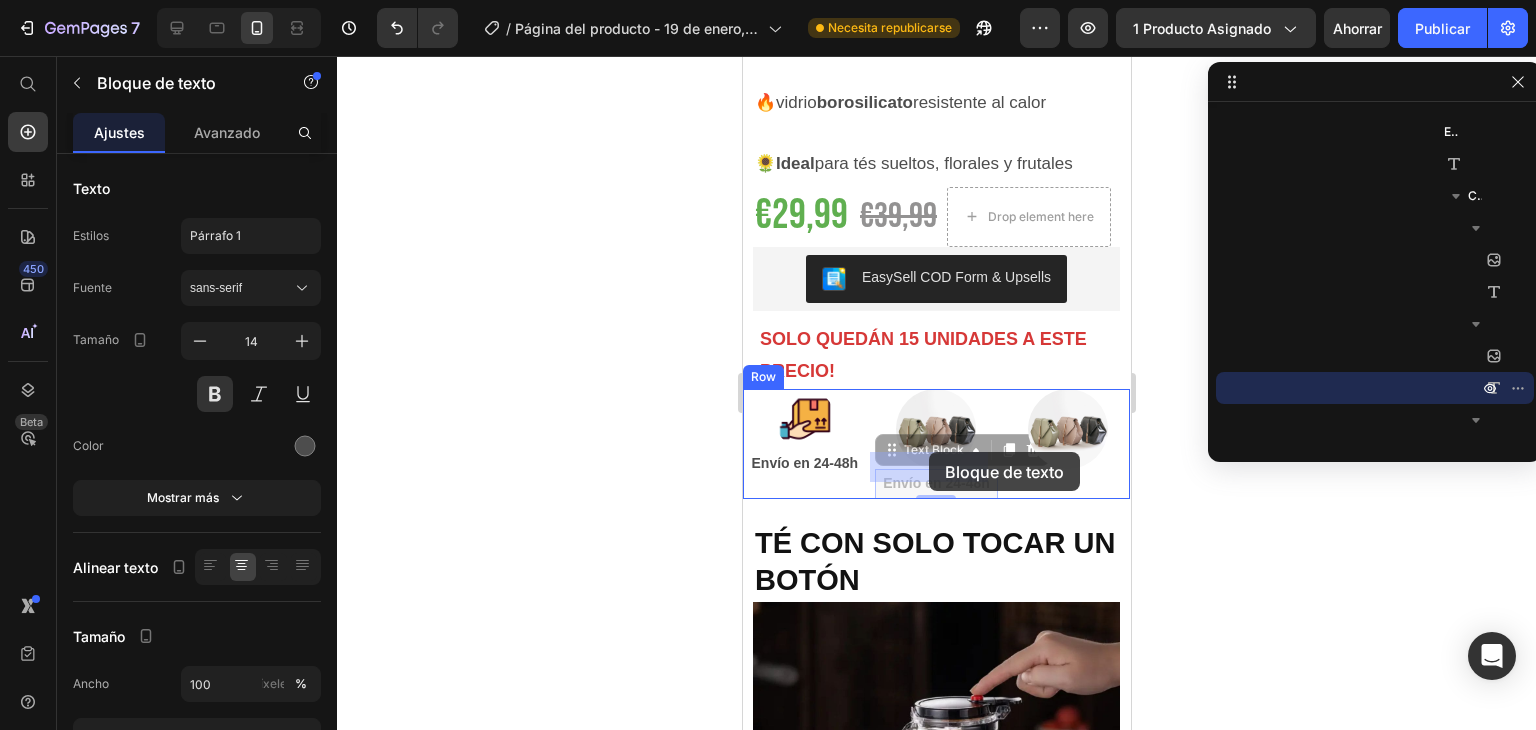 drag, startPoint x: 920, startPoint y: 436, endPoint x: 928, endPoint y: 452, distance: 17.888544 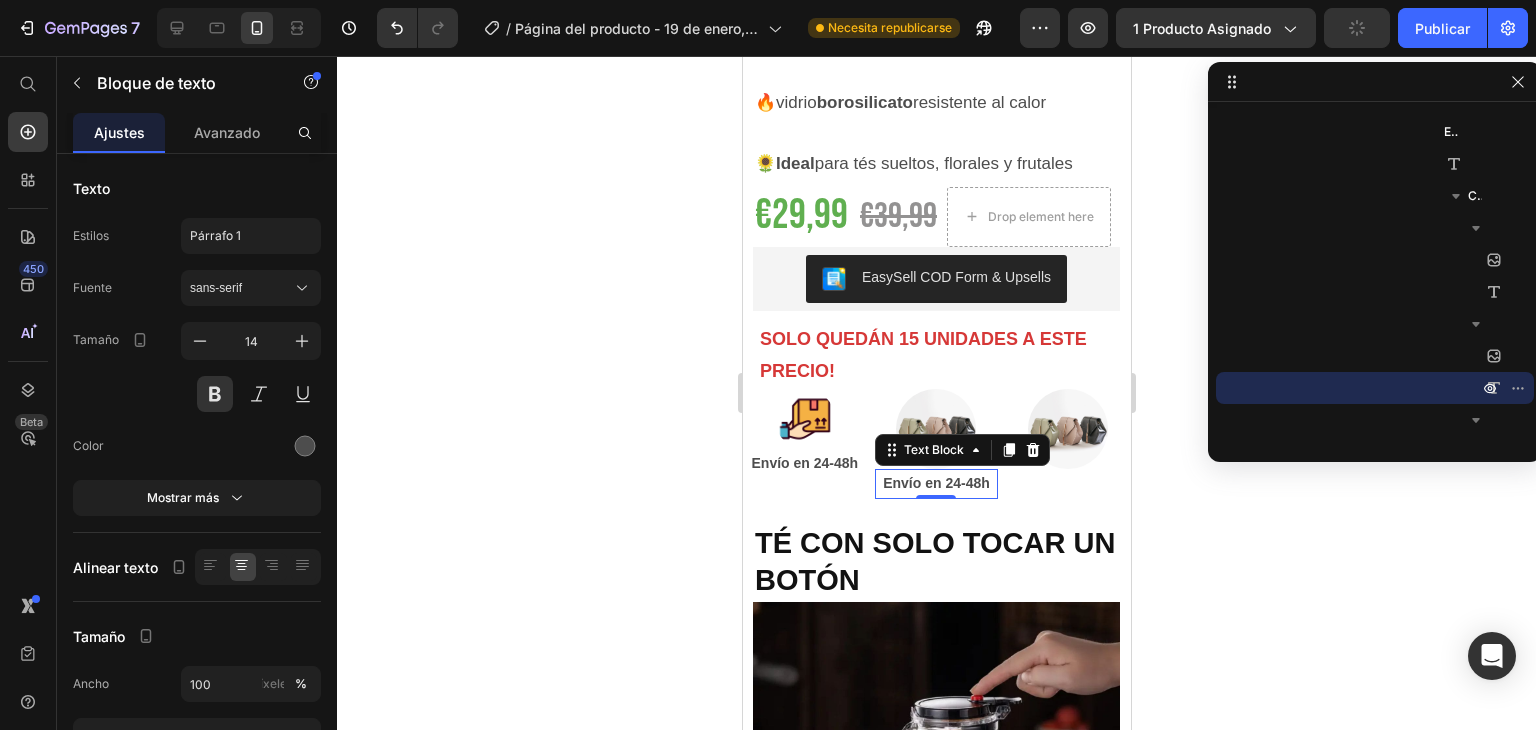 click on "Envío en 24-48h" at bounding box center [936, 483] 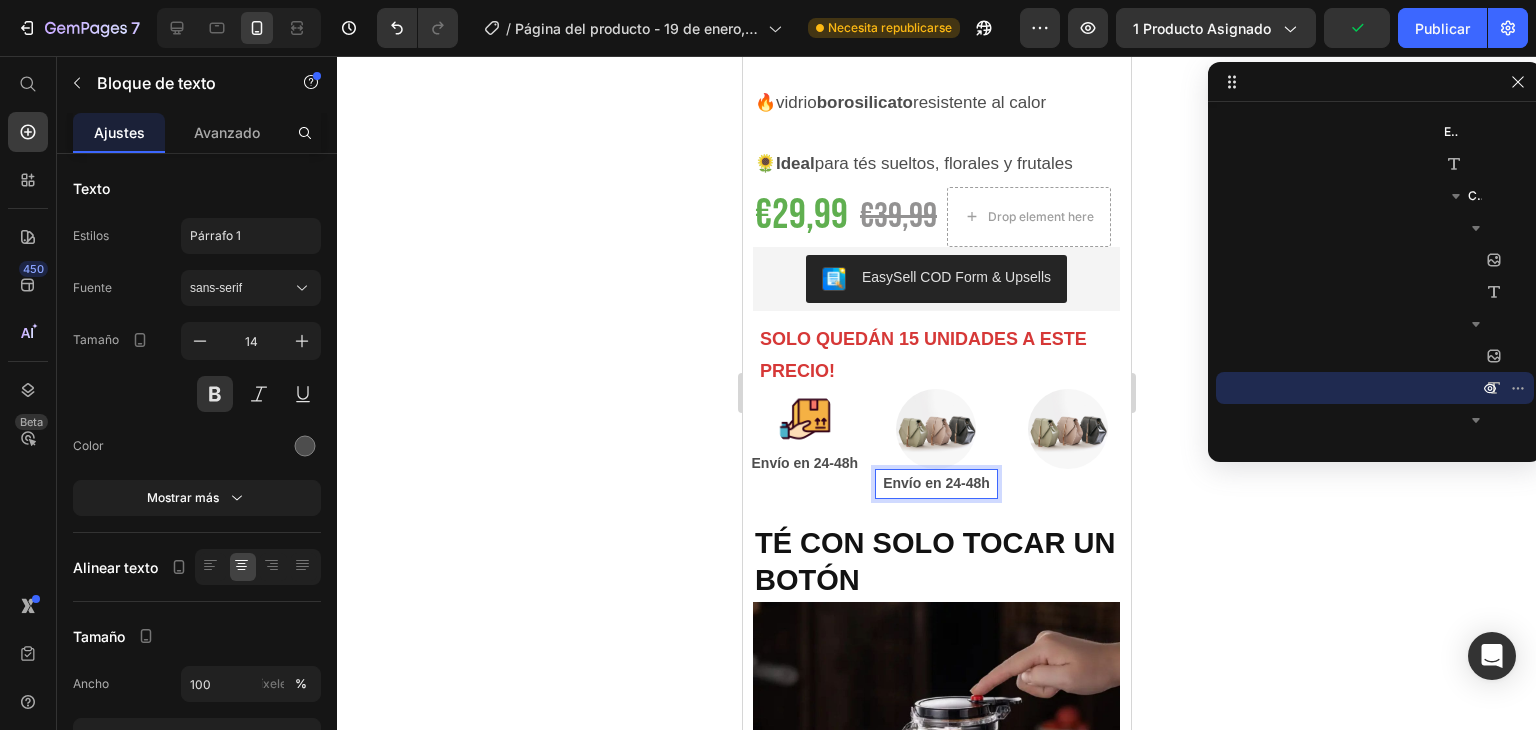 click on "Envío en 24-48h" at bounding box center (936, 483) 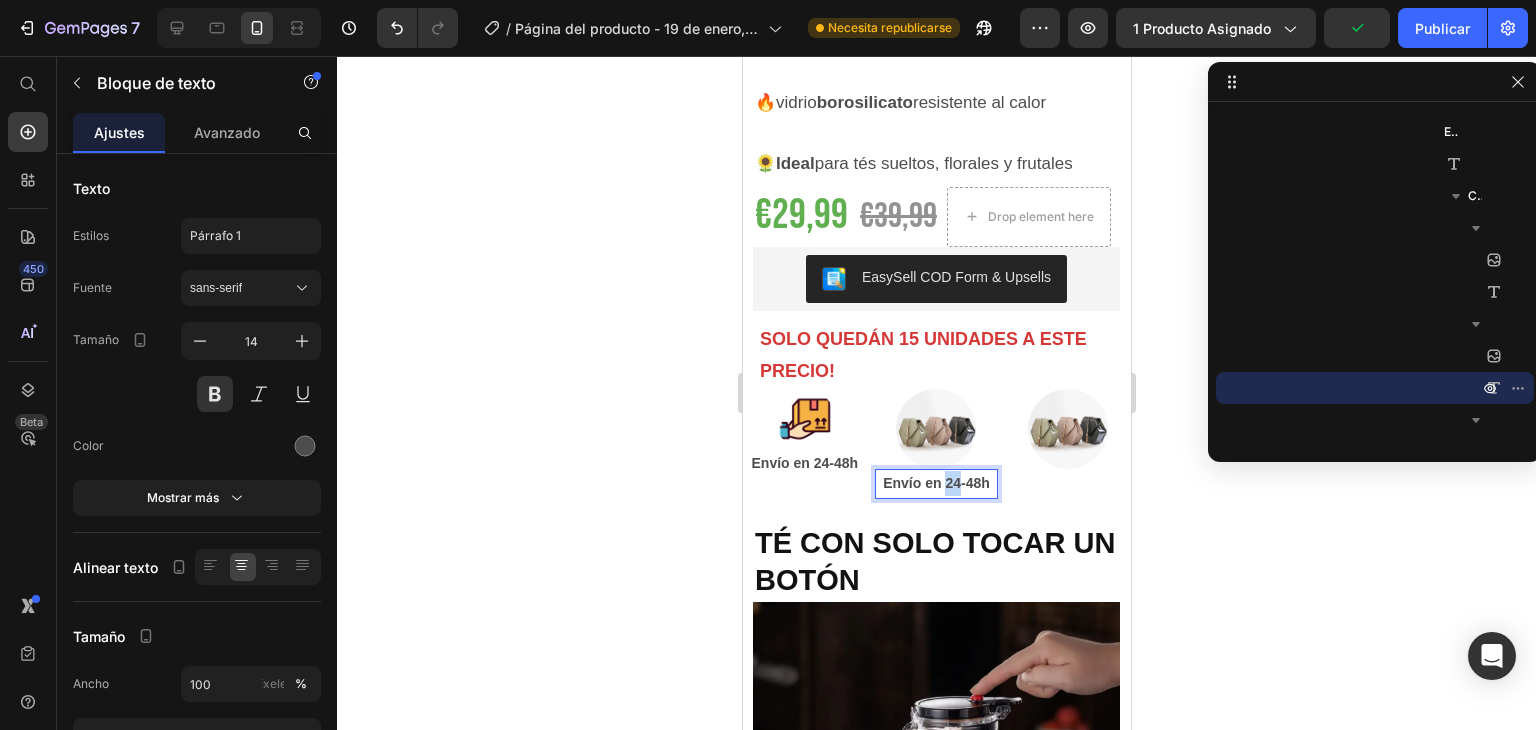 click on "Envío en 24-48h" at bounding box center (936, 483) 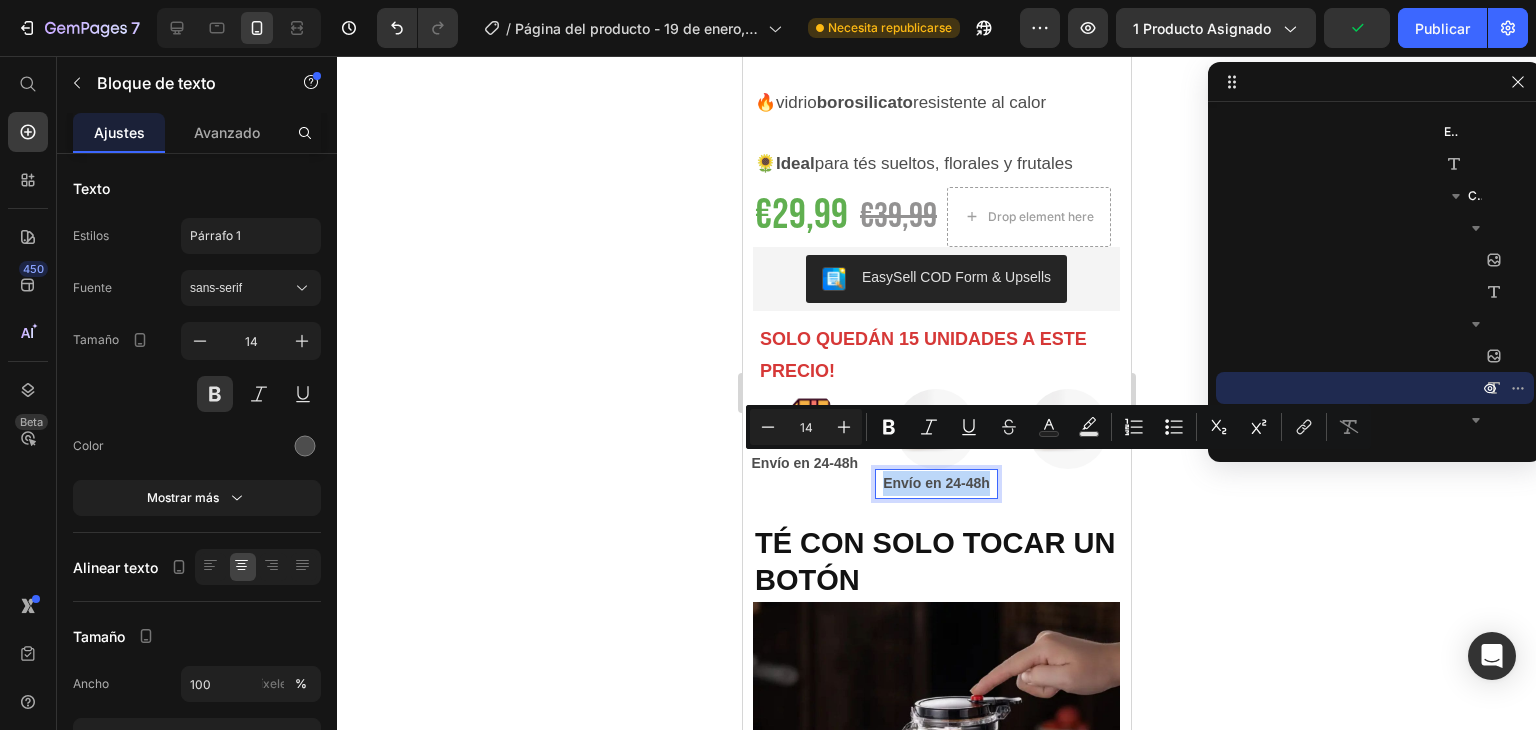 click on "Envío en 24-48h" at bounding box center [936, 483] 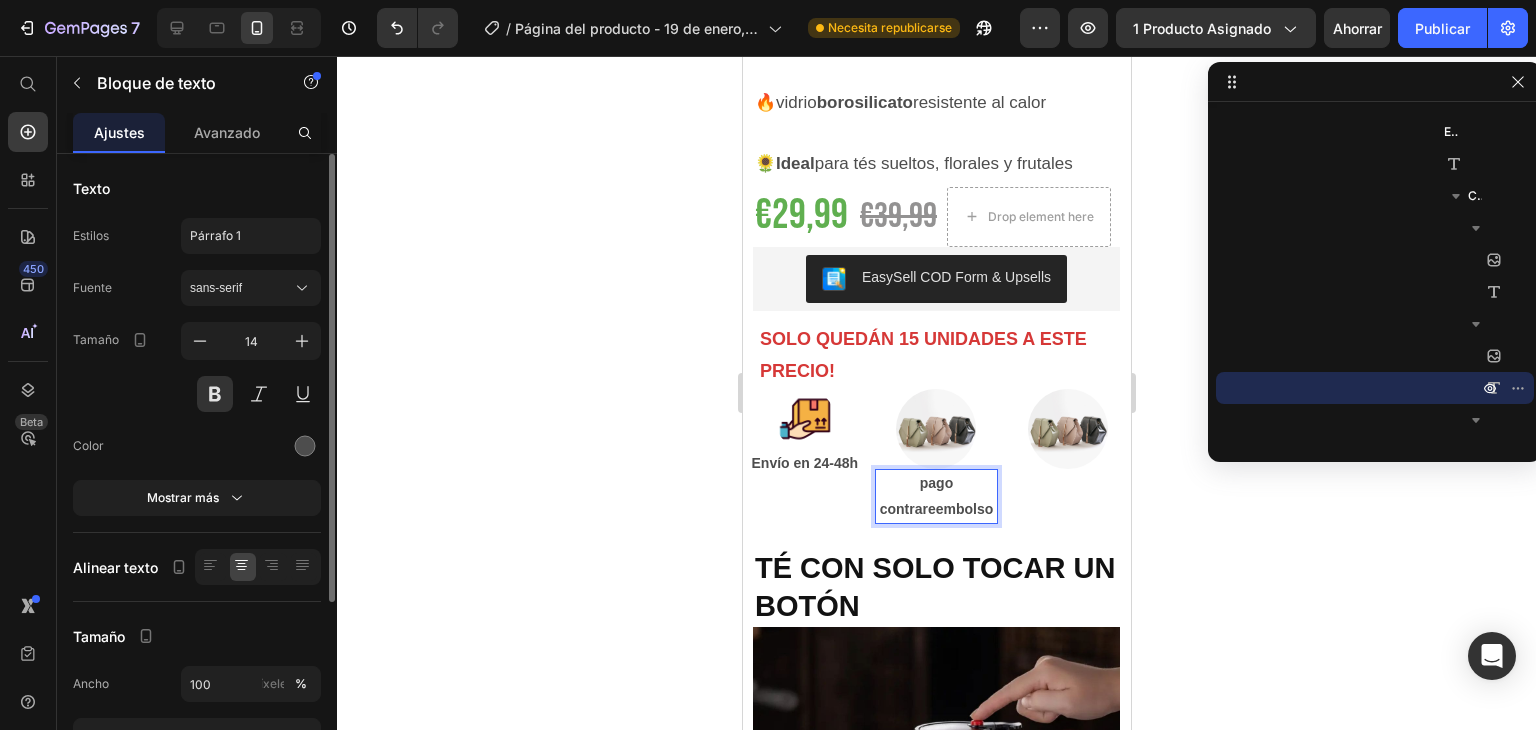 scroll, scrollTop: 260, scrollLeft: 0, axis: vertical 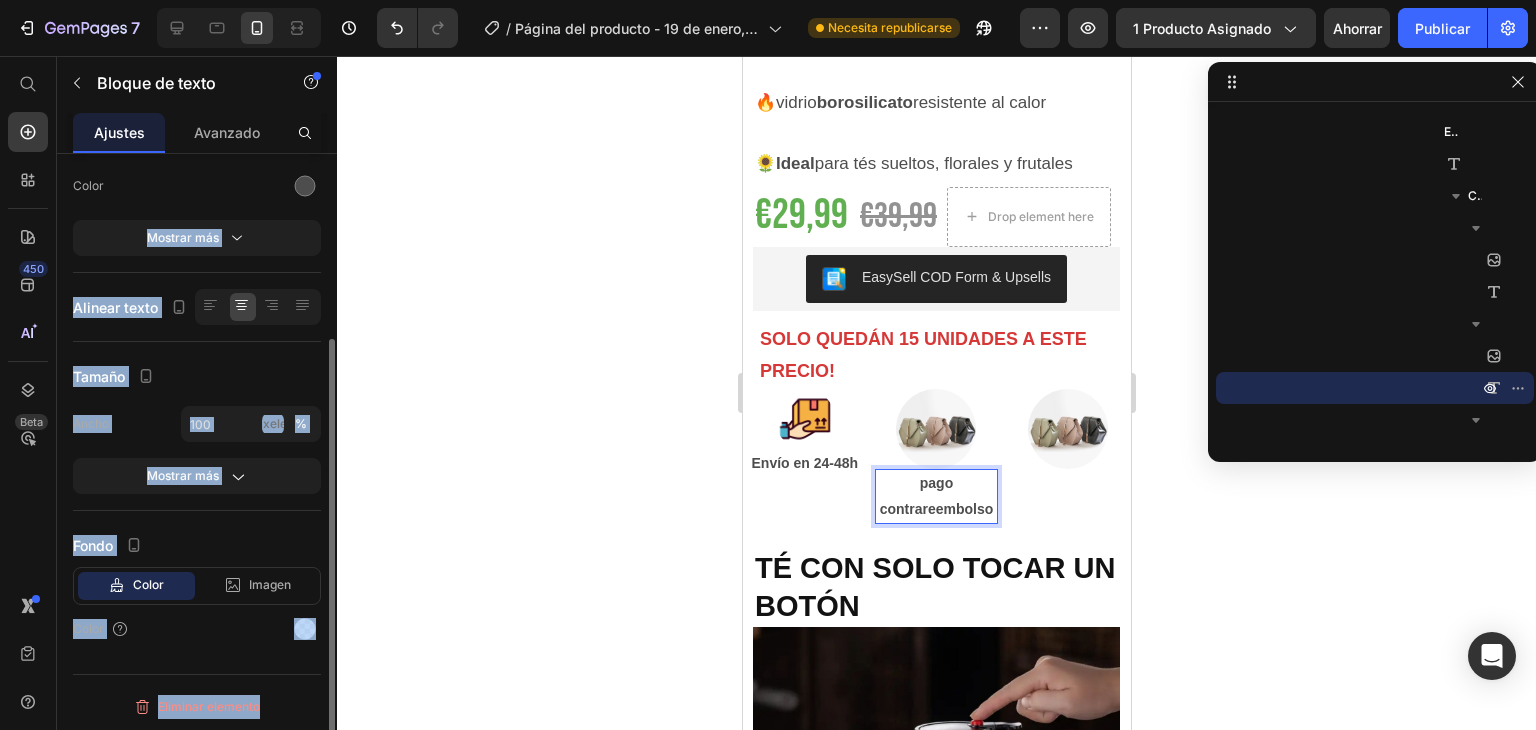 drag, startPoint x: 336, startPoint y: 426, endPoint x: 272, endPoint y: 186, distance: 248.3868 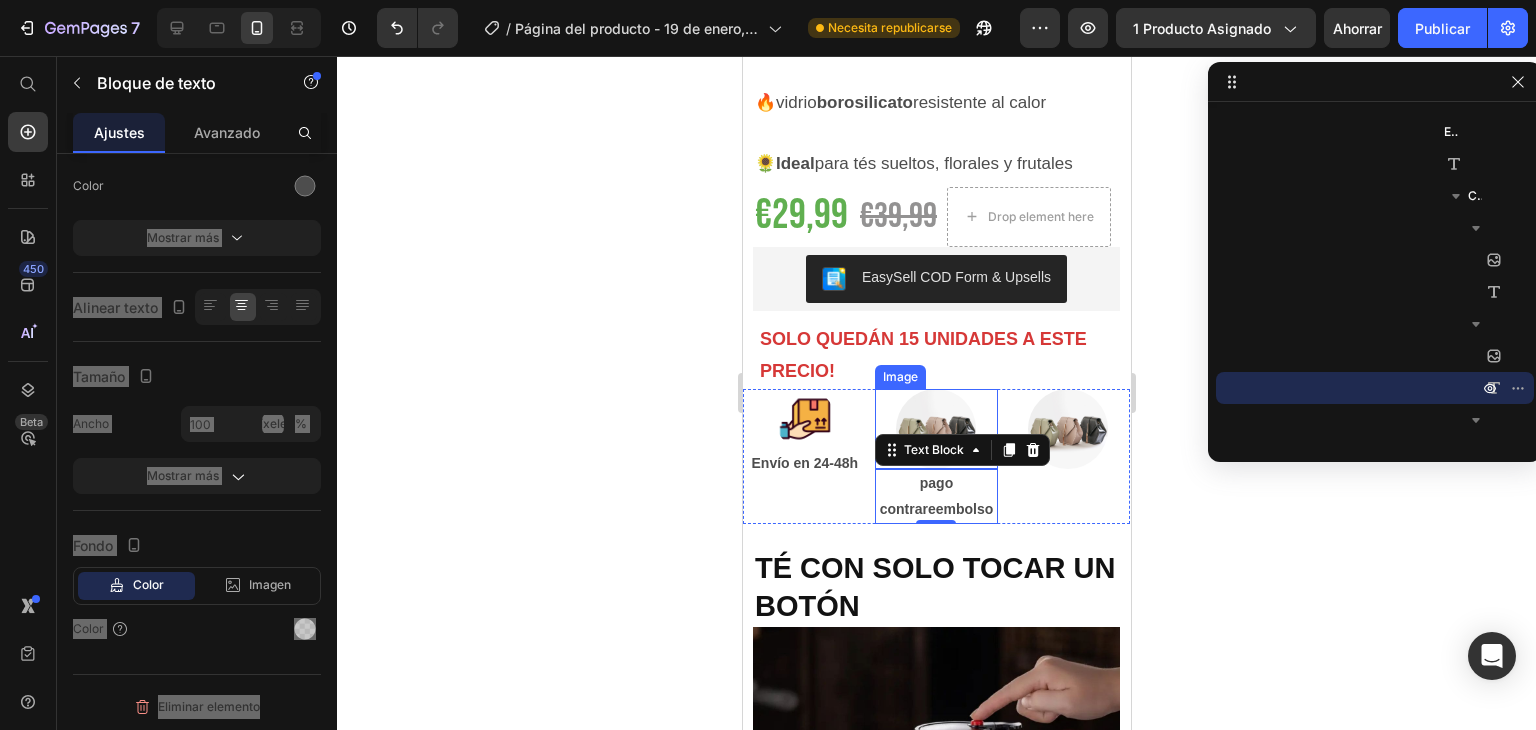 click at bounding box center (936, 429) 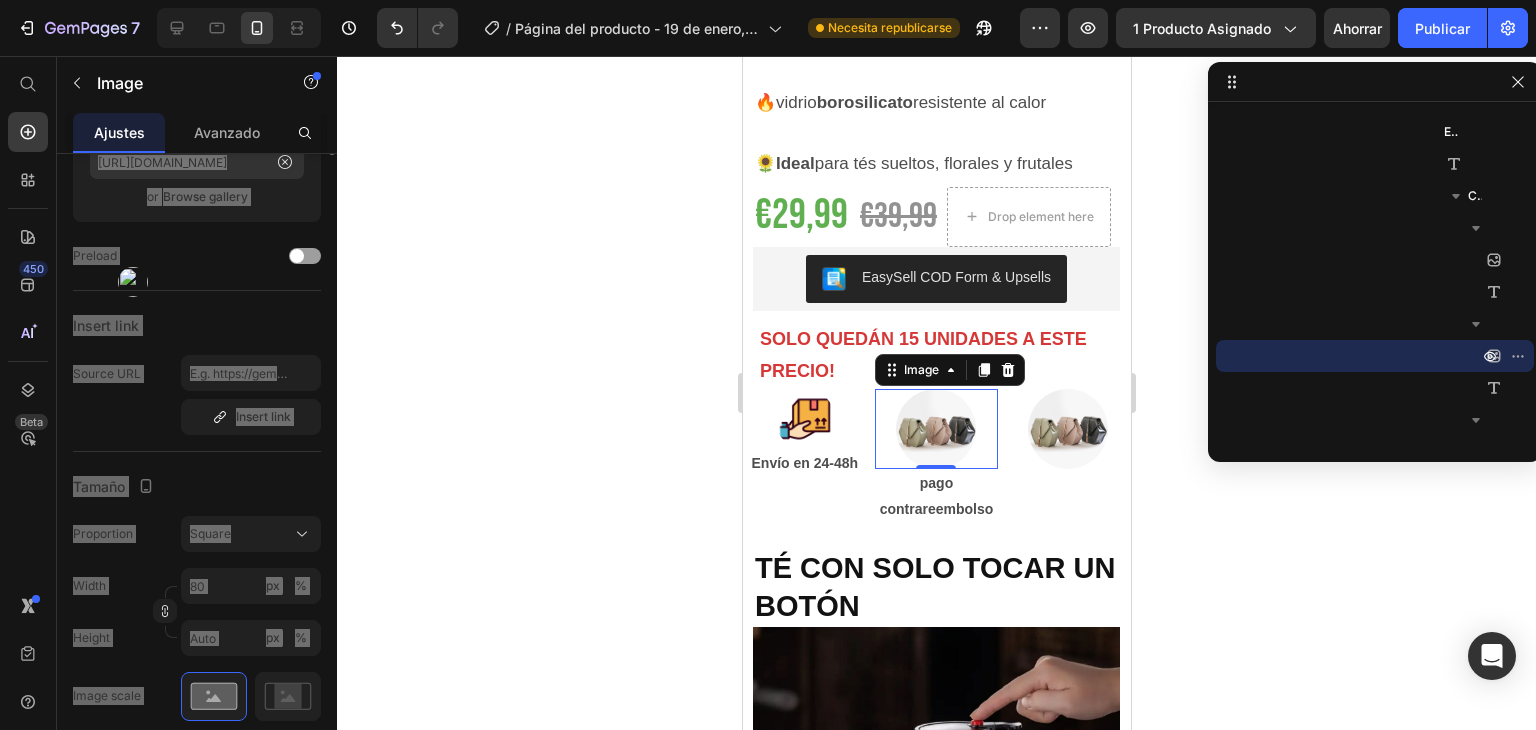 scroll, scrollTop: 0, scrollLeft: 0, axis: both 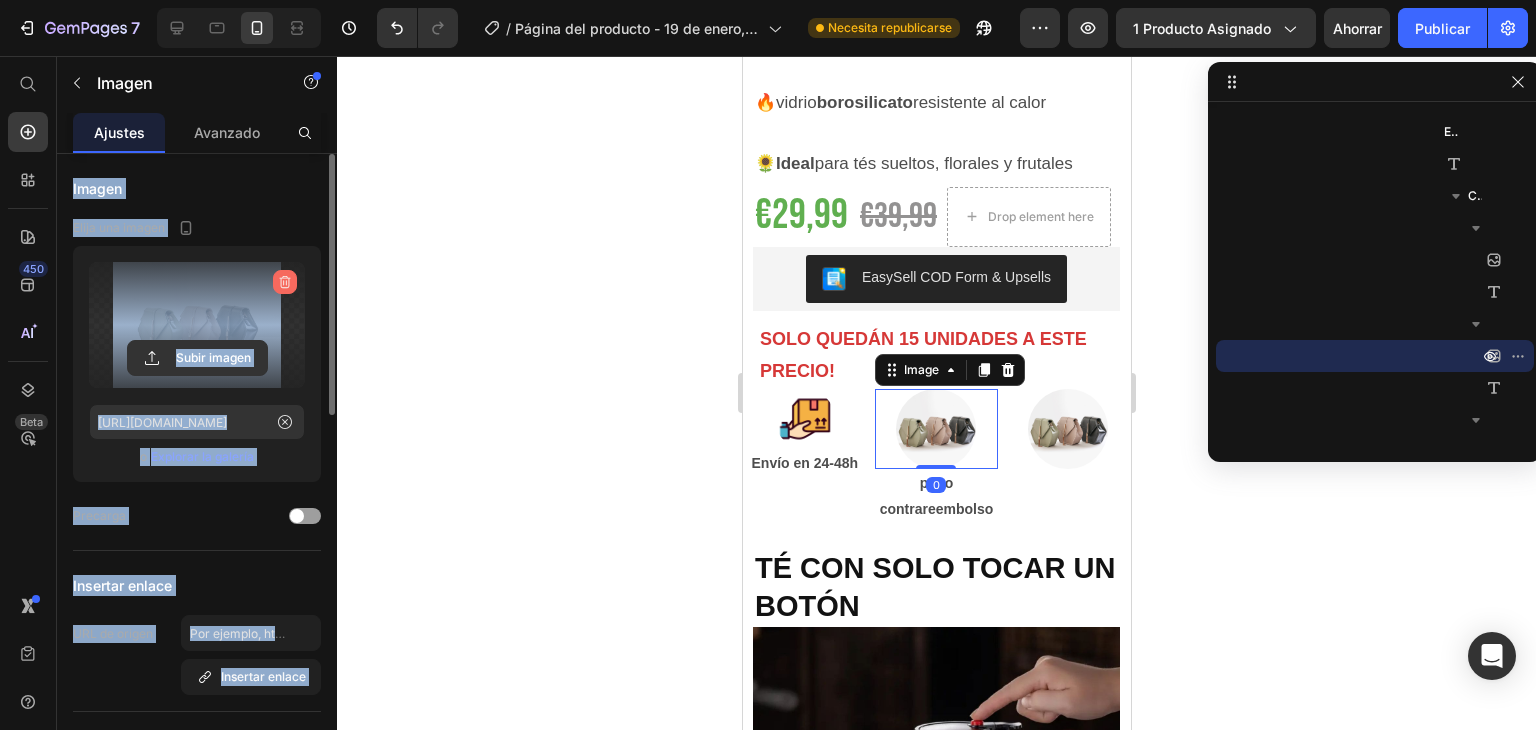 click 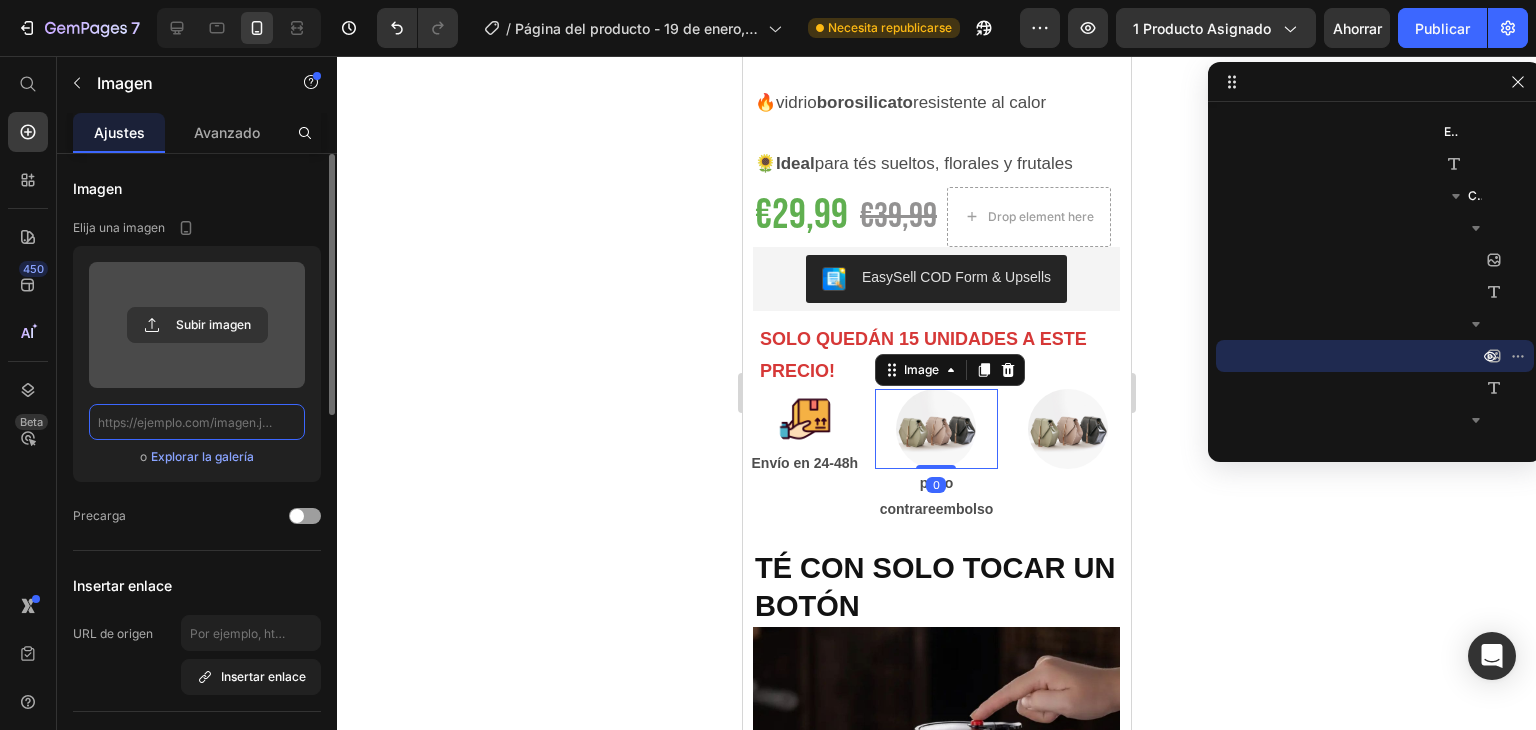 scroll, scrollTop: 0, scrollLeft: 0, axis: both 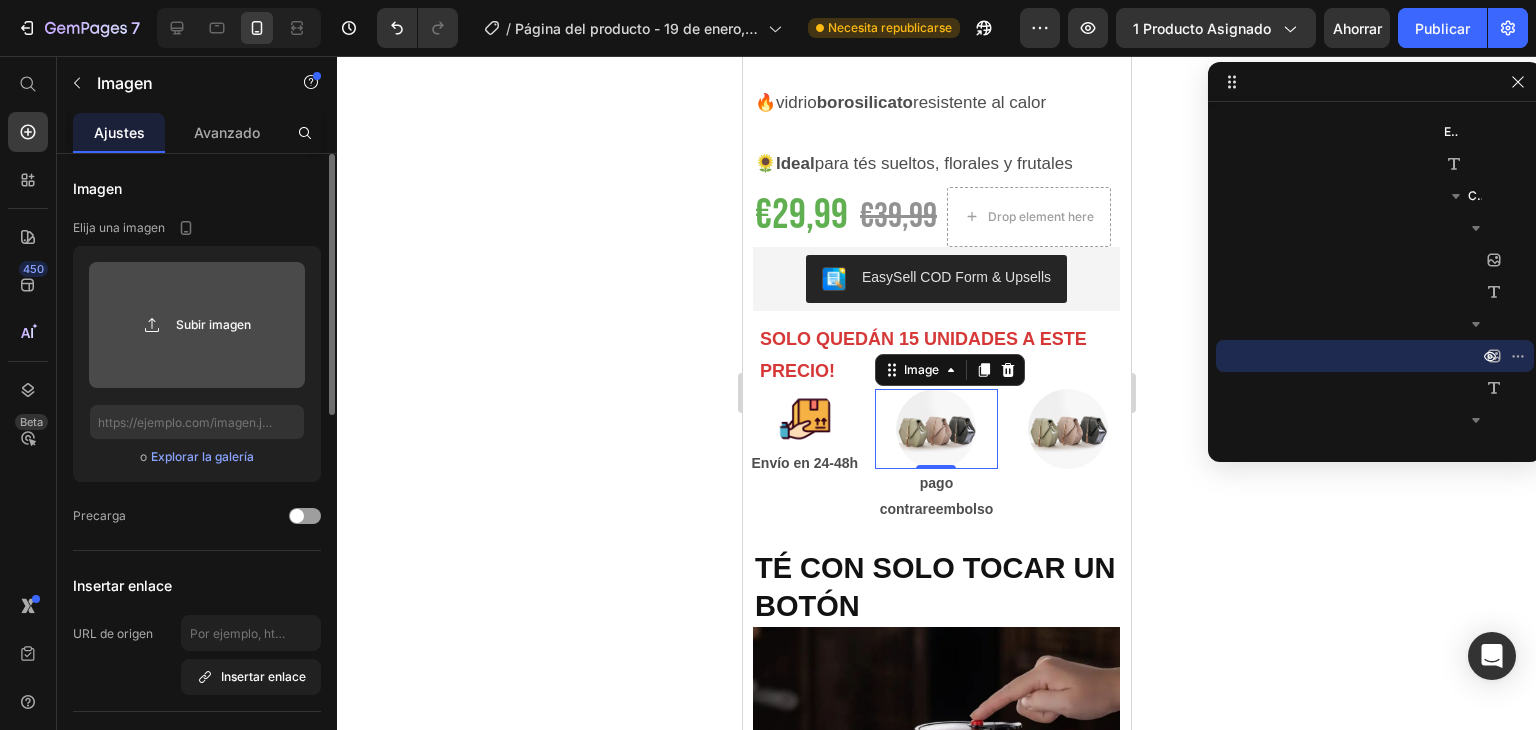 click 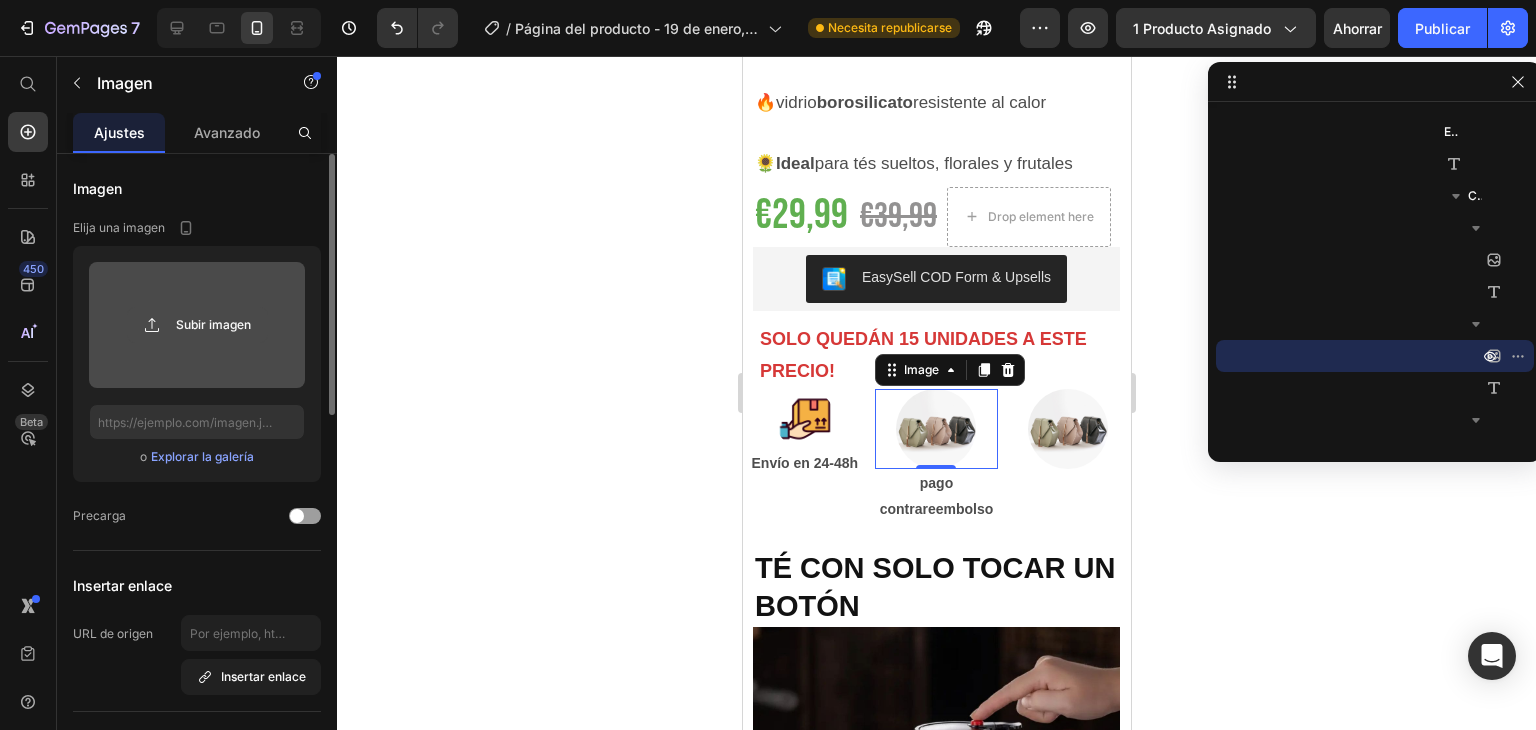 type on "[URL][DOMAIN_NAME]" 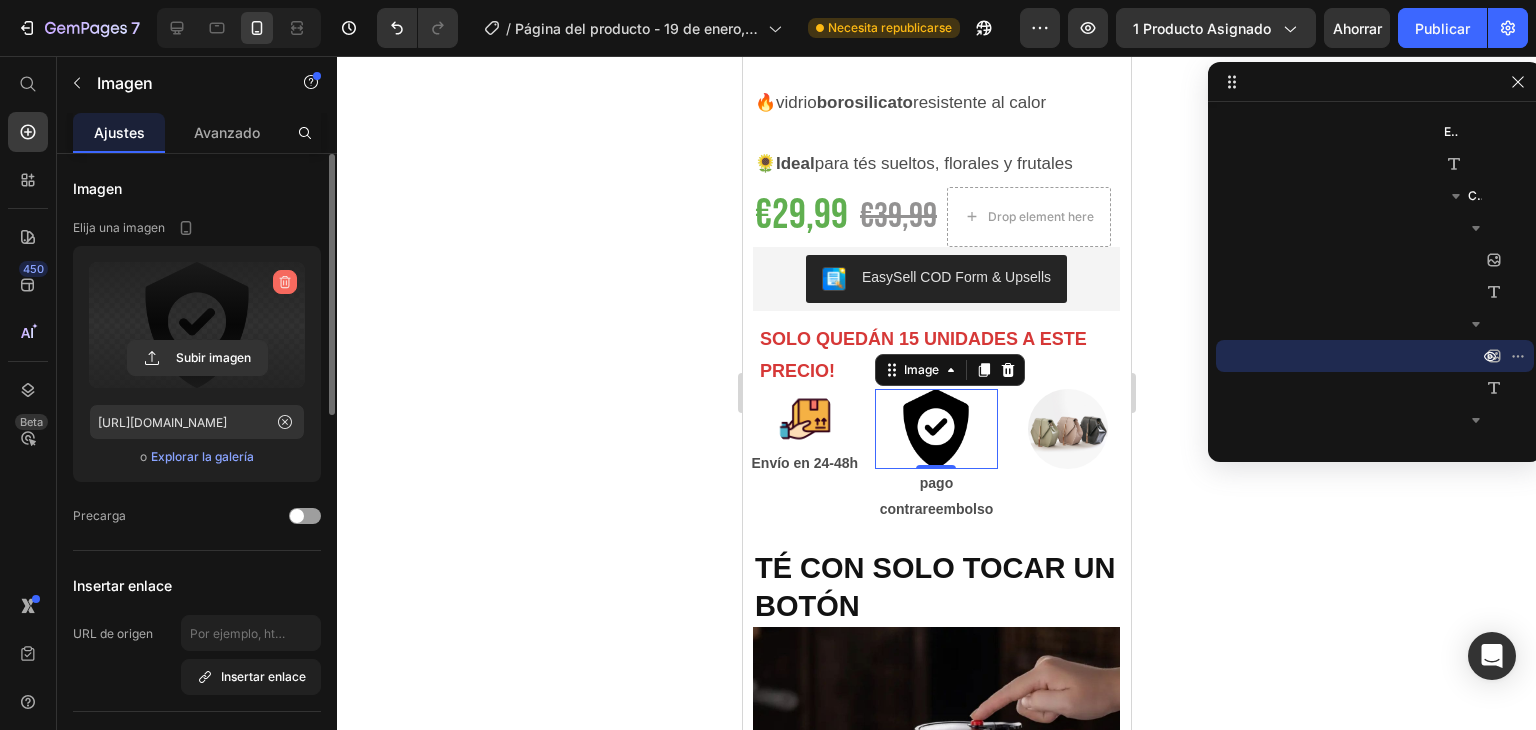 click 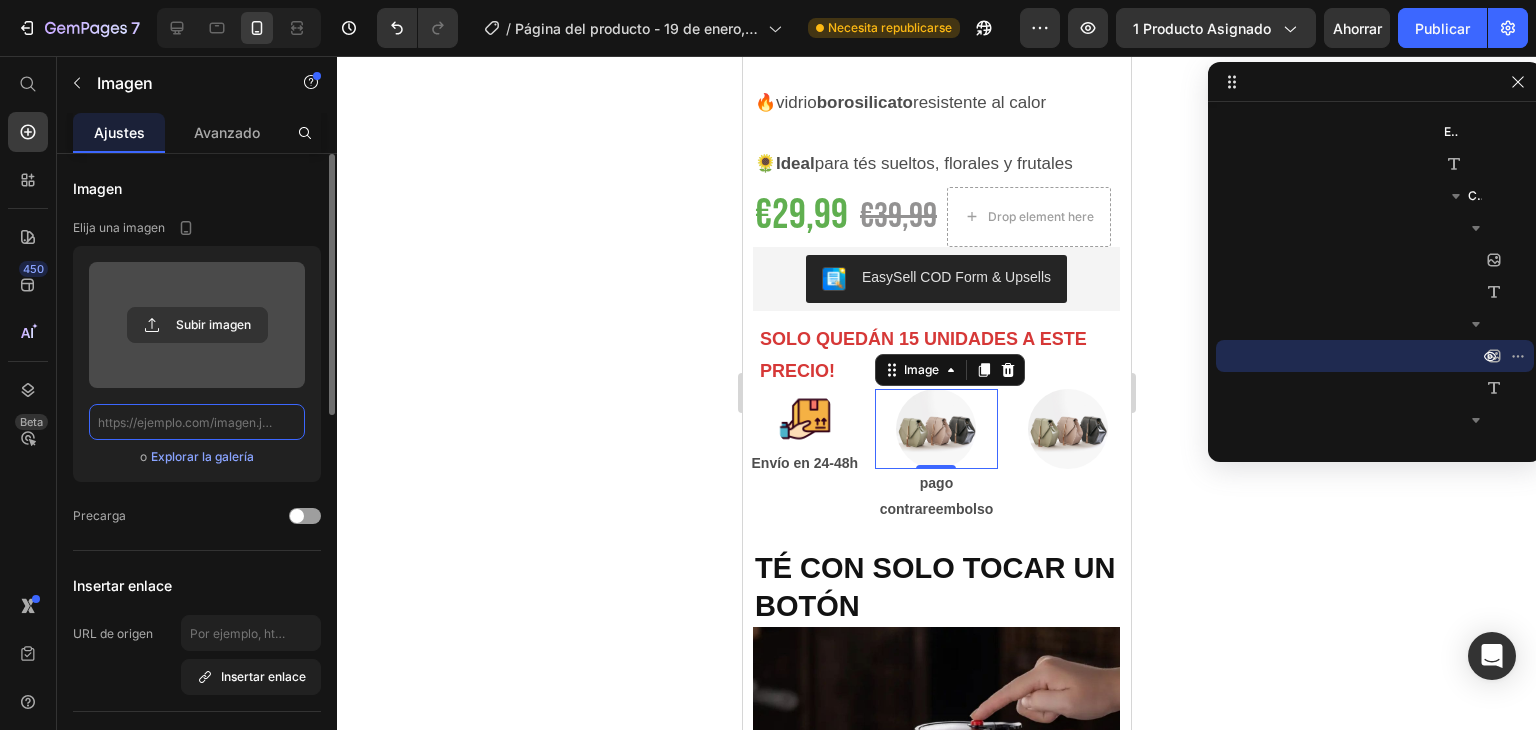 scroll, scrollTop: 0, scrollLeft: 0, axis: both 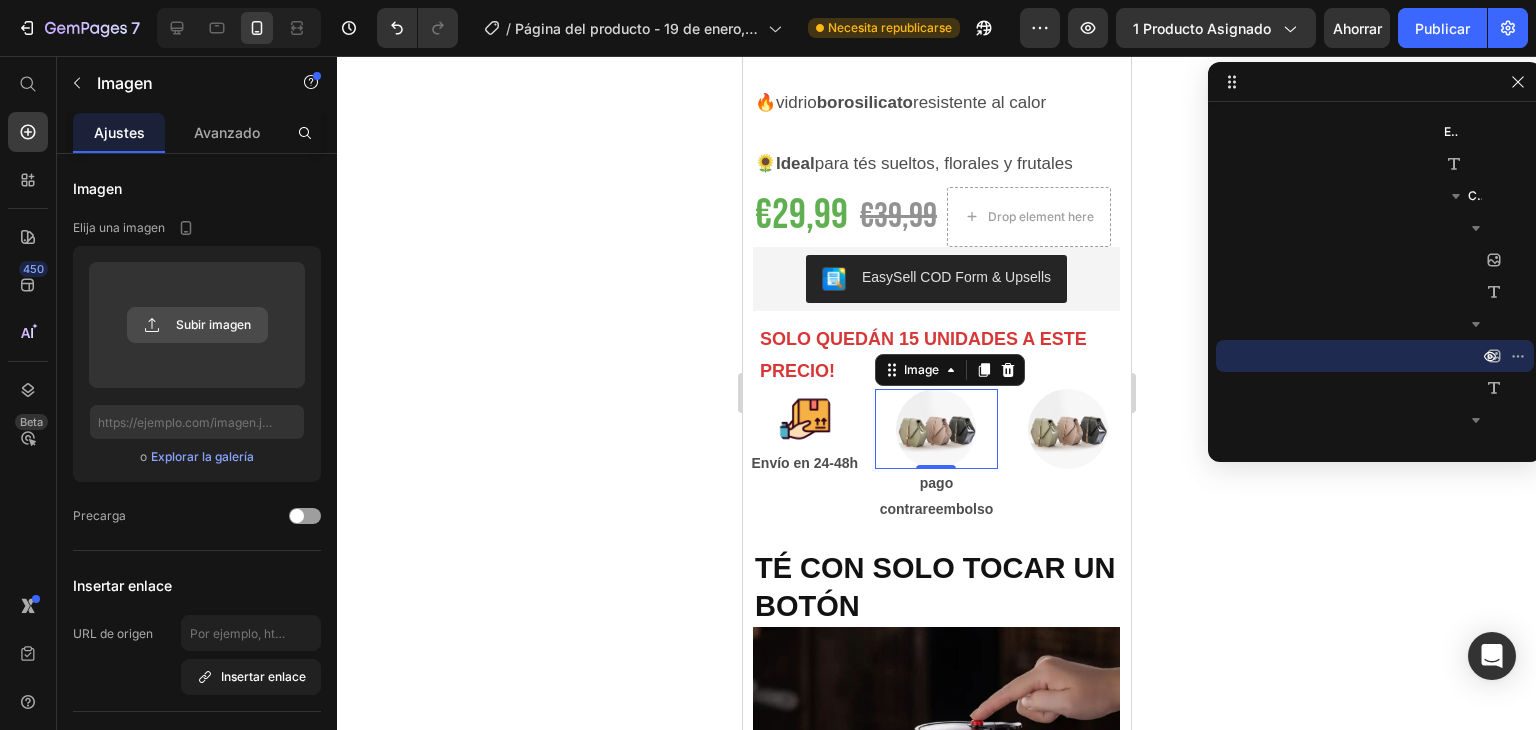 click 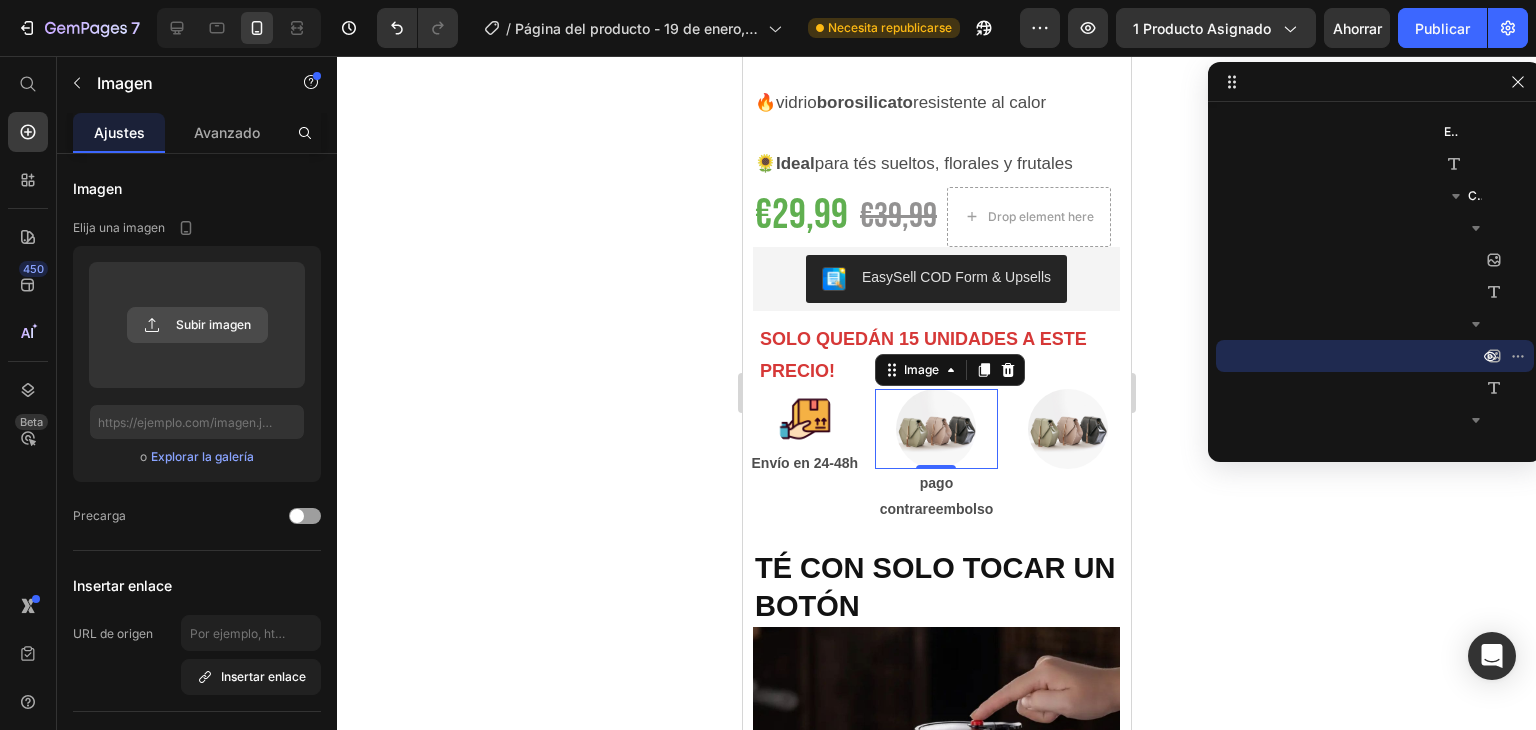 click 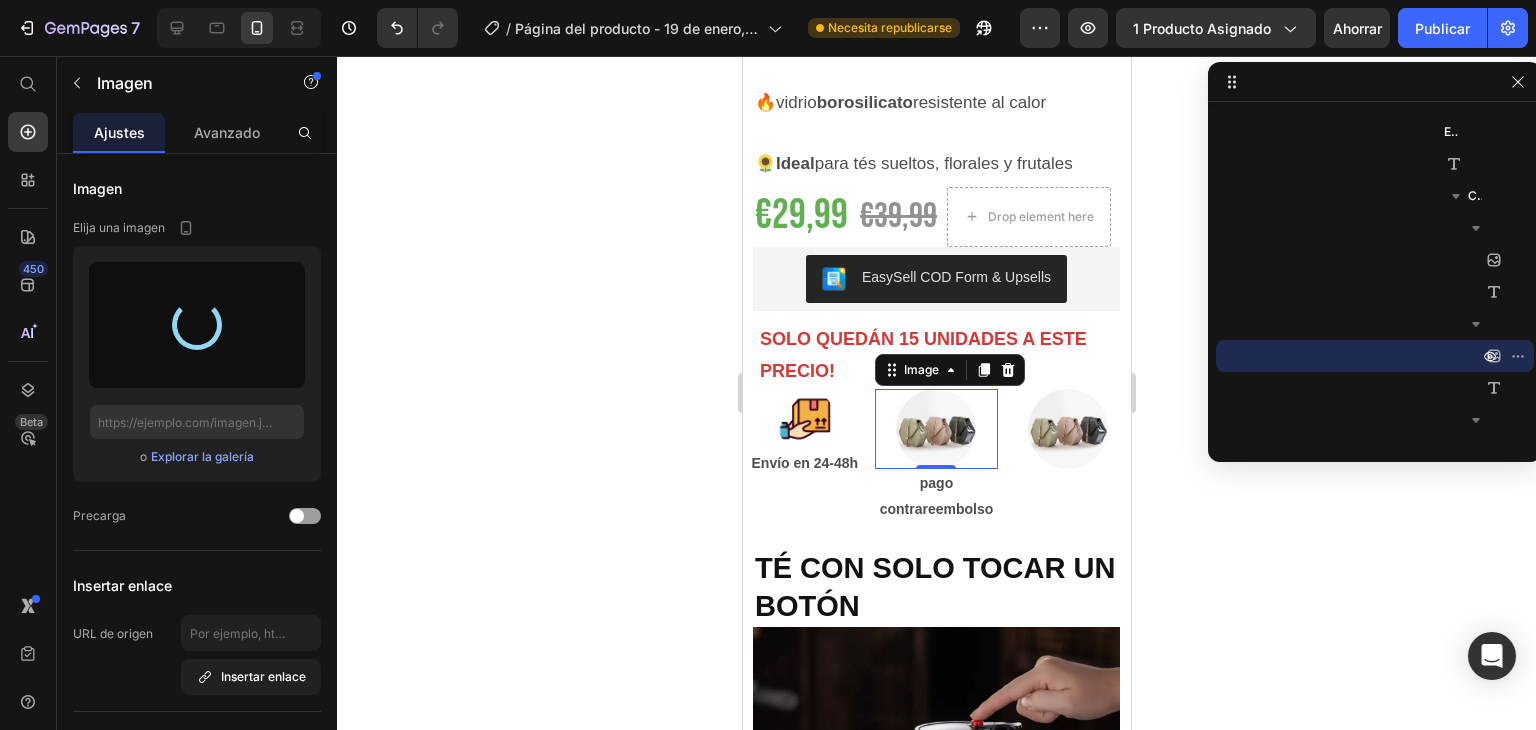 type on "[URL][DOMAIN_NAME]" 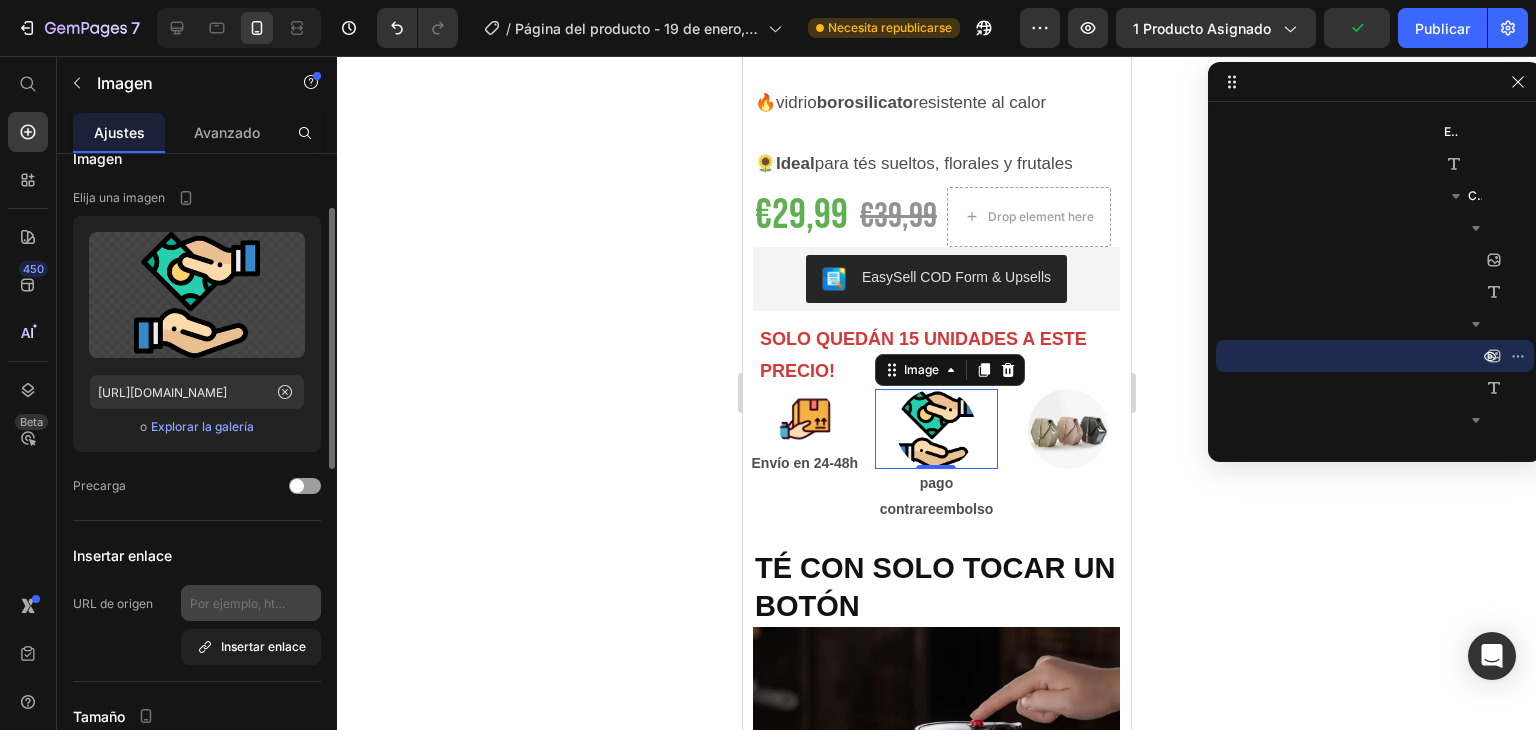 scroll, scrollTop: 456, scrollLeft: 0, axis: vertical 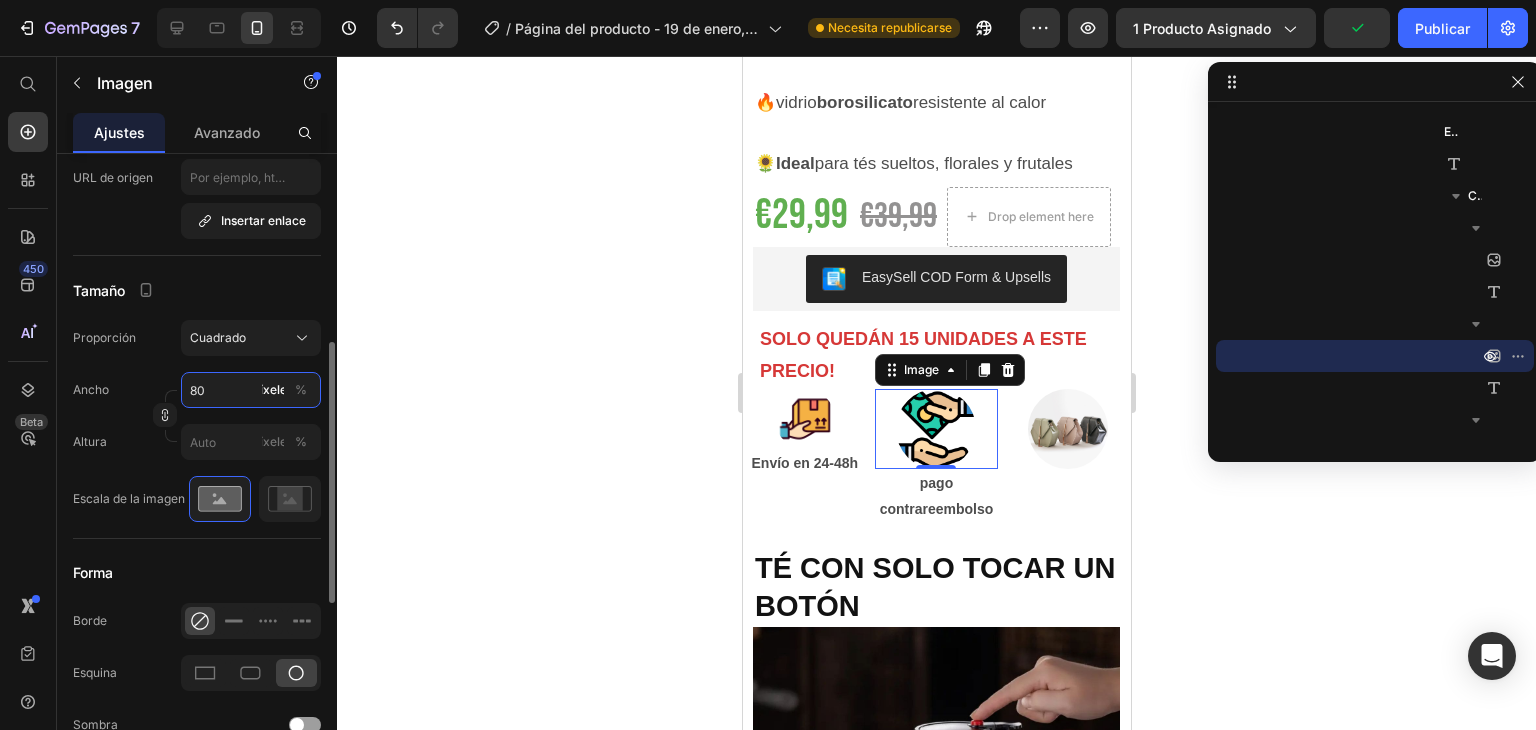 click on "80" at bounding box center [251, 390] 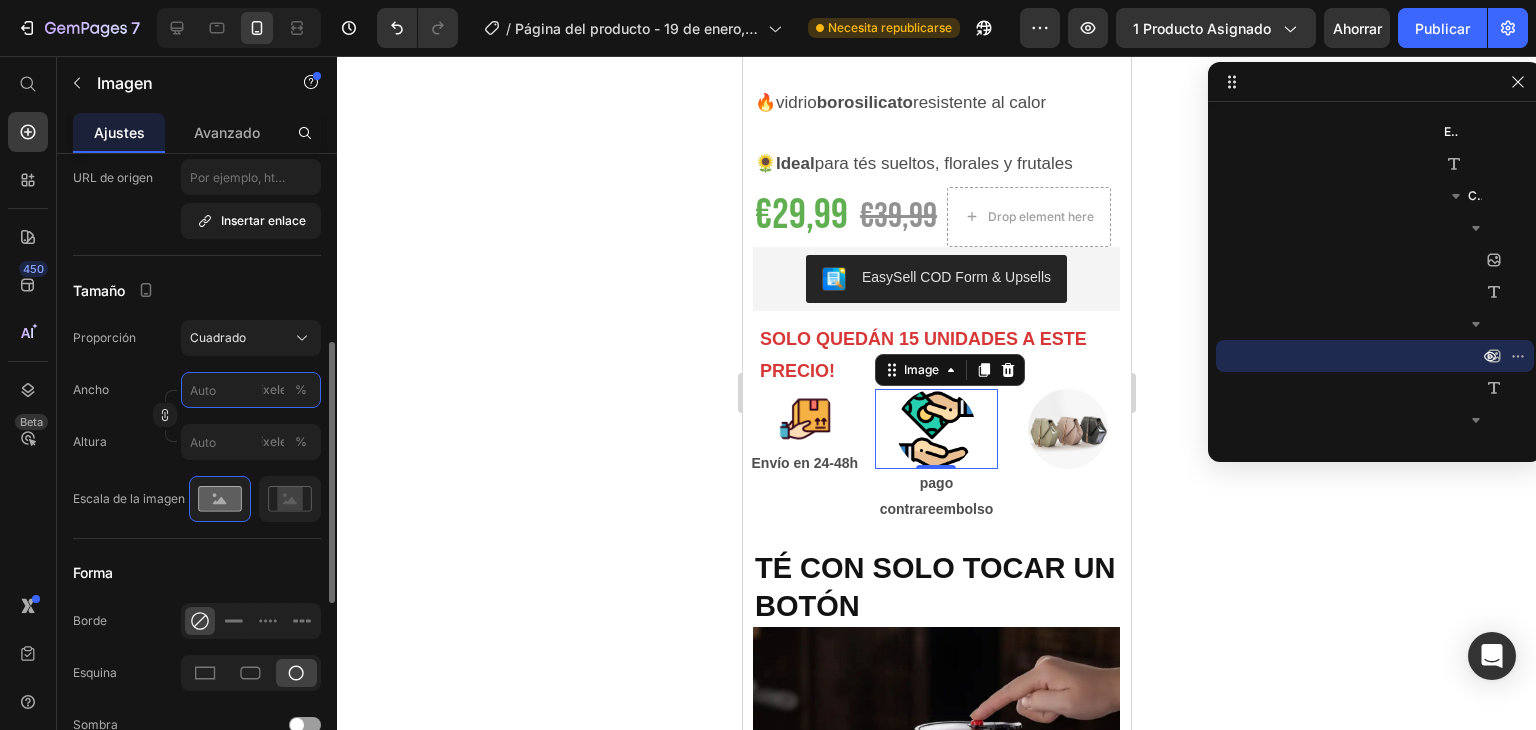 type on "6" 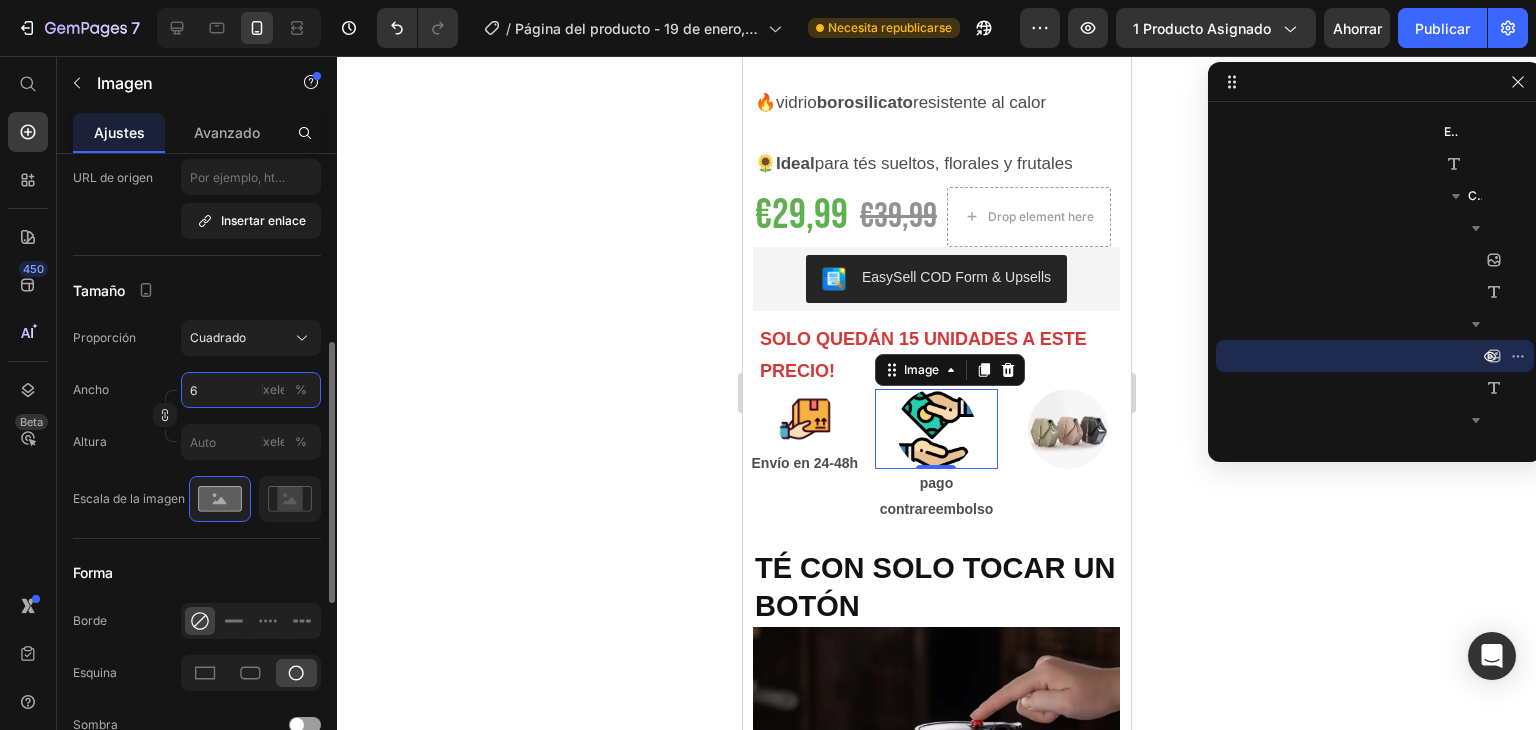 type on "6" 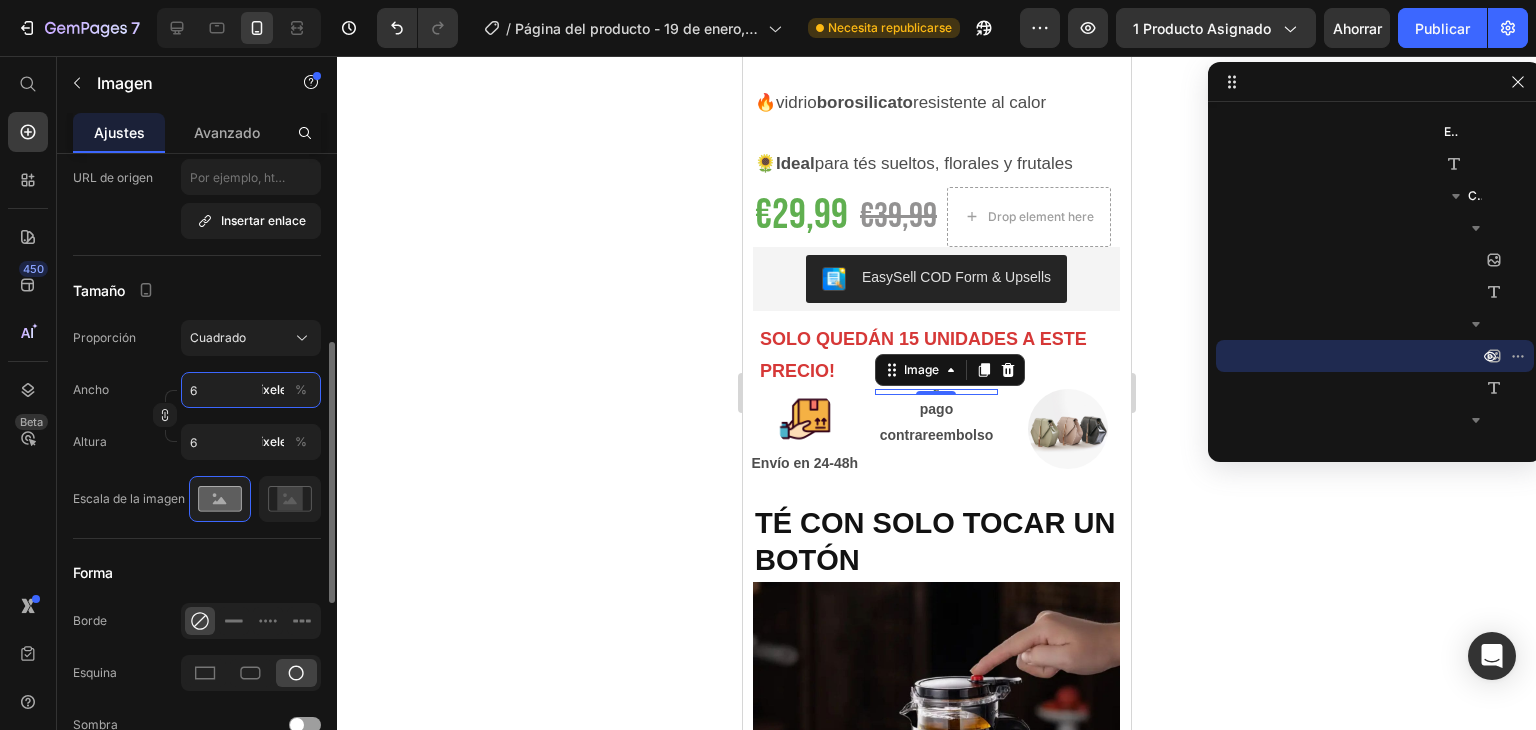 type on "60" 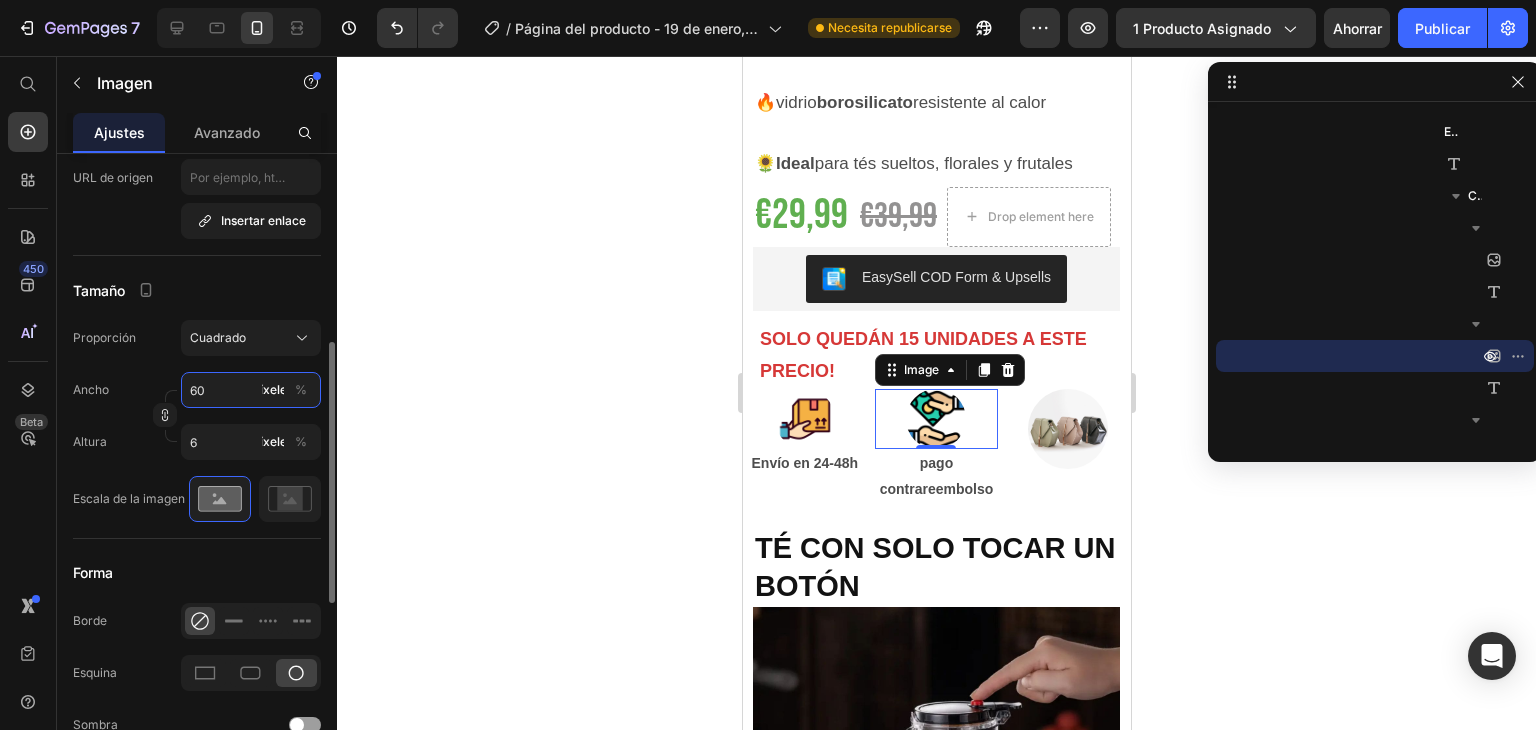 type on "60" 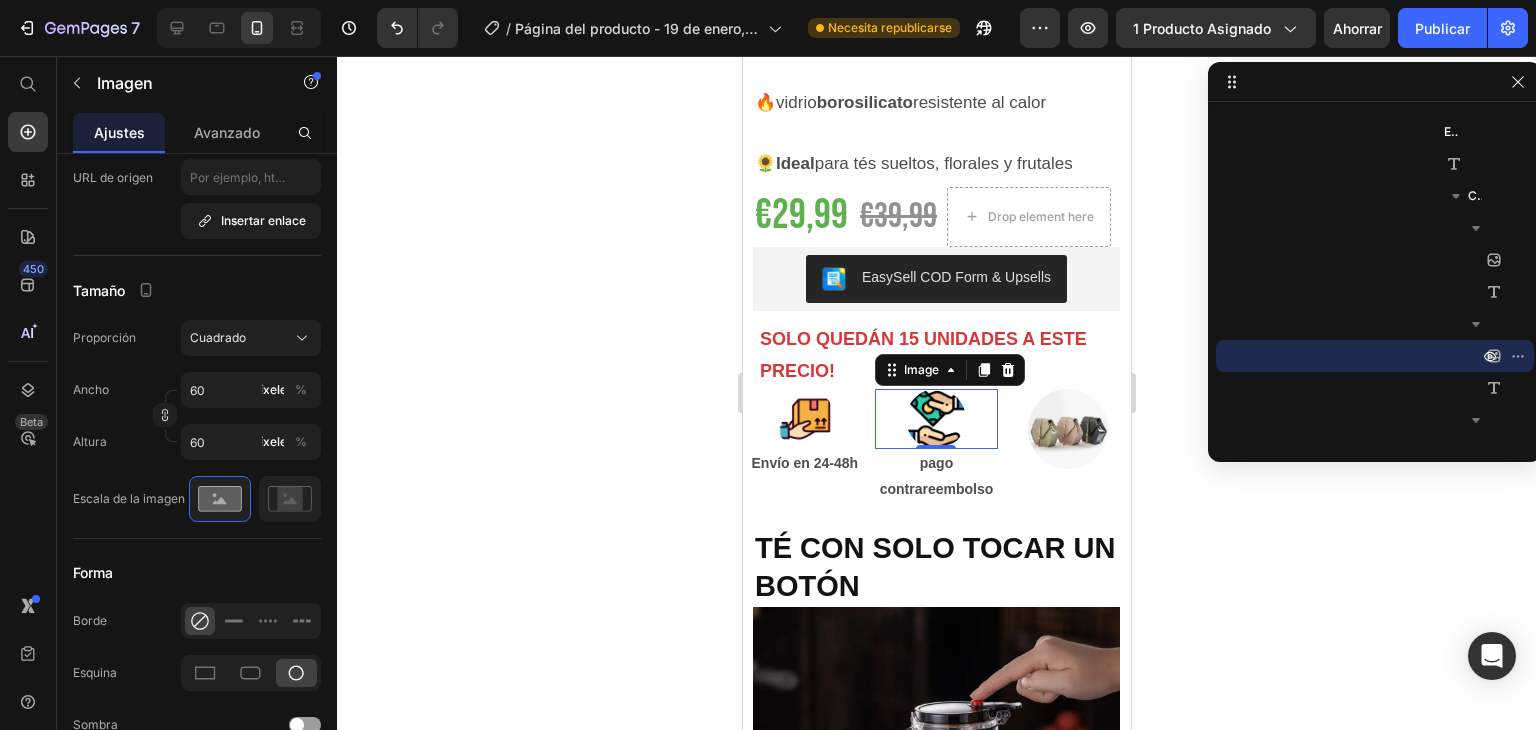 click 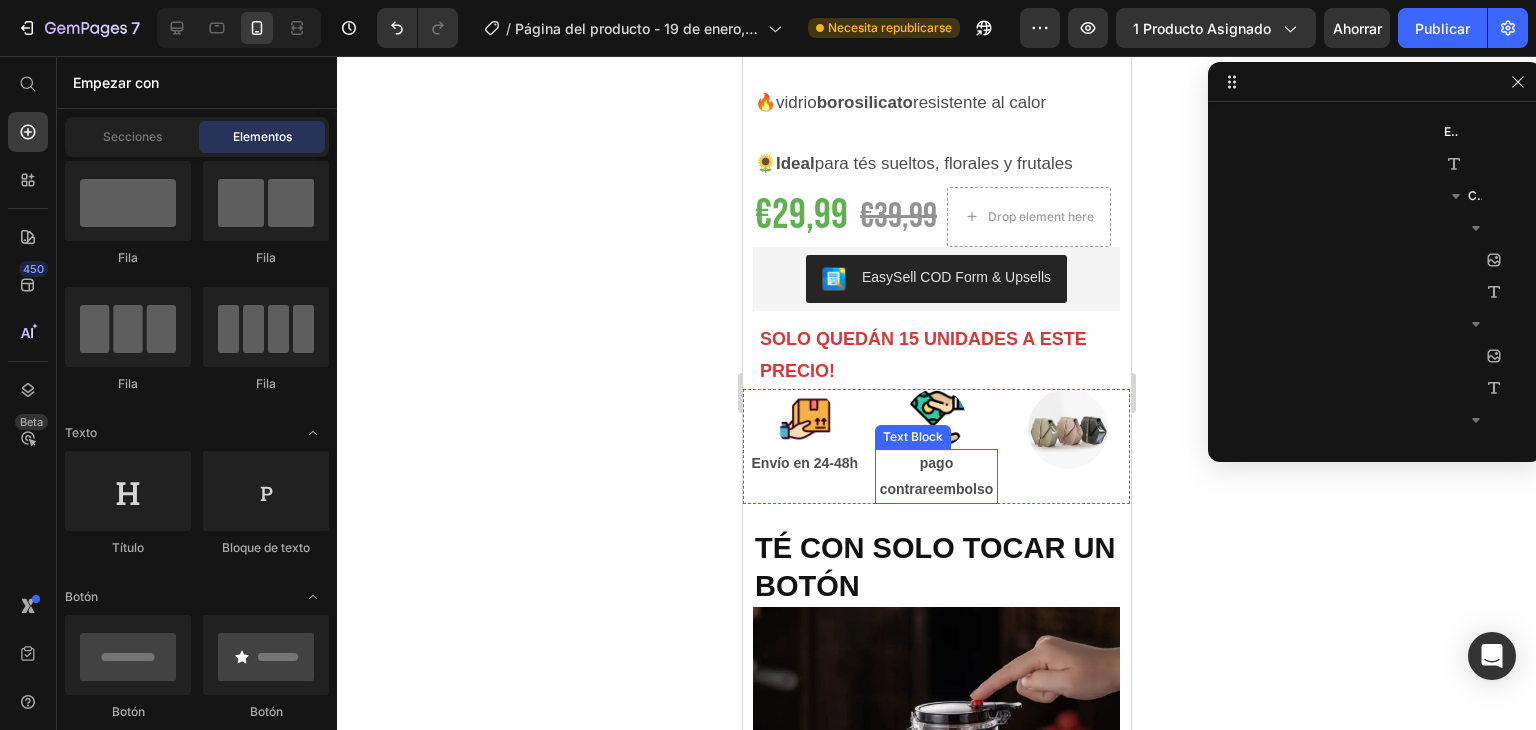 click on "pago contrareembolso" at bounding box center [936, 476] 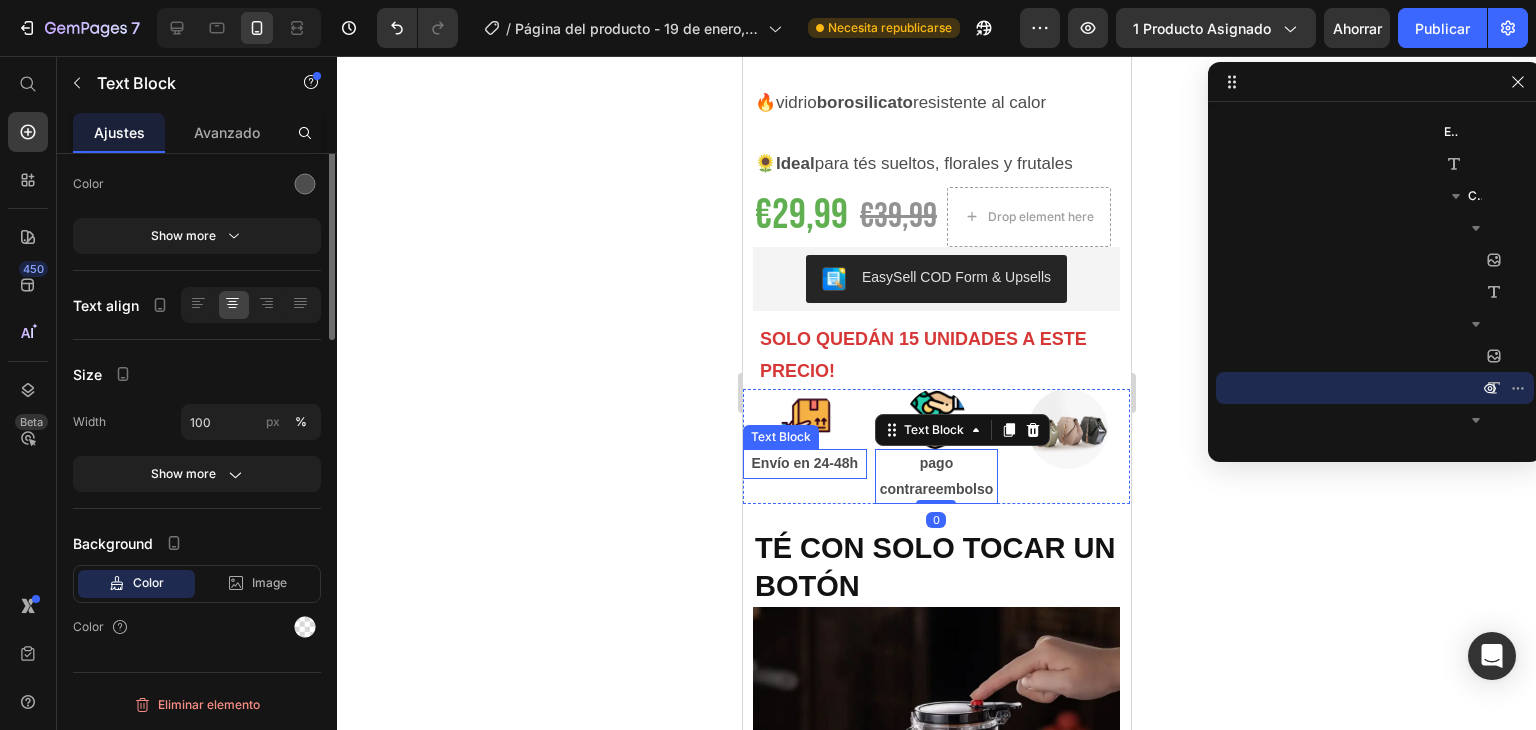 scroll, scrollTop: 0, scrollLeft: 0, axis: both 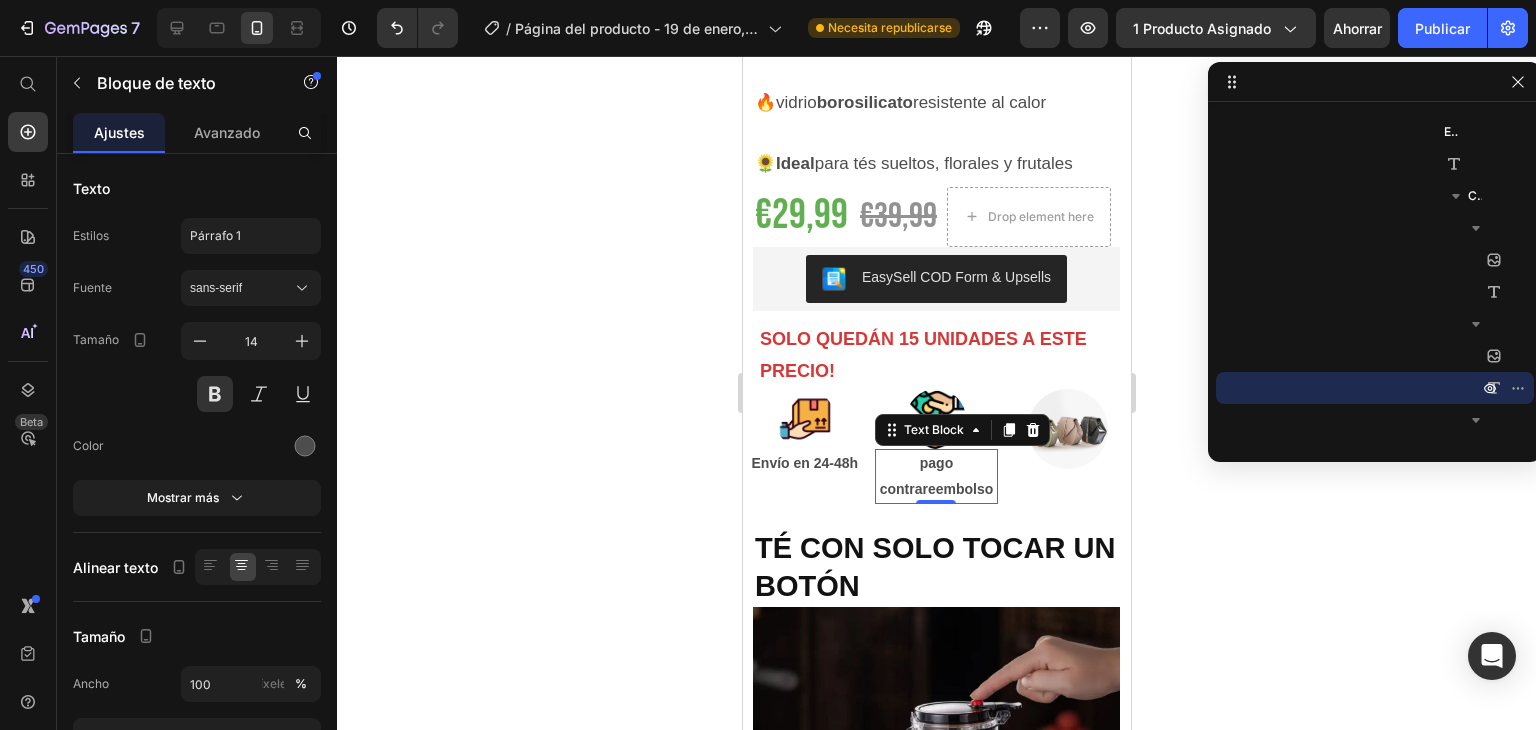 click on "pago contrareembolso" at bounding box center [936, 476] 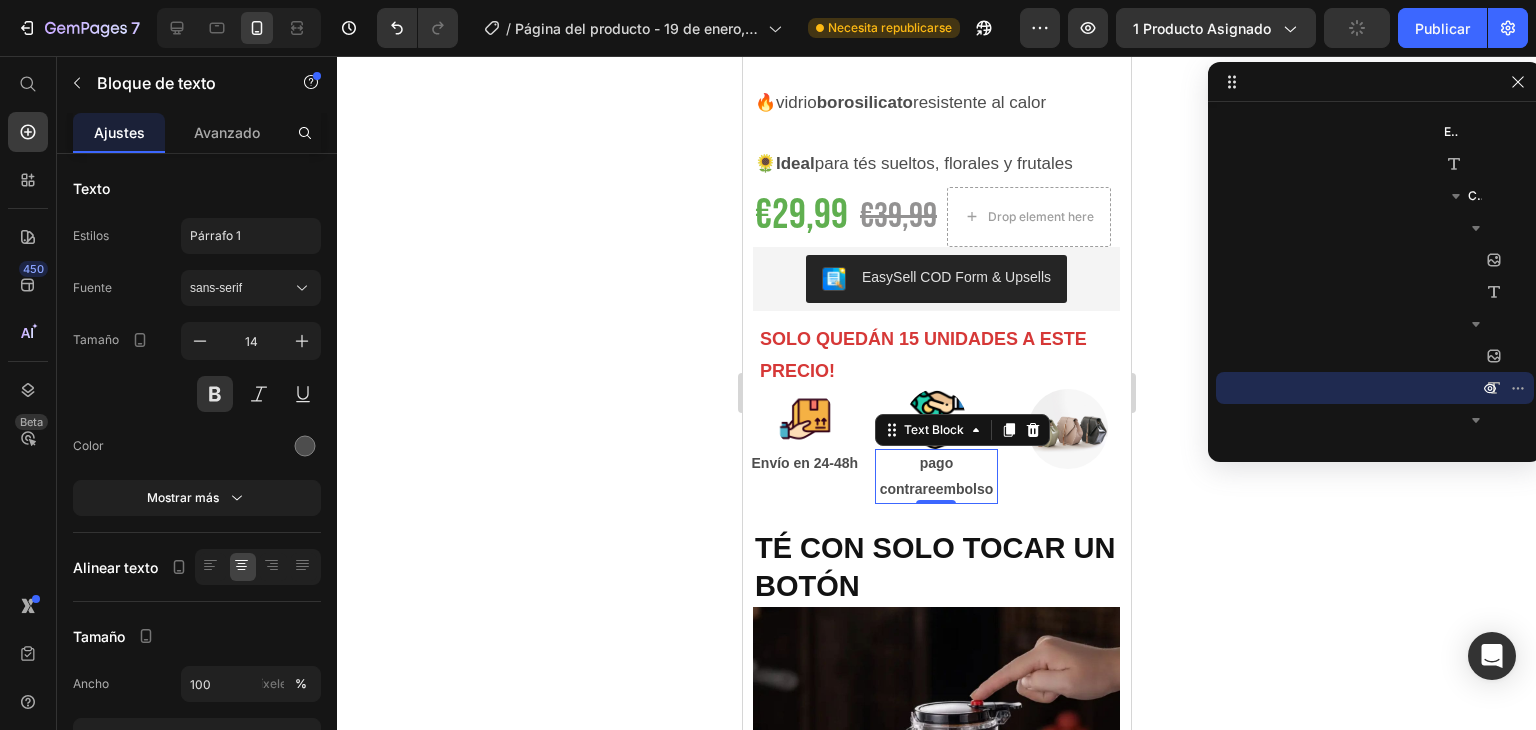 click on "pago contrareembolso" at bounding box center [936, 476] 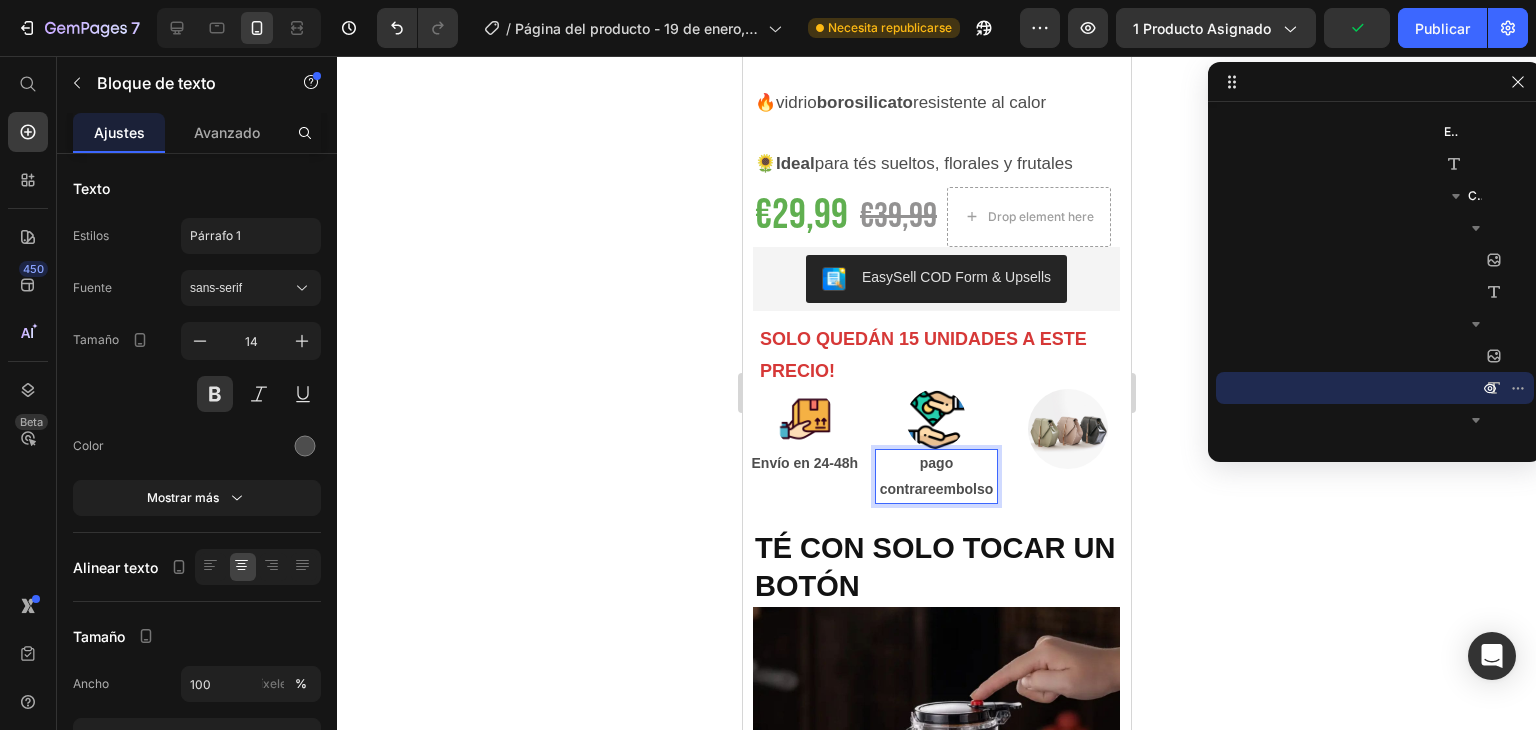 click 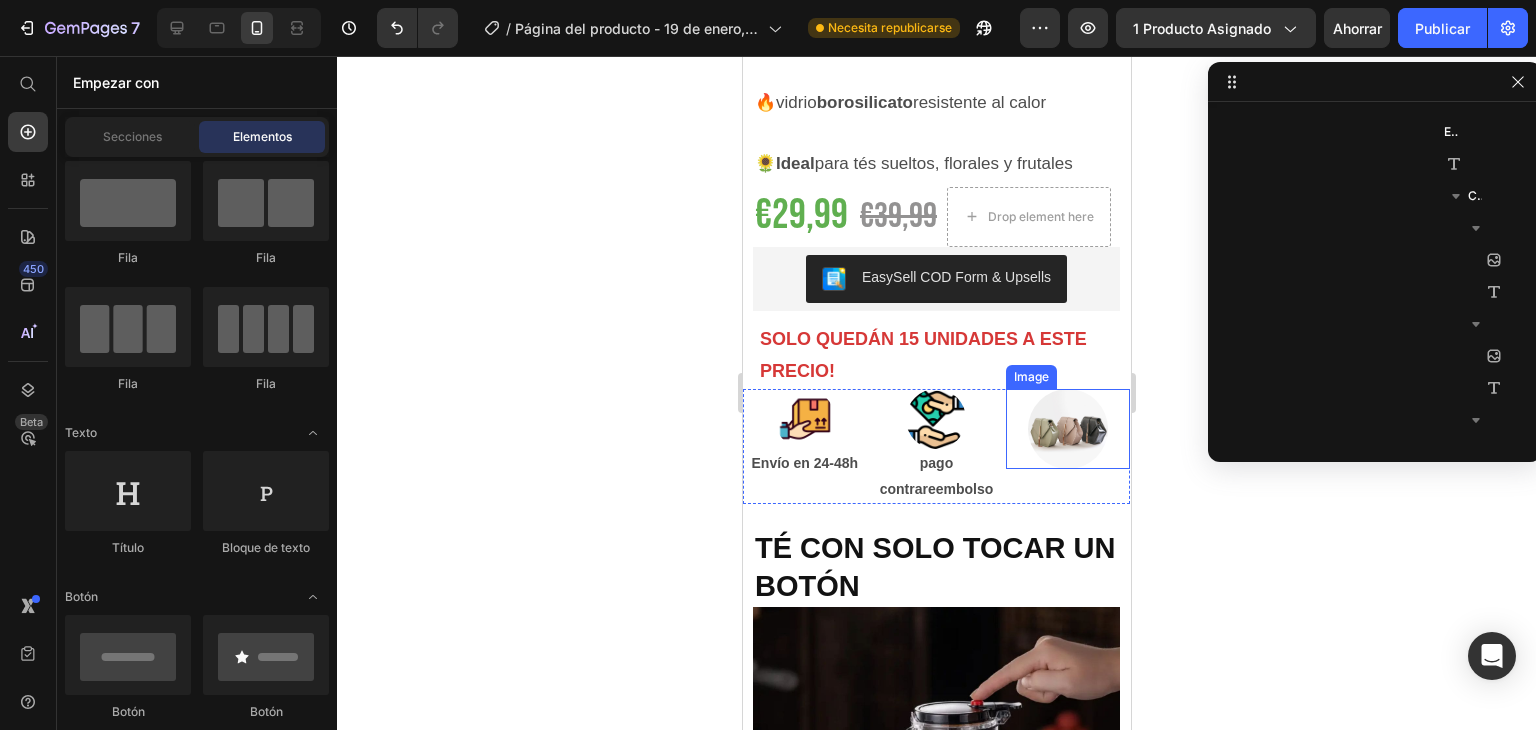 click at bounding box center (1067, 429) 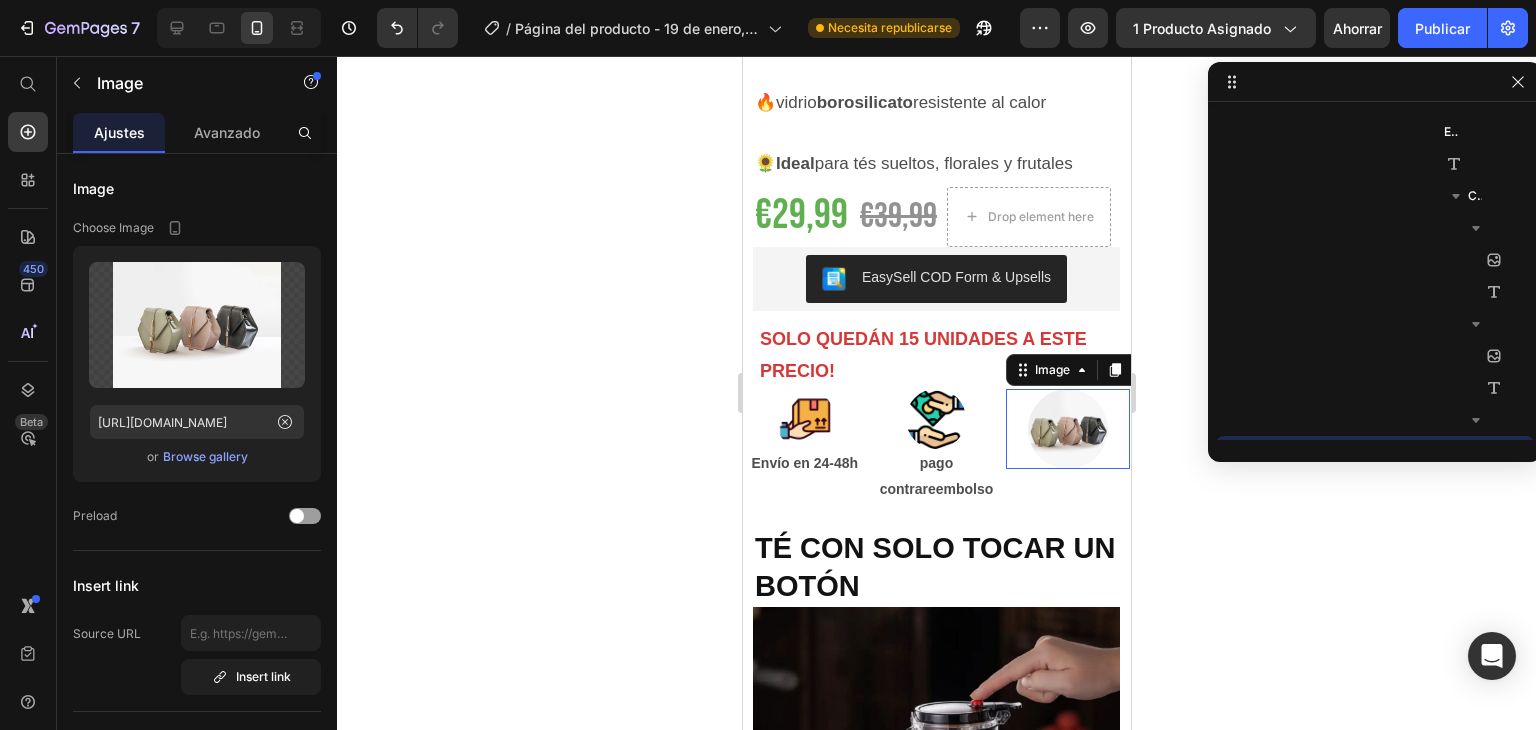 click at bounding box center [1067, 429] 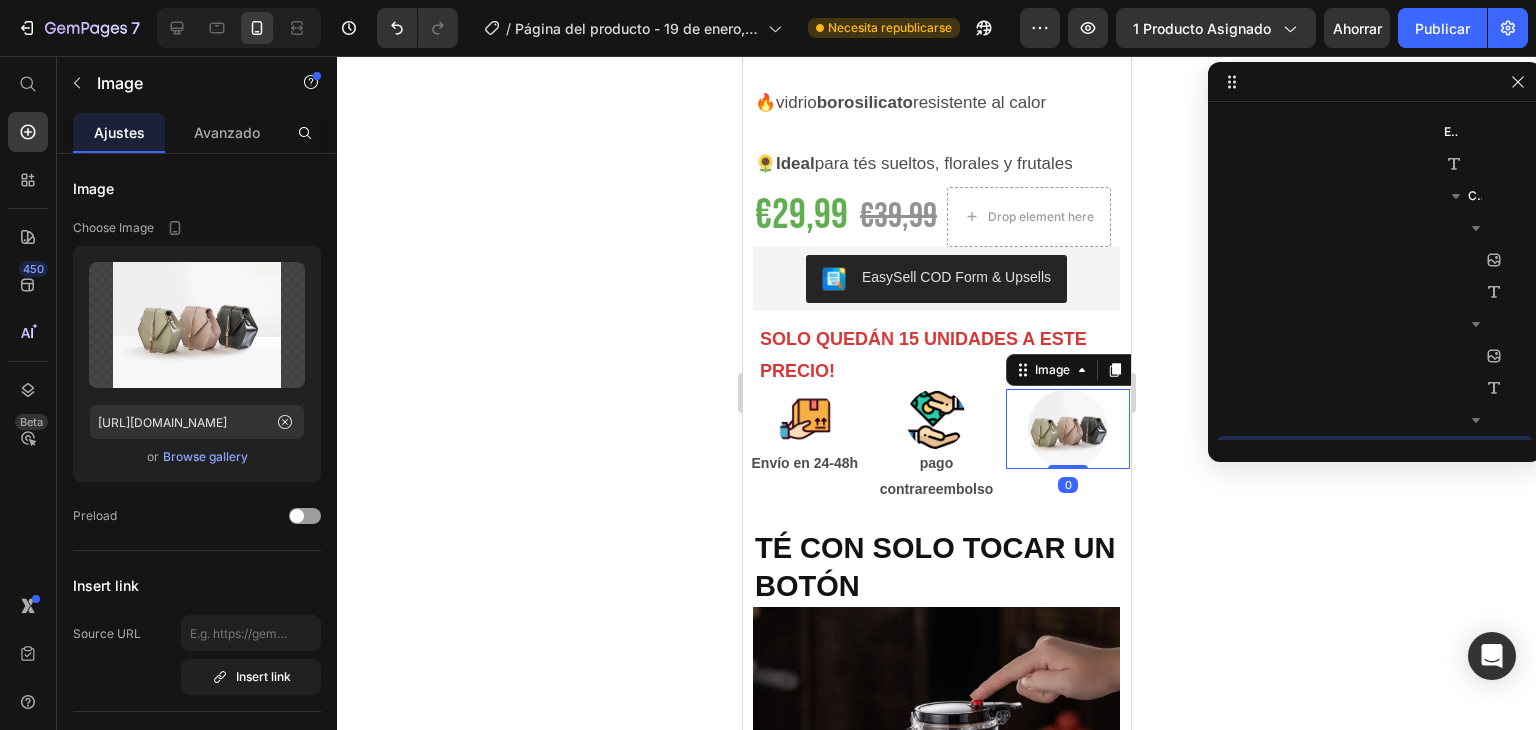 scroll, scrollTop: 1042, scrollLeft: 0, axis: vertical 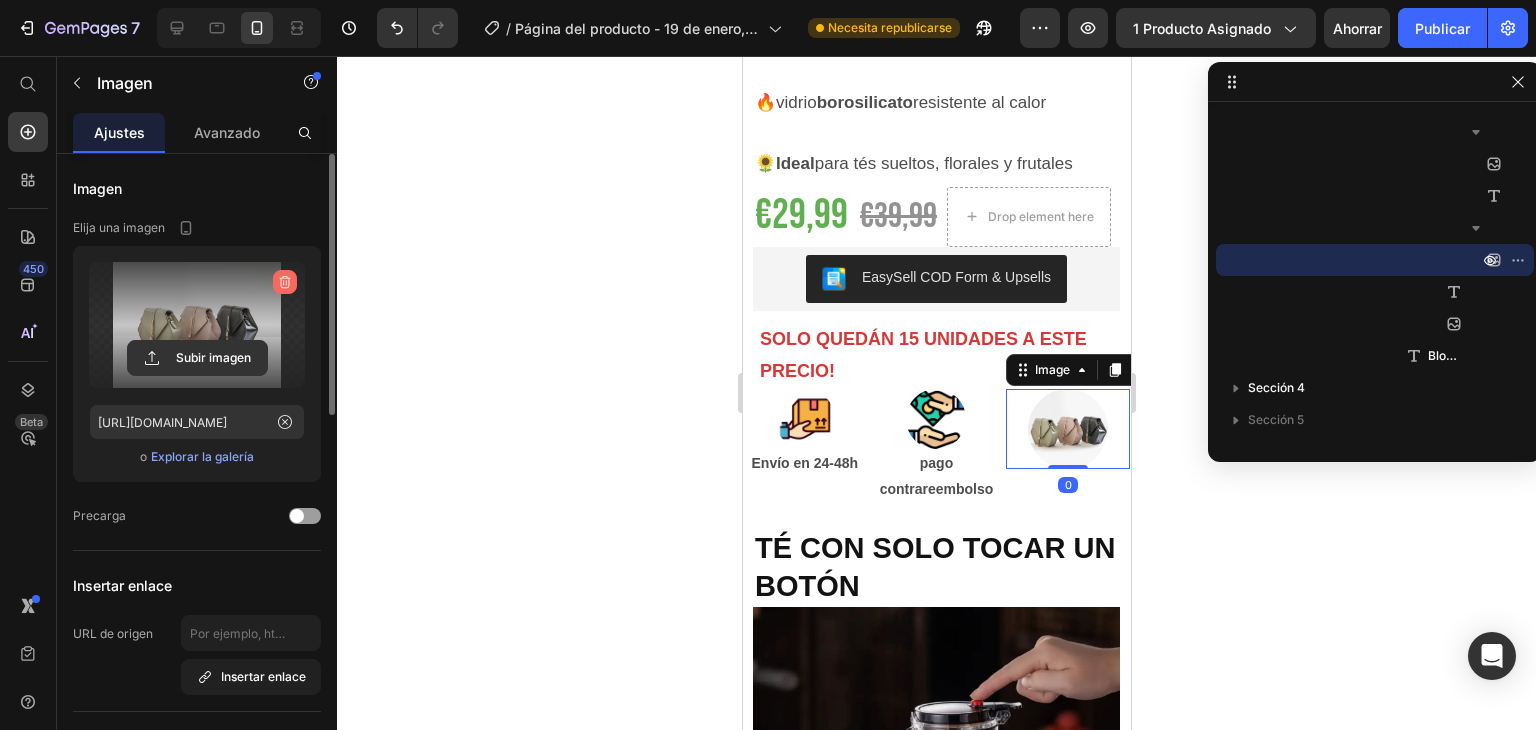 click 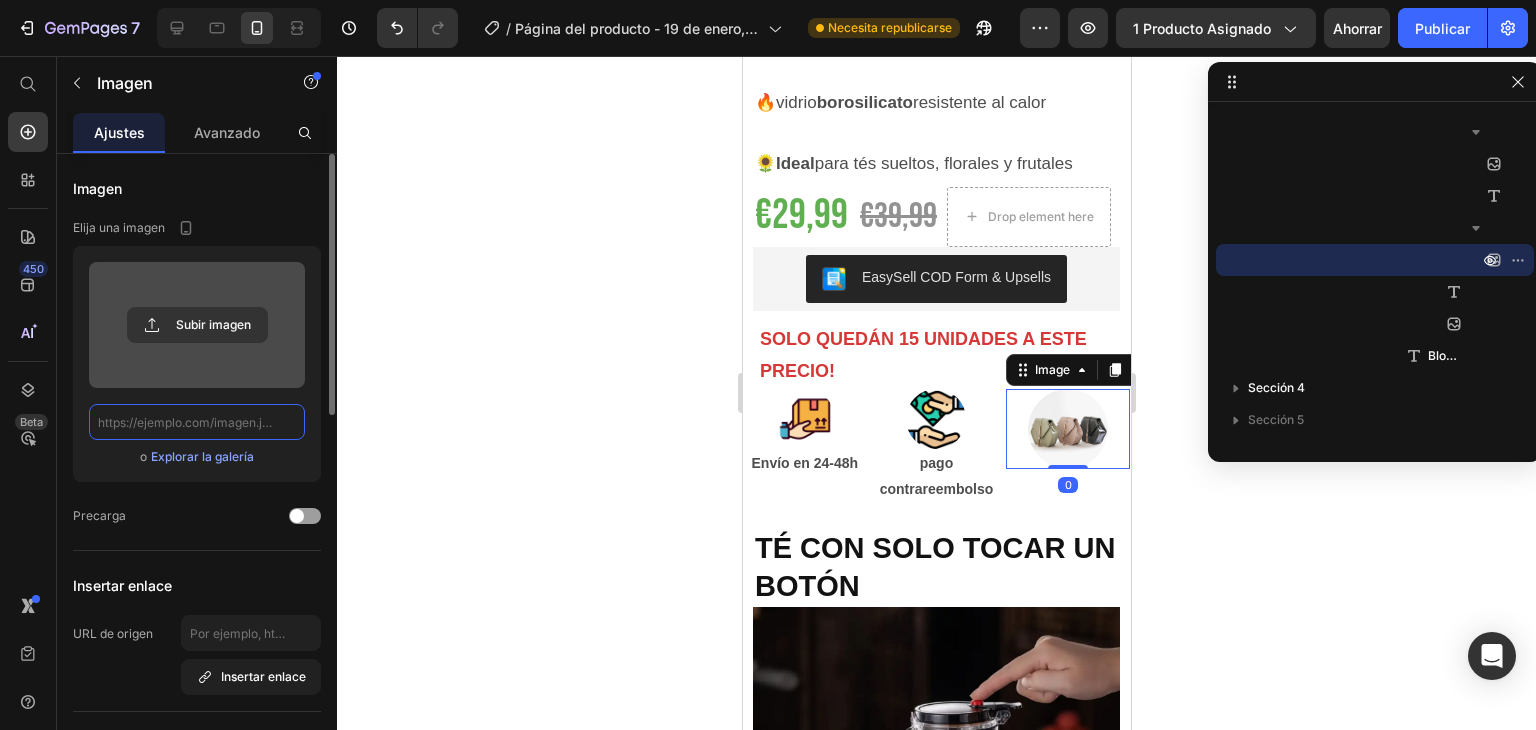 scroll, scrollTop: 0, scrollLeft: 0, axis: both 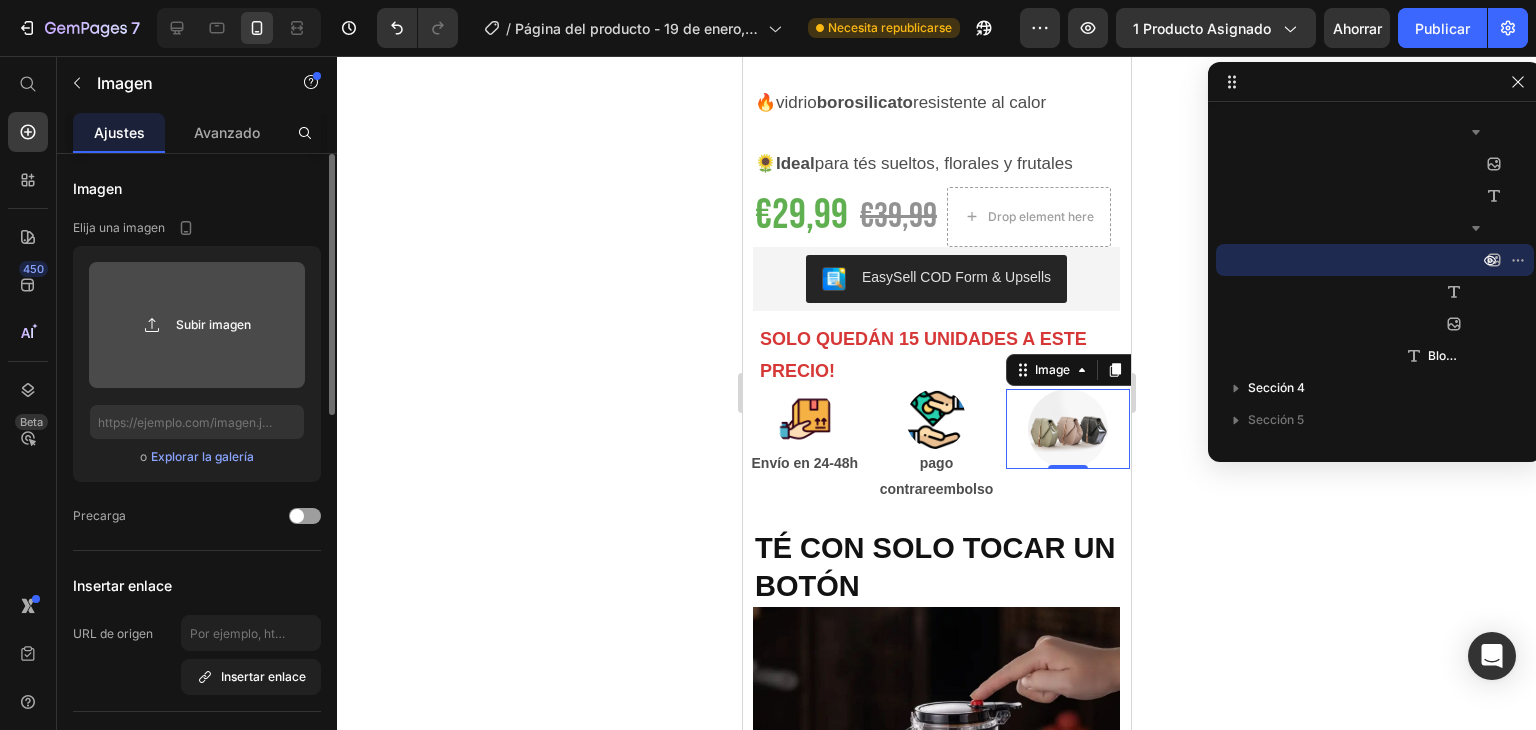 click 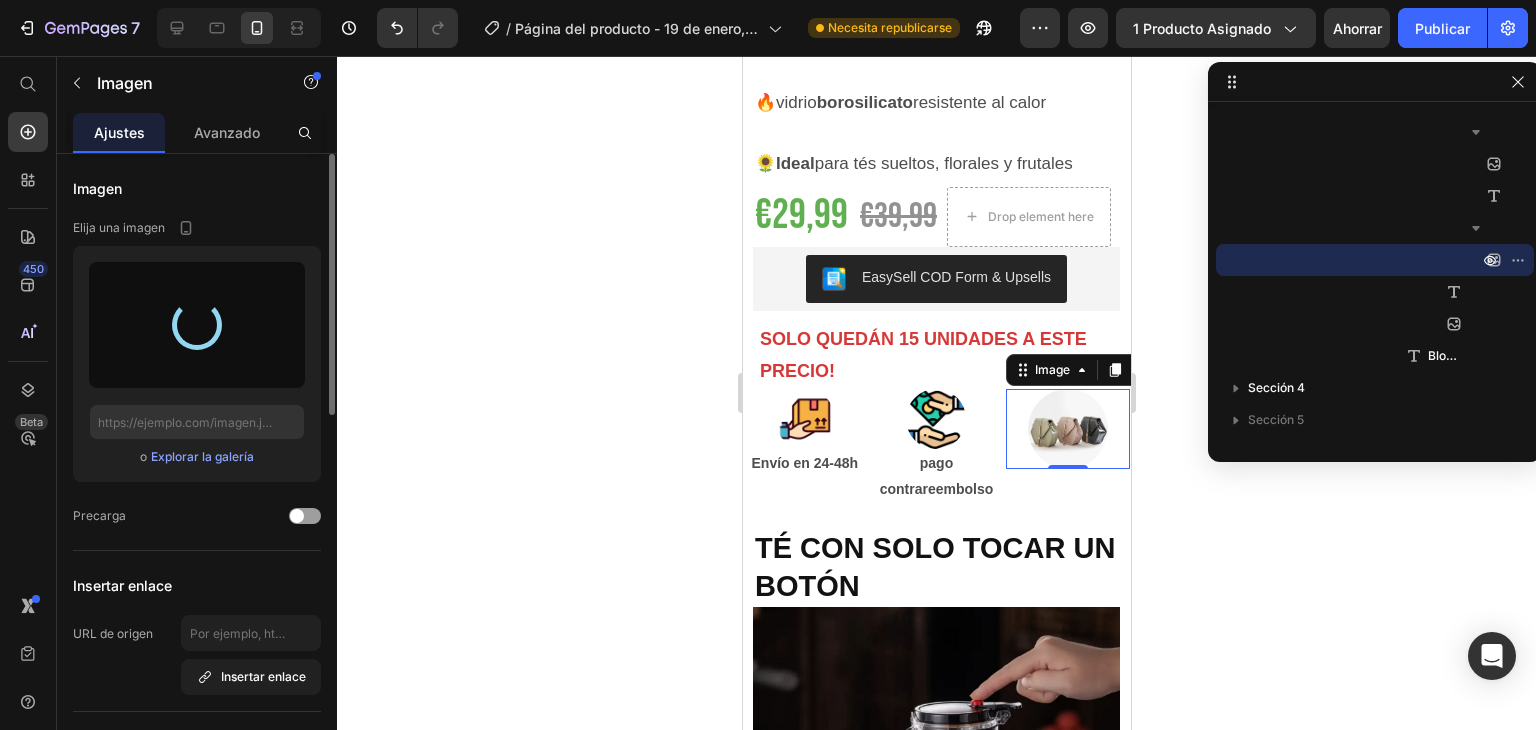 type on "[URL][DOMAIN_NAME]" 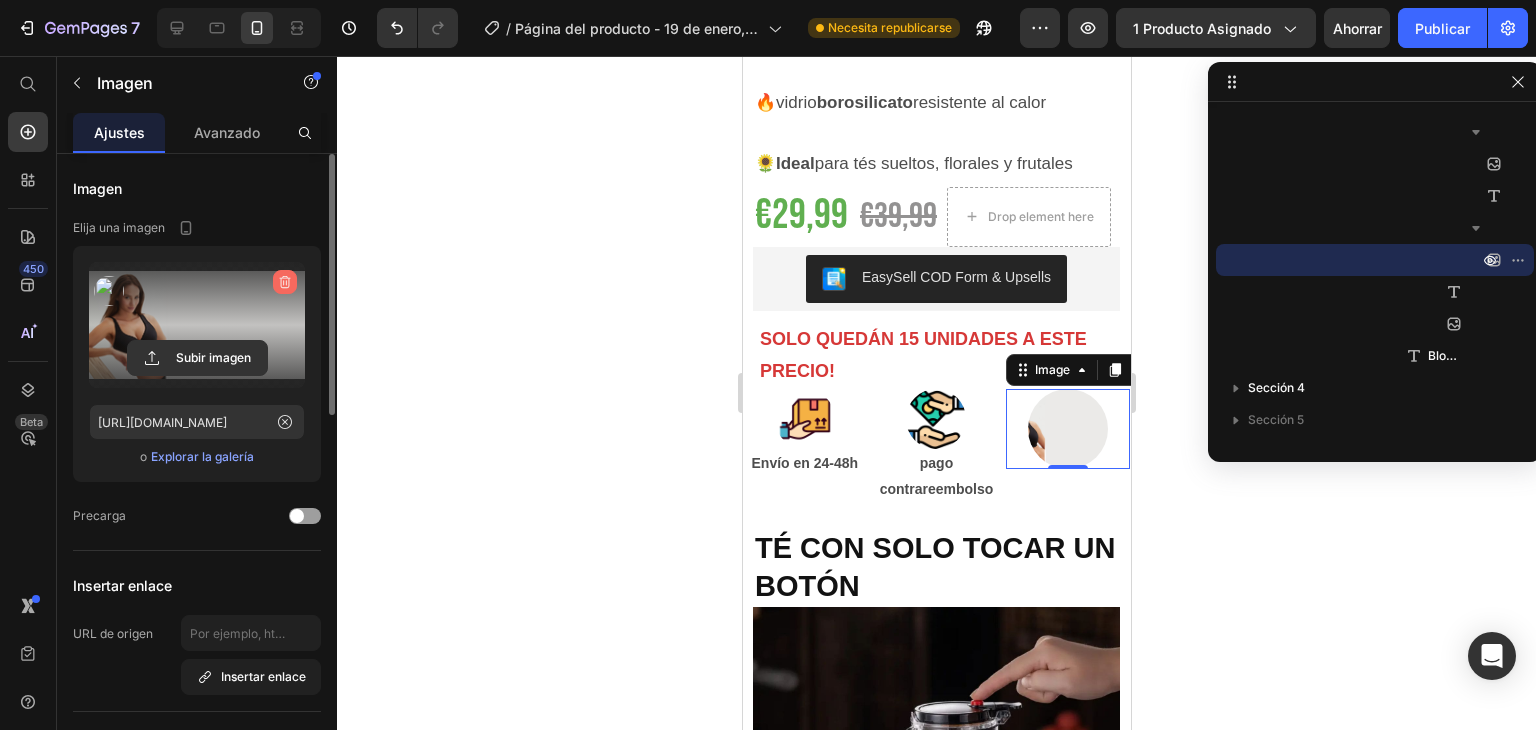 click 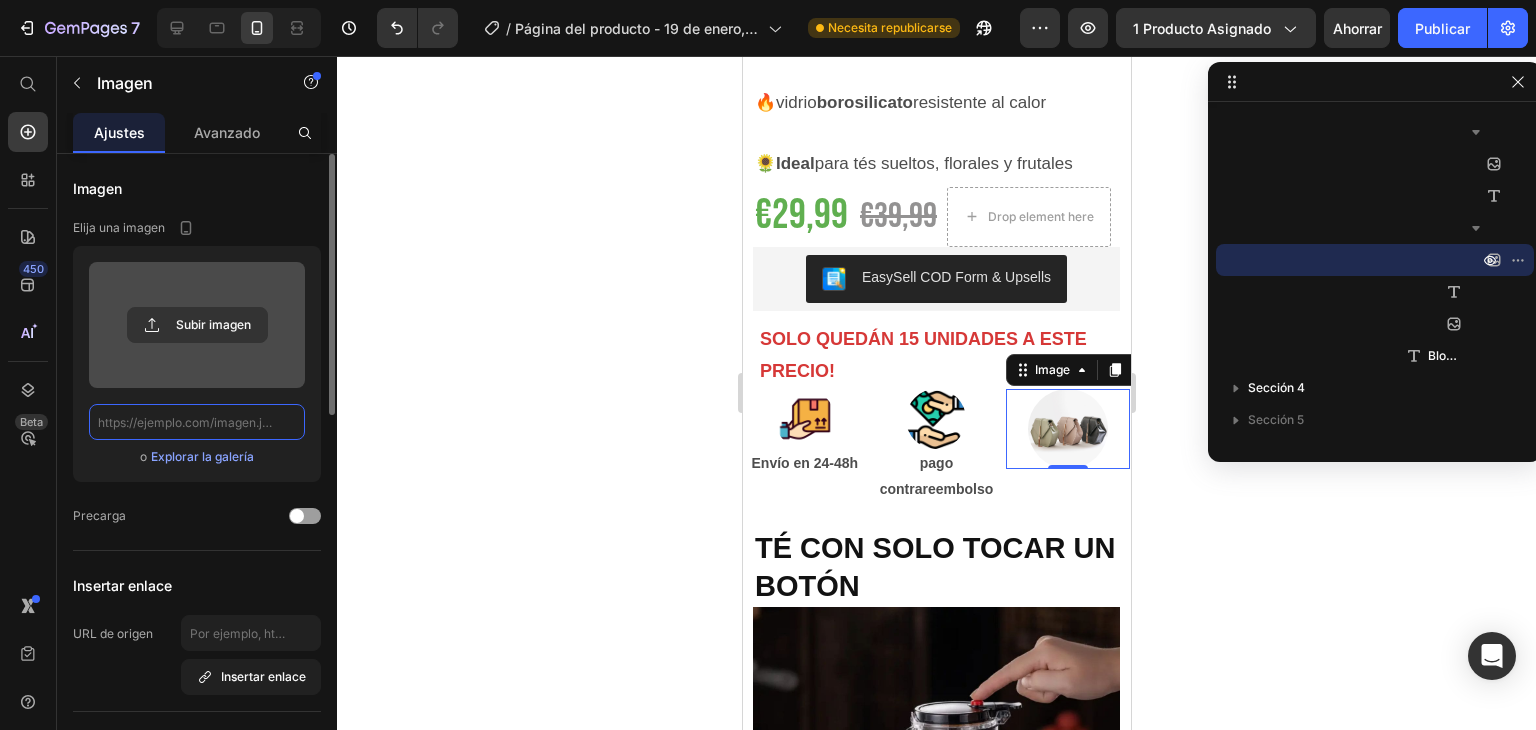 scroll, scrollTop: 0, scrollLeft: 0, axis: both 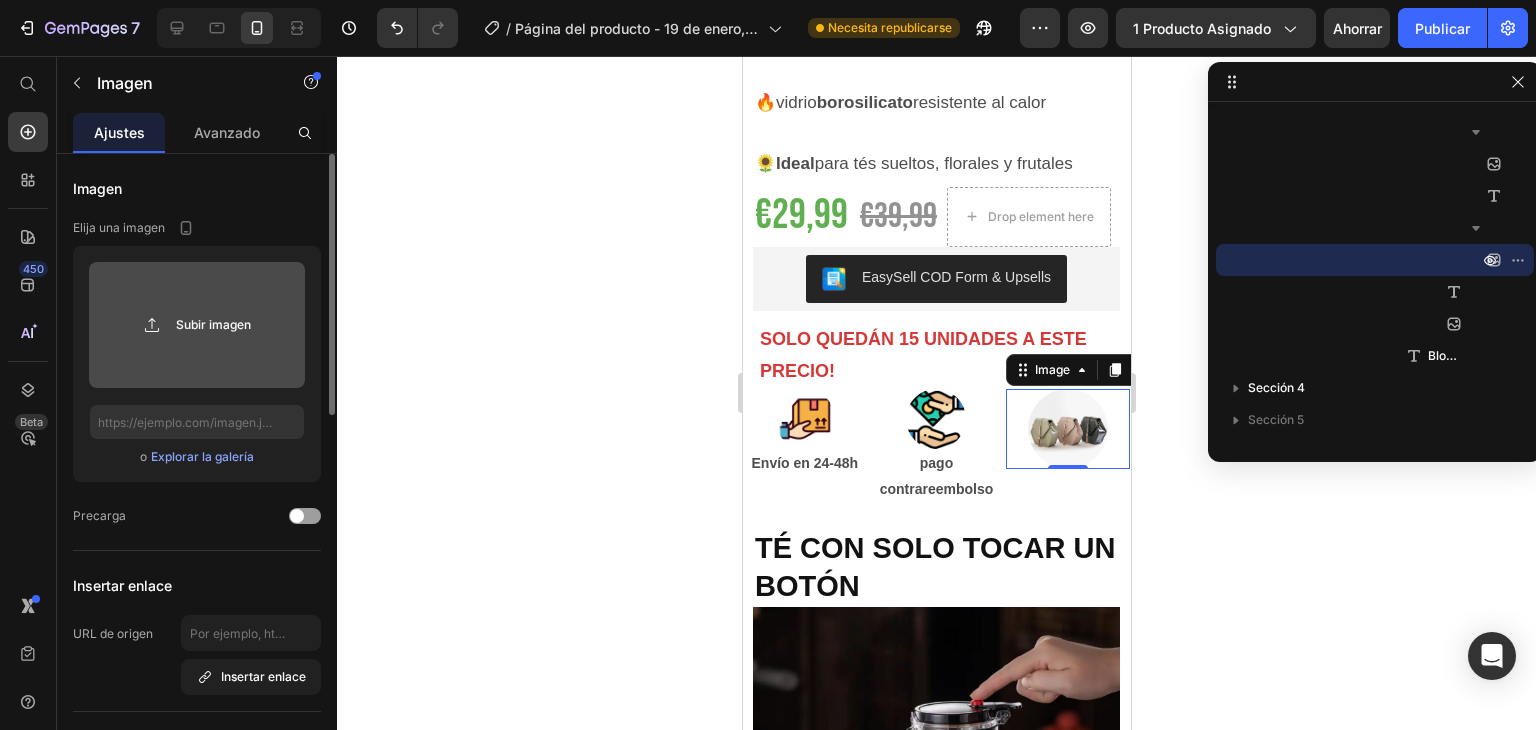 click 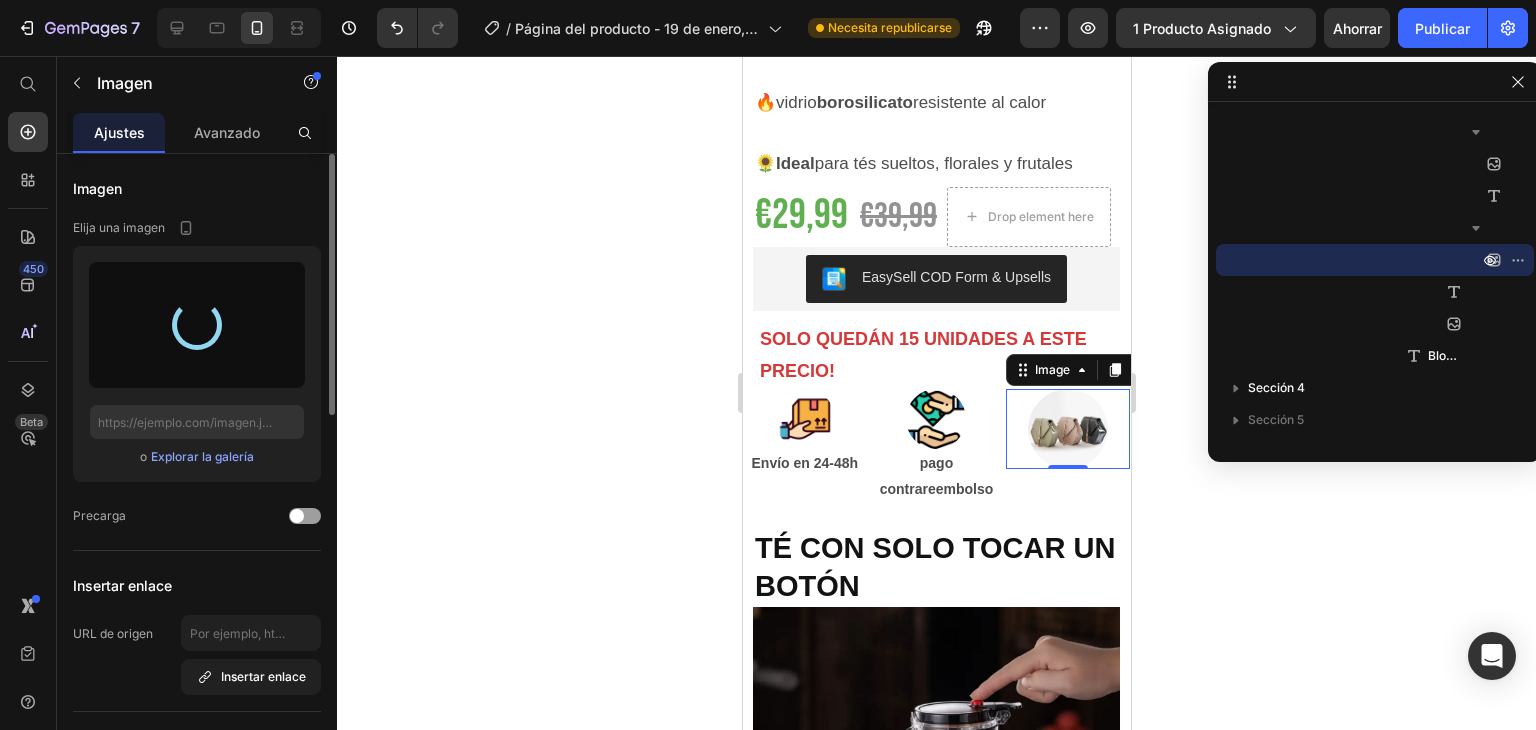 type on "[URL][DOMAIN_NAME]" 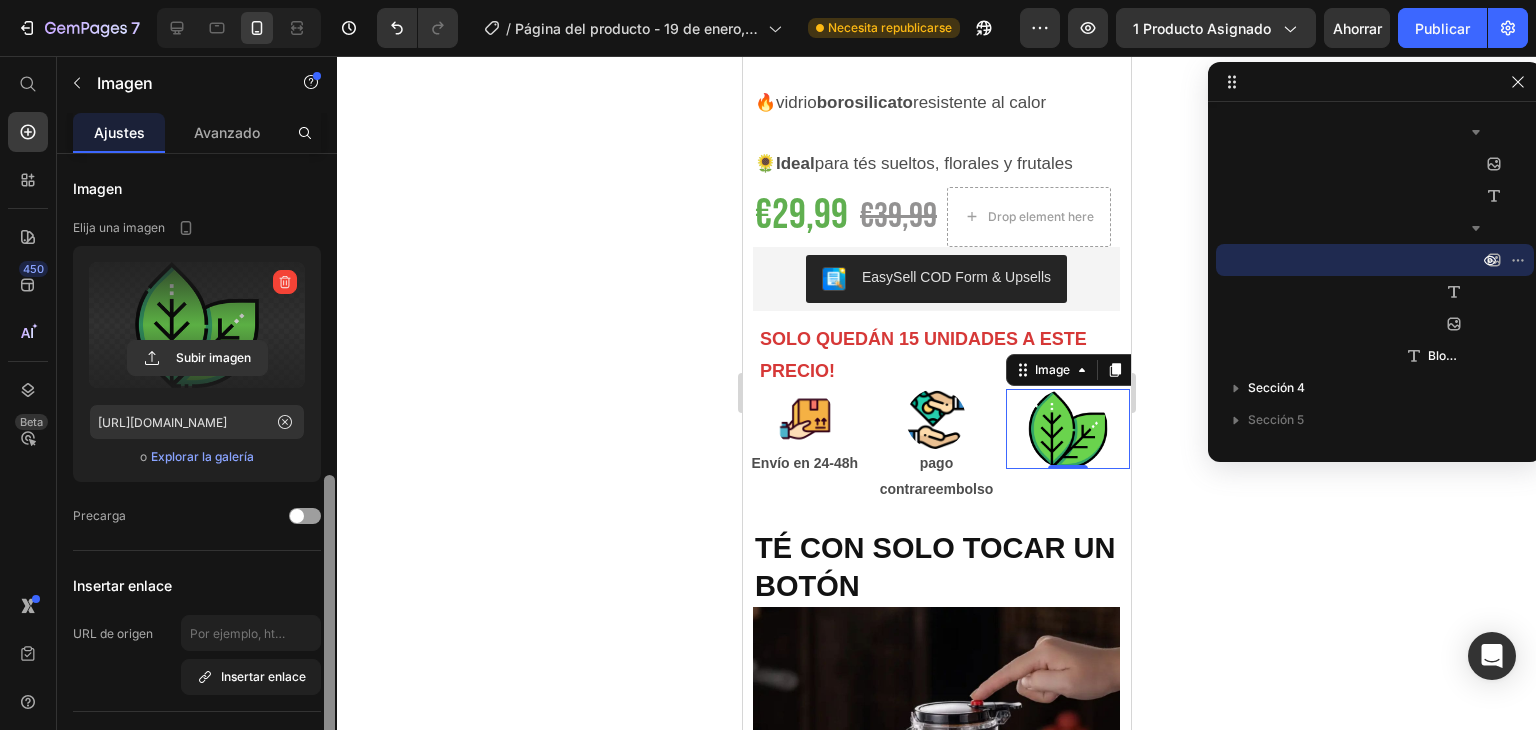 scroll, scrollTop: 227, scrollLeft: 0, axis: vertical 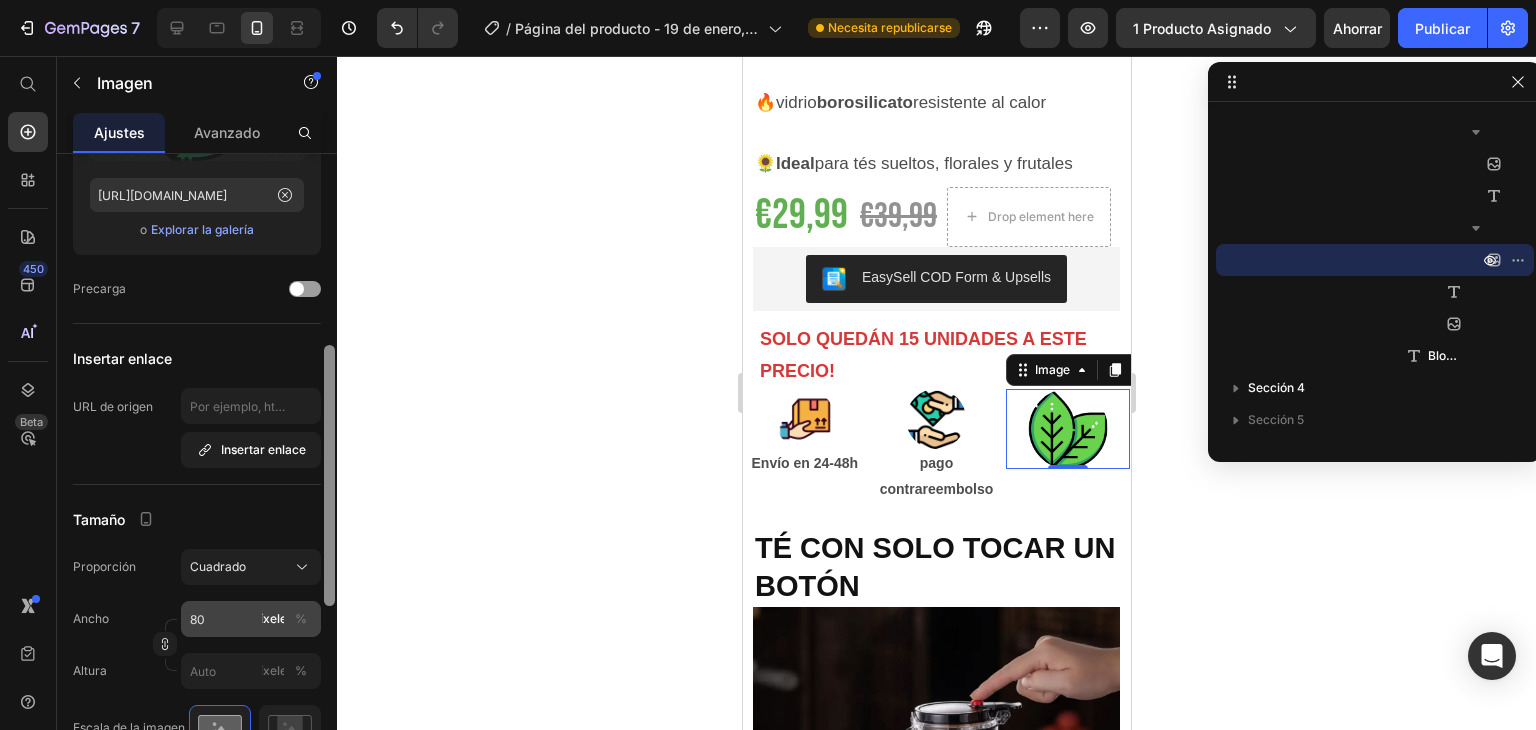 drag, startPoint x: 334, startPoint y: 349, endPoint x: 208, endPoint y: 548, distance: 235.53555 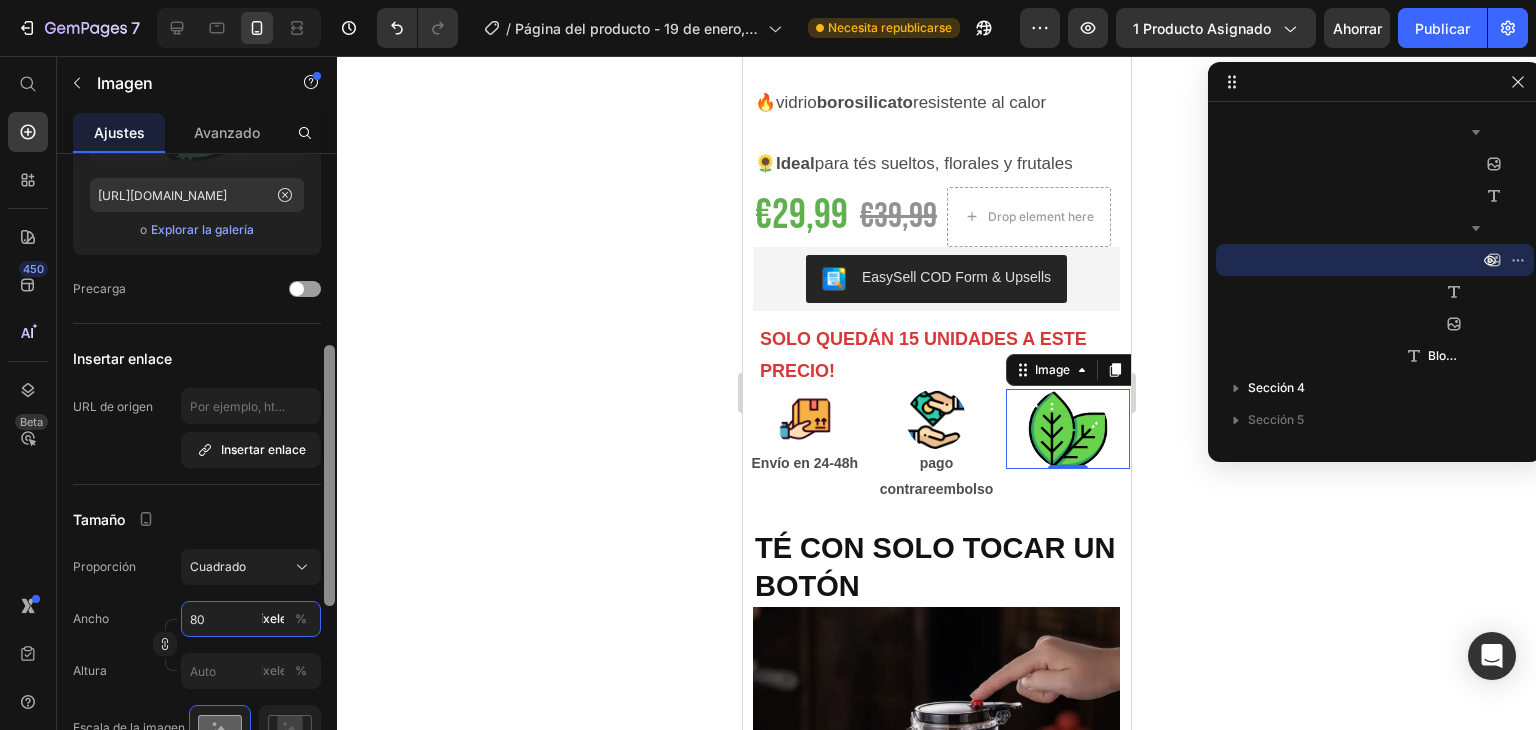 click on "80" at bounding box center [251, 619] 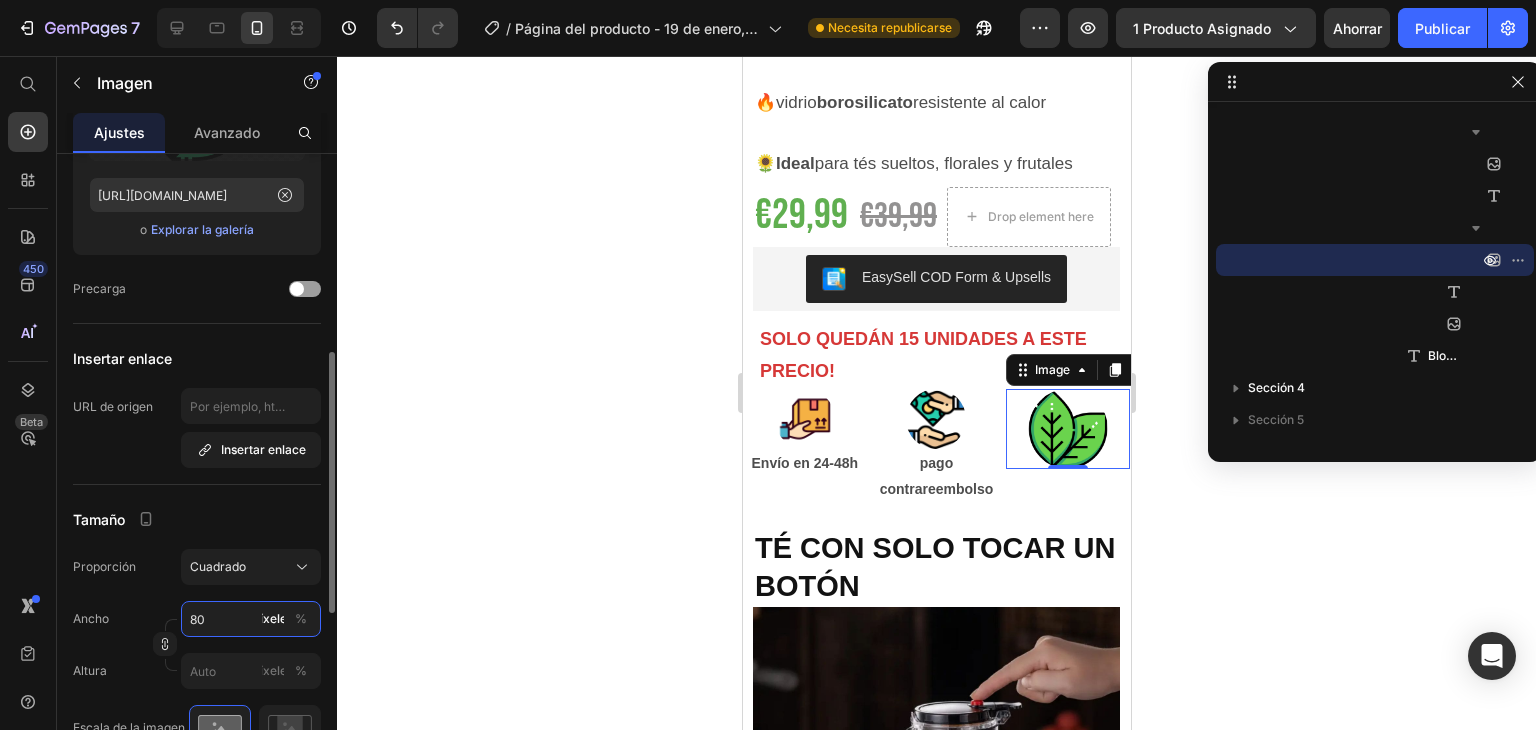 scroll, scrollTop: 301, scrollLeft: 0, axis: vertical 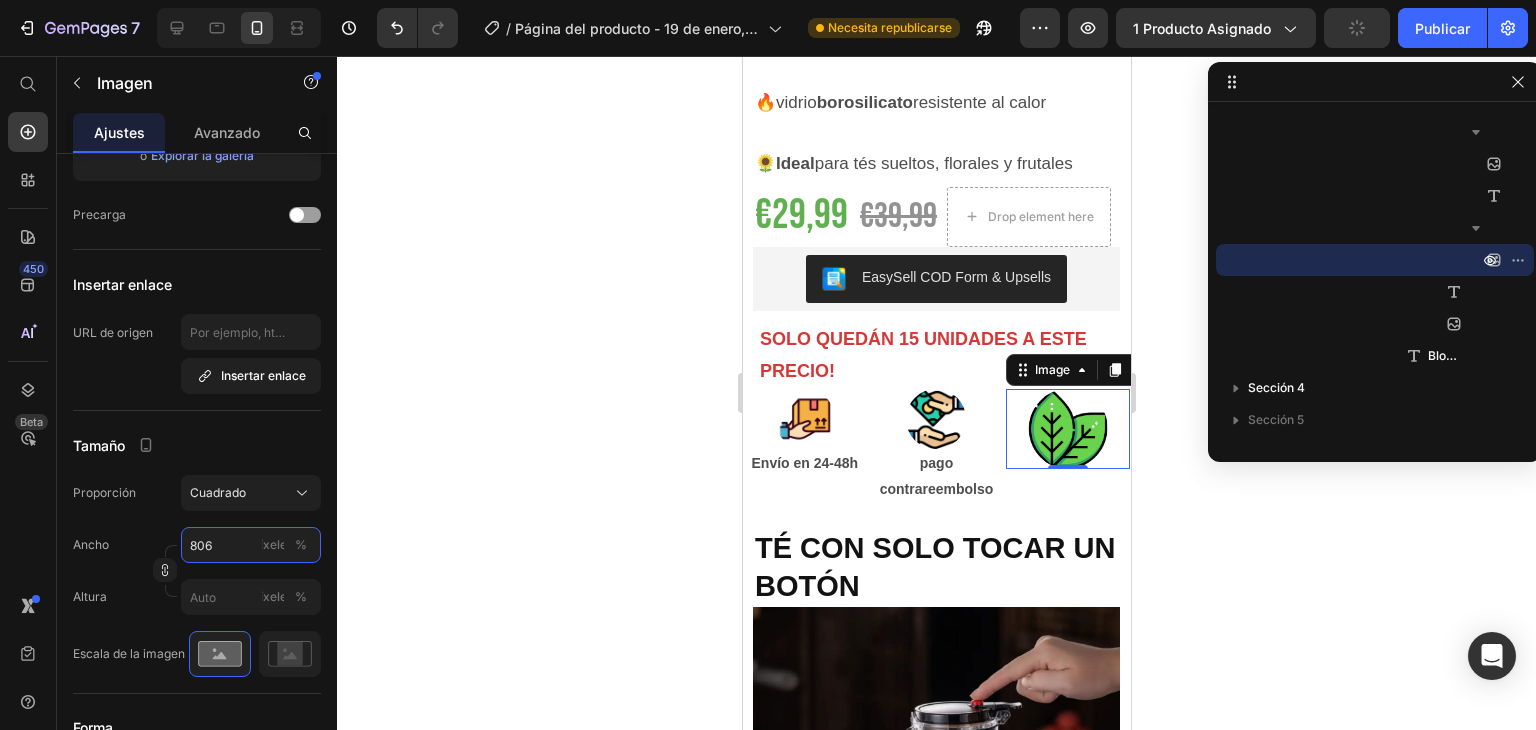 type on "8060" 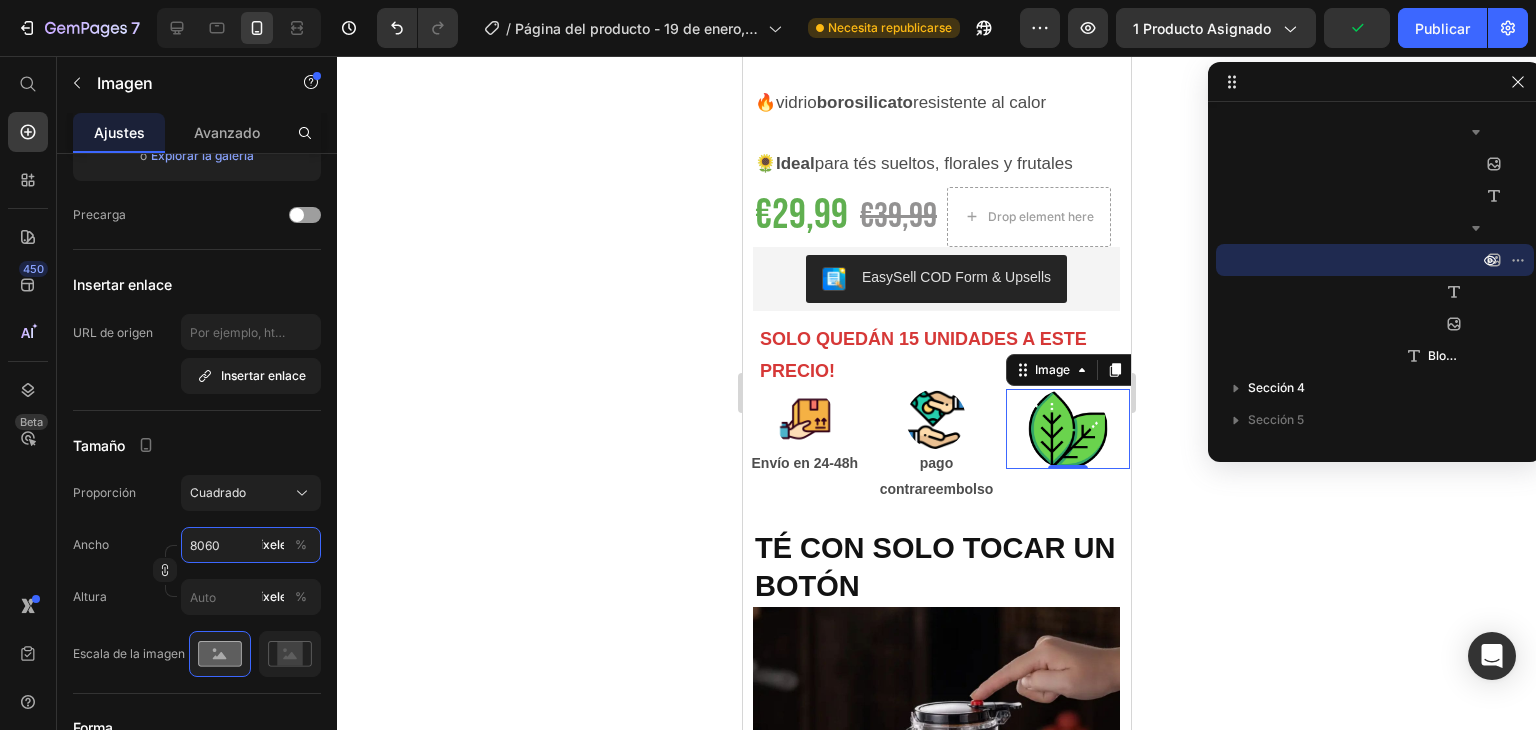 type on "8060" 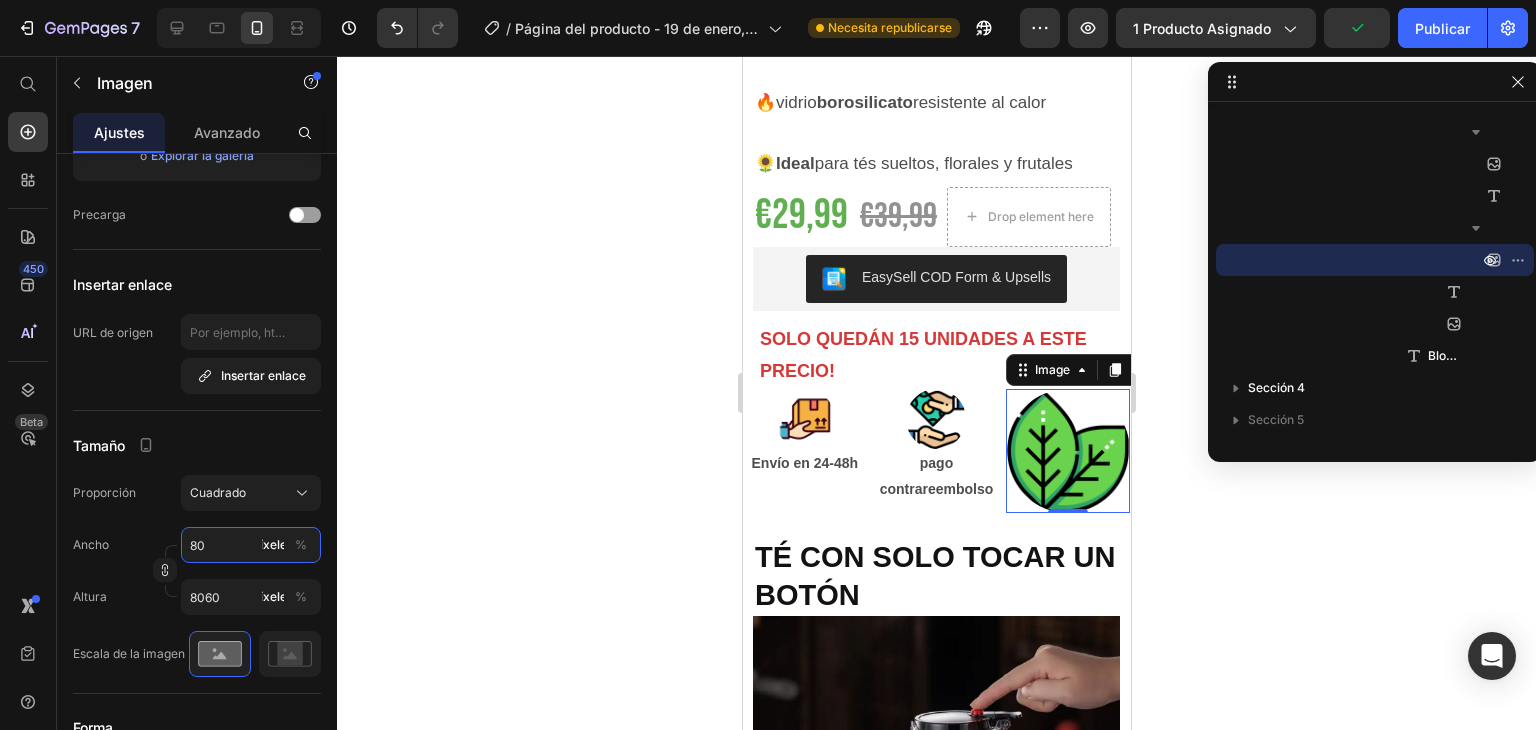 type on "8" 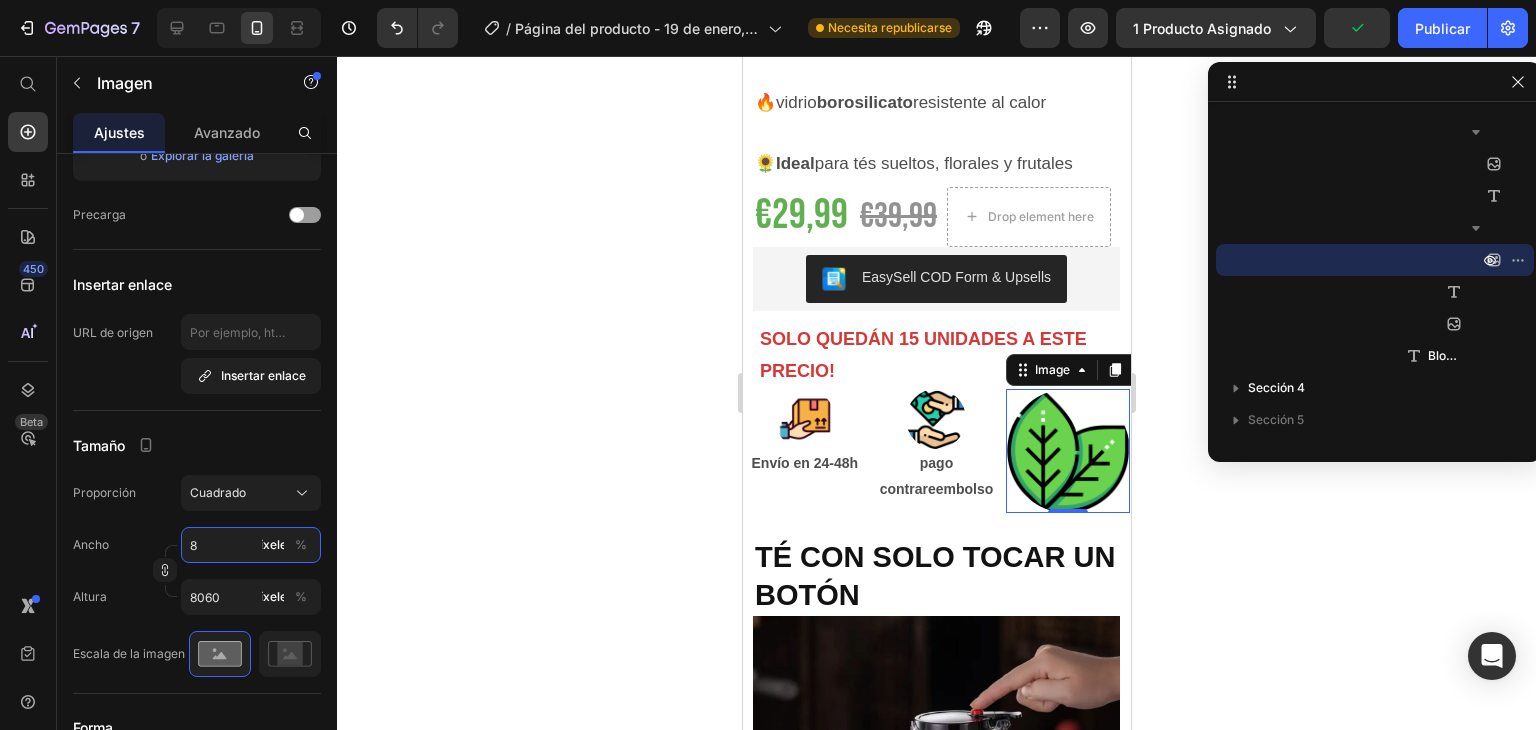 type 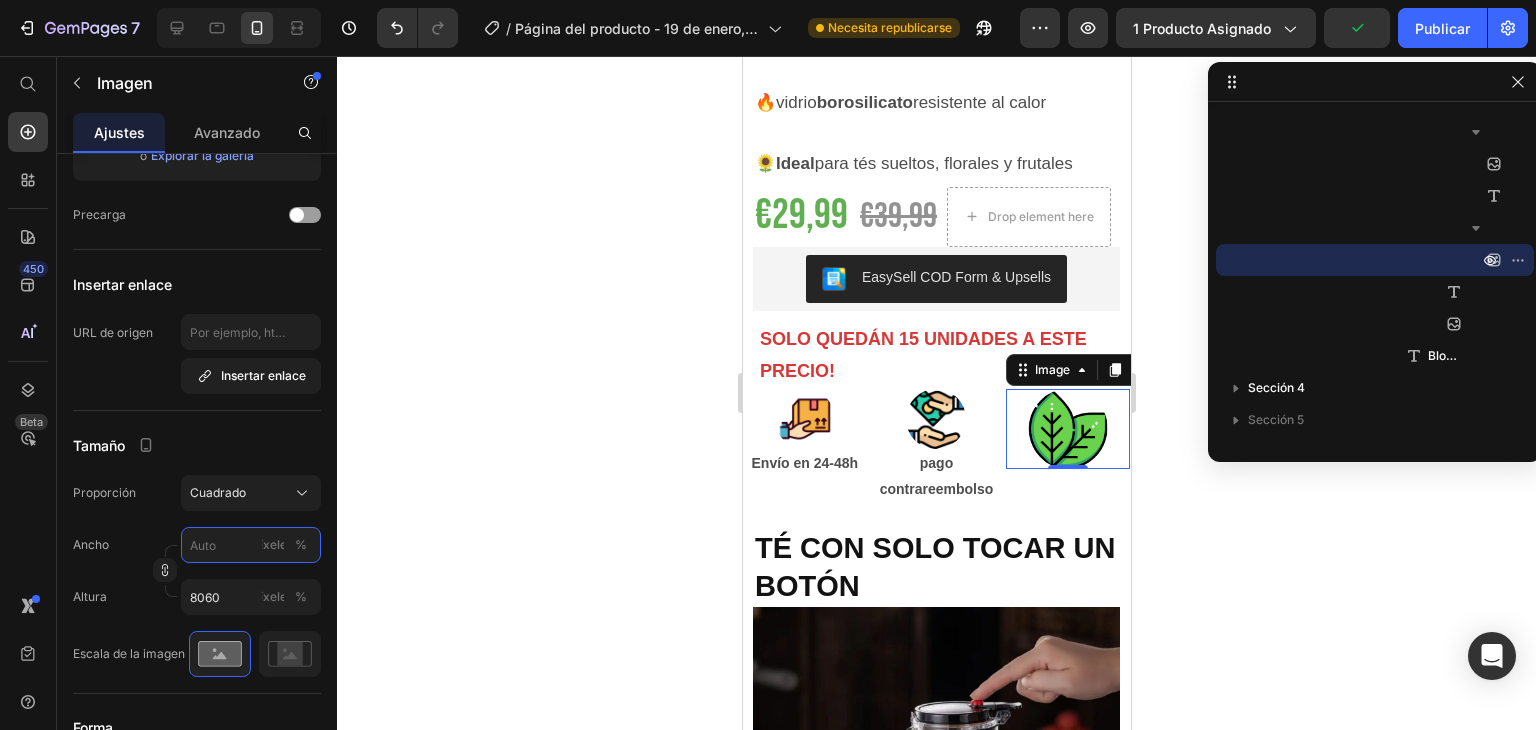 type 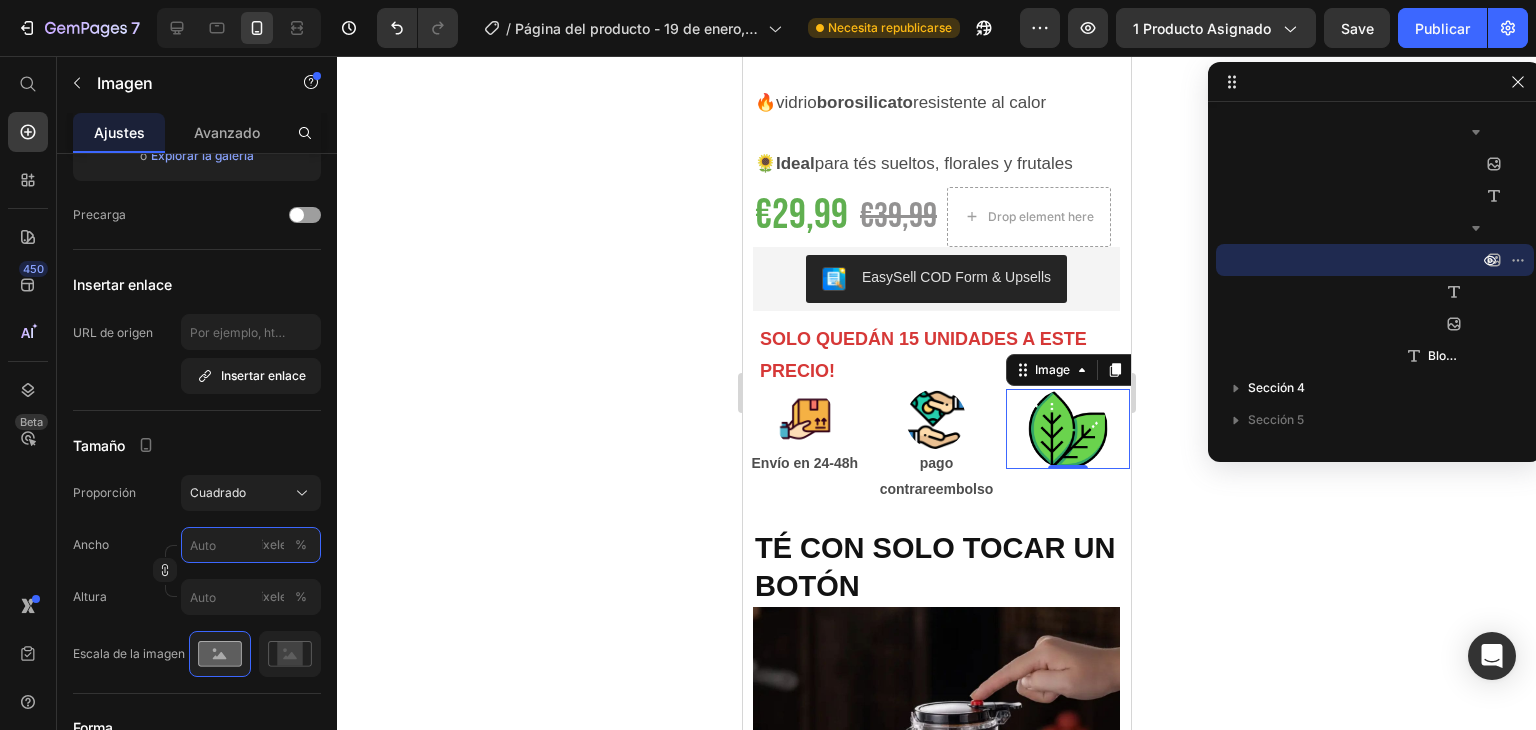 type on "8" 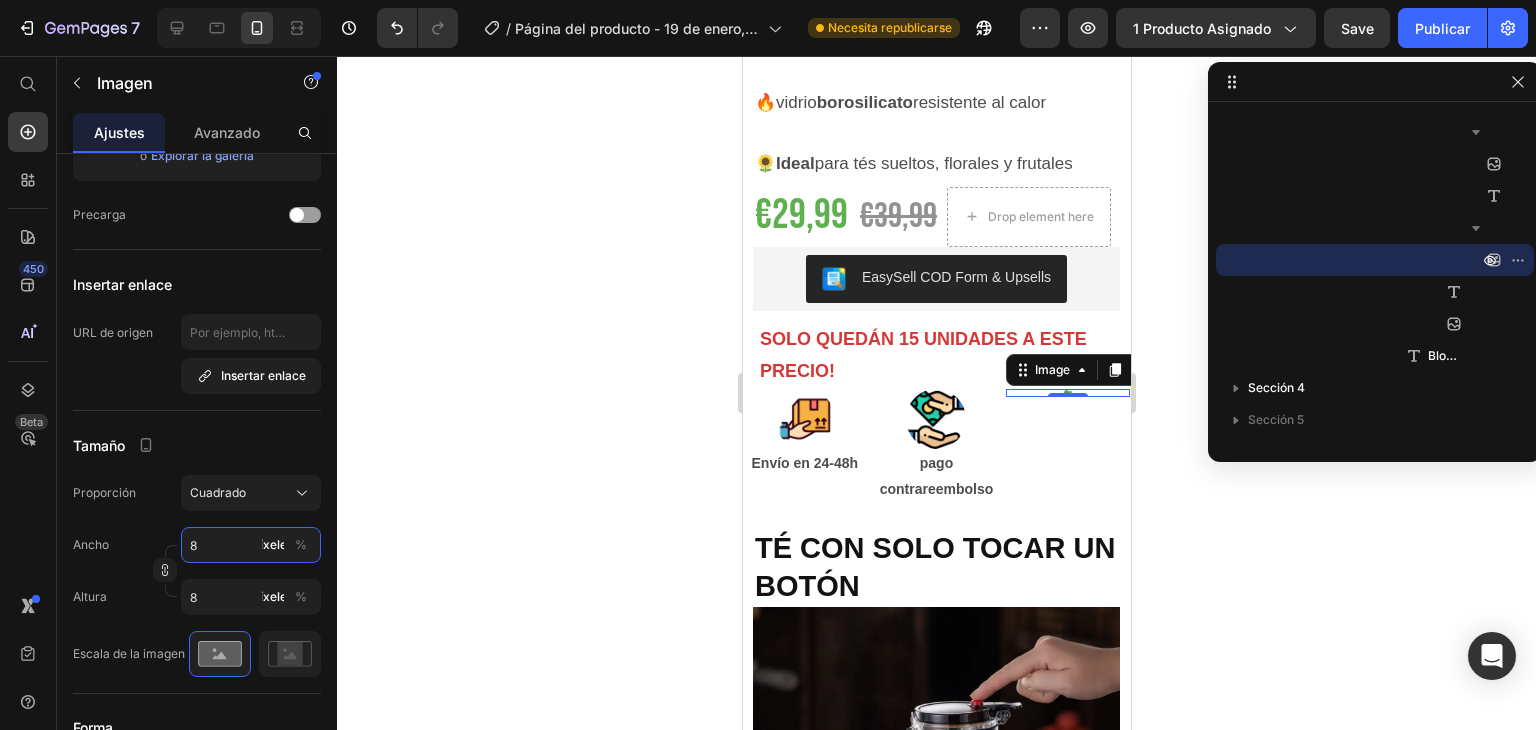 type on "86" 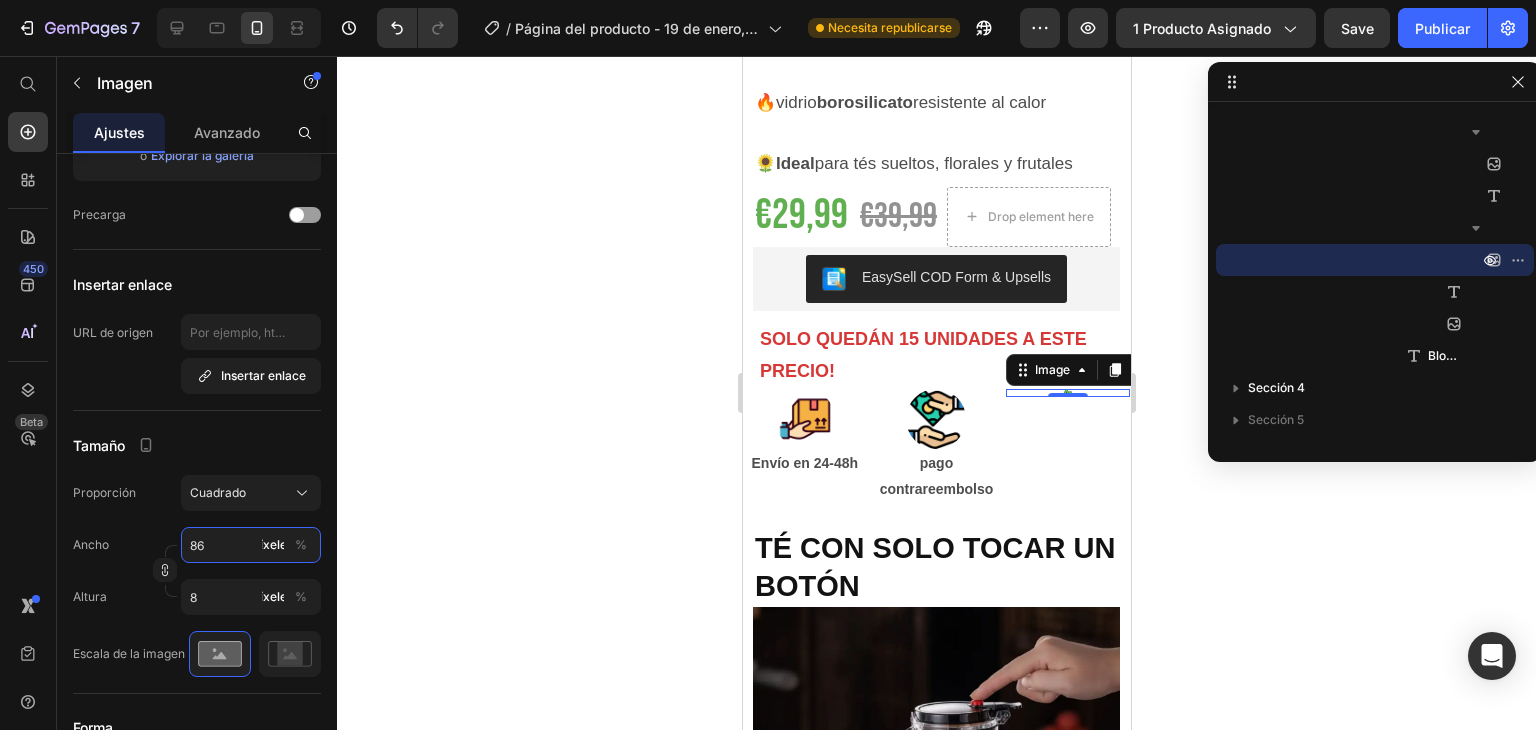 type on "86" 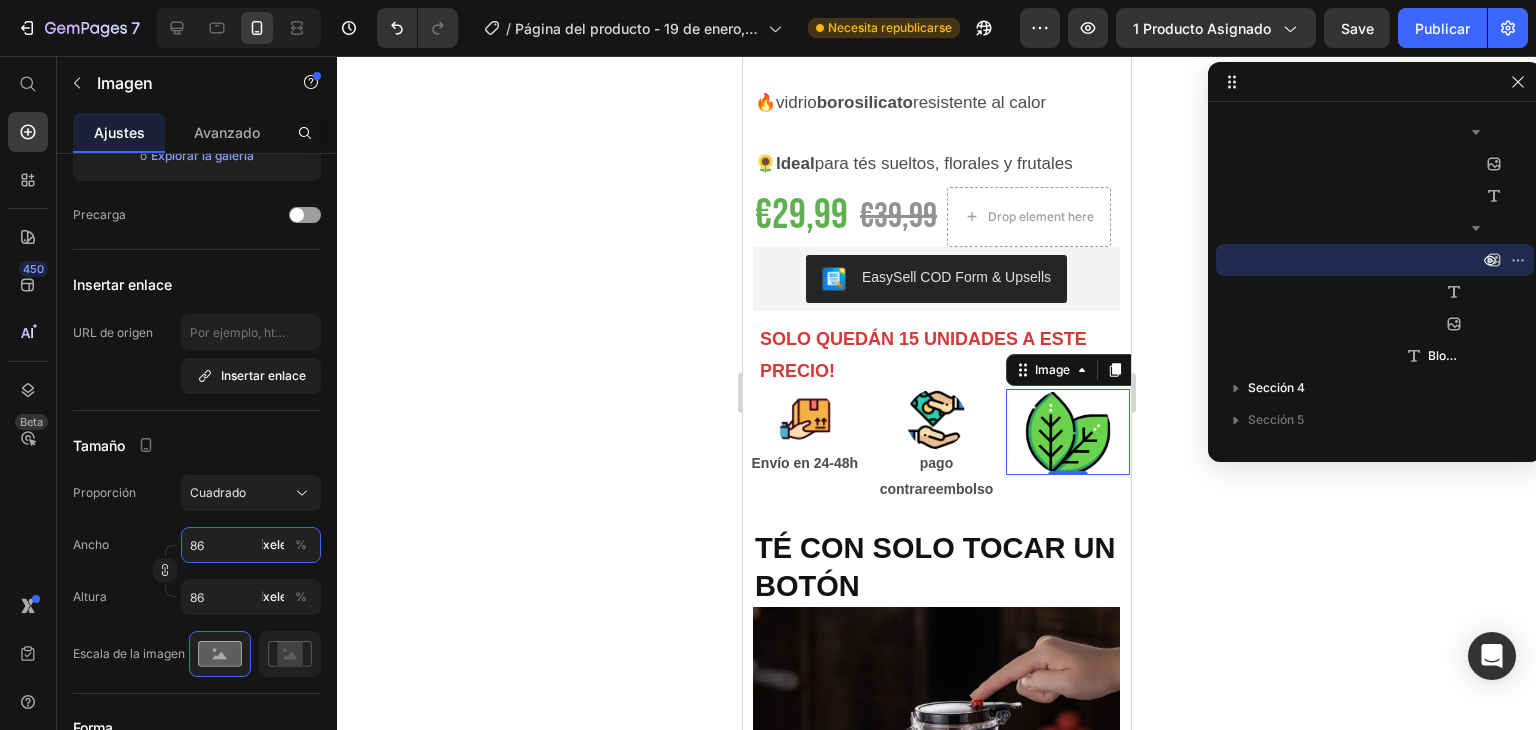 type on "860" 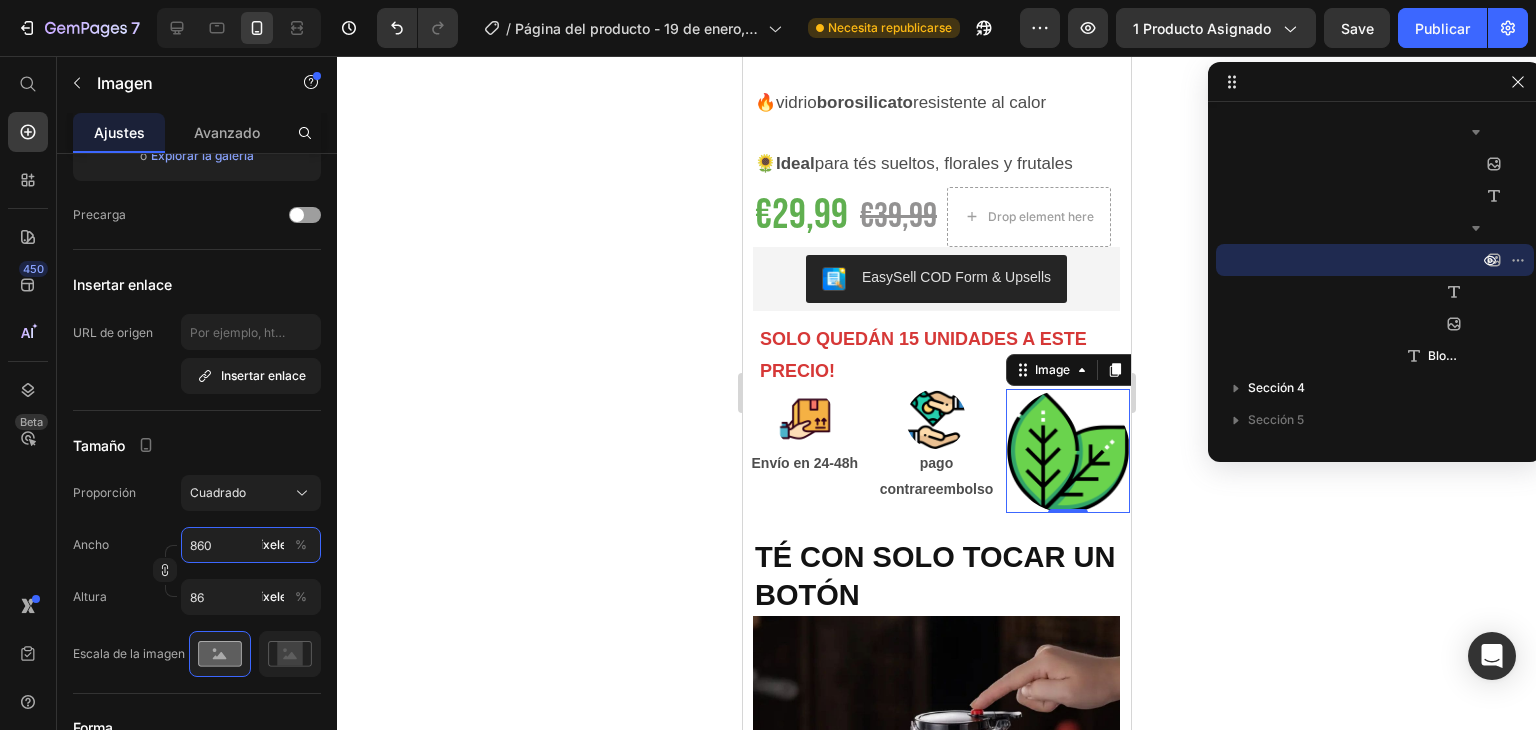 type on "860" 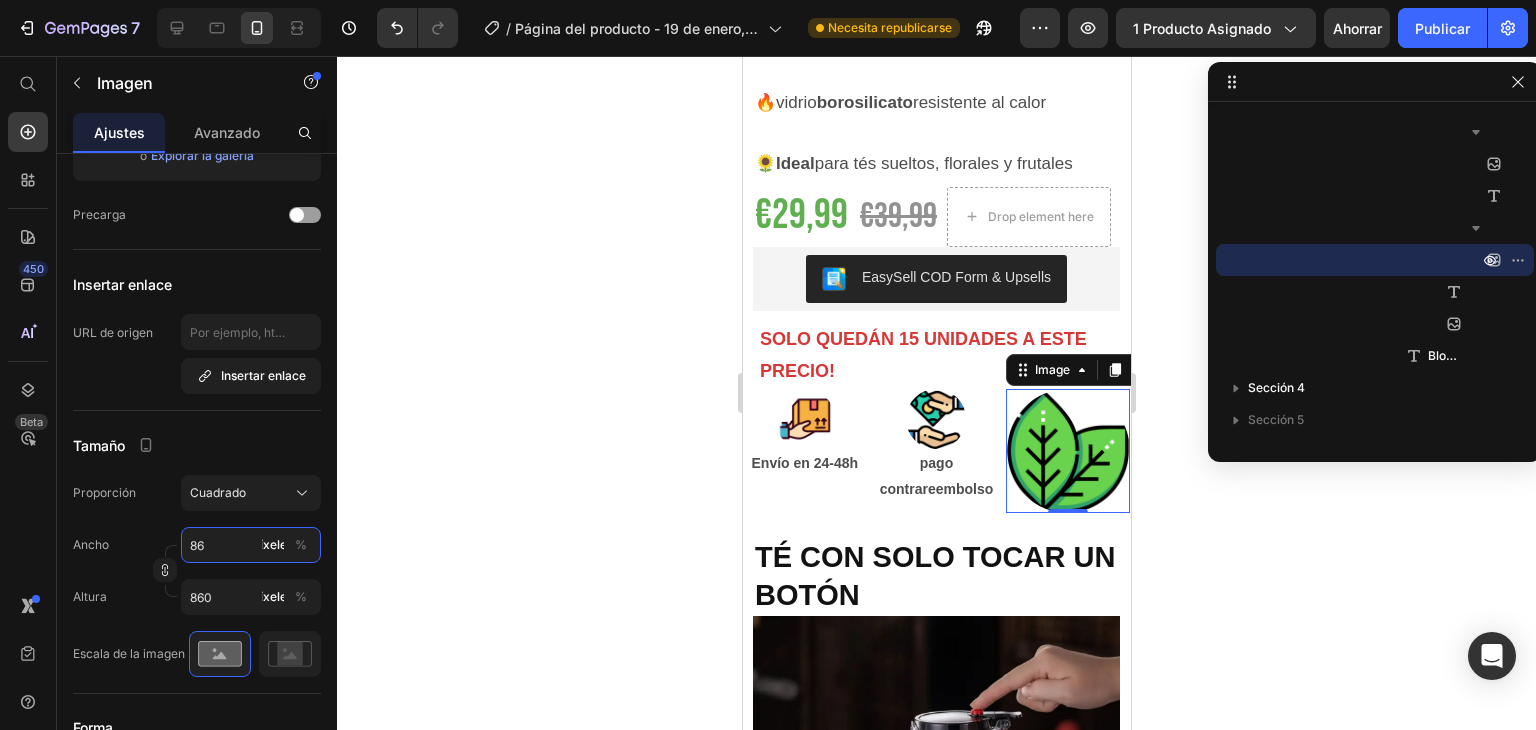 type on "8" 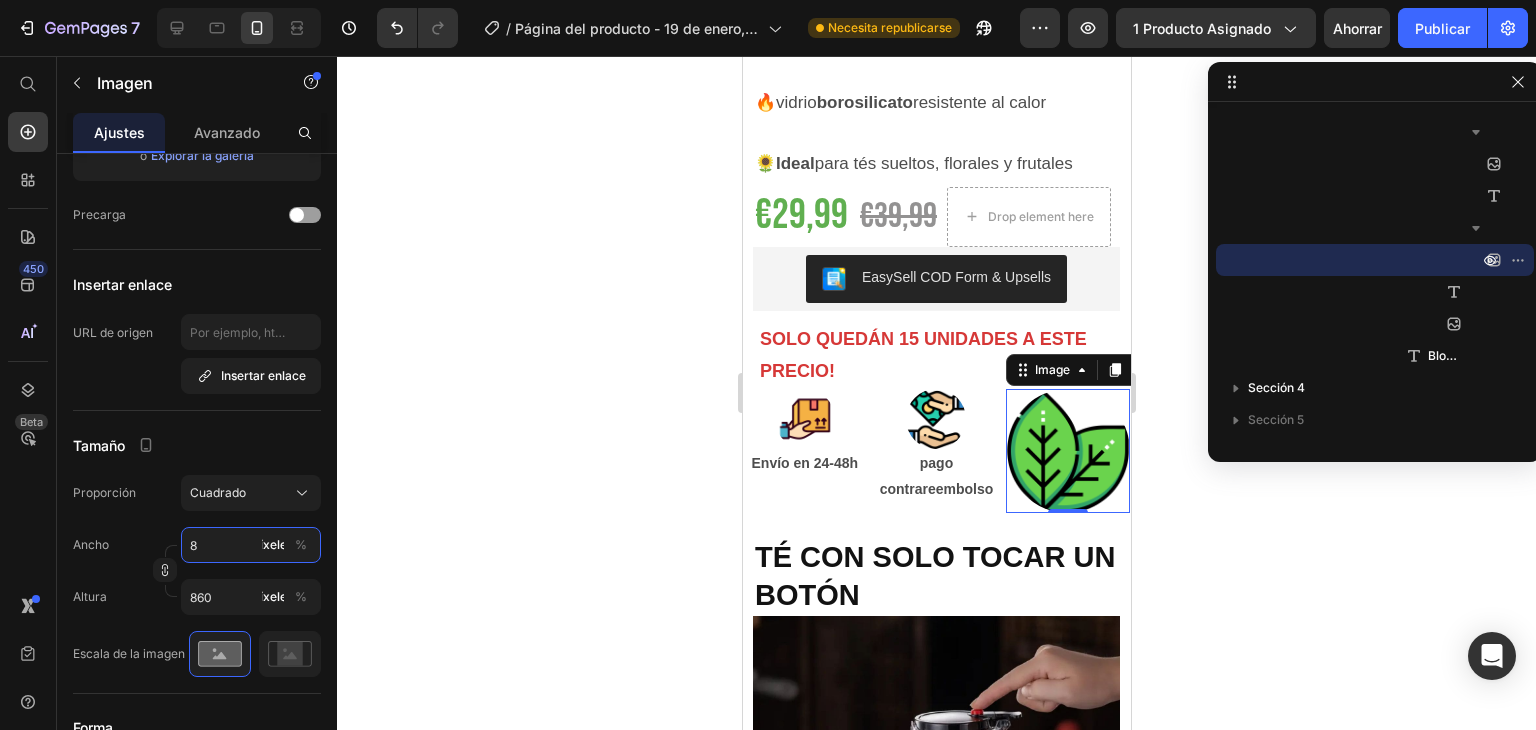 type 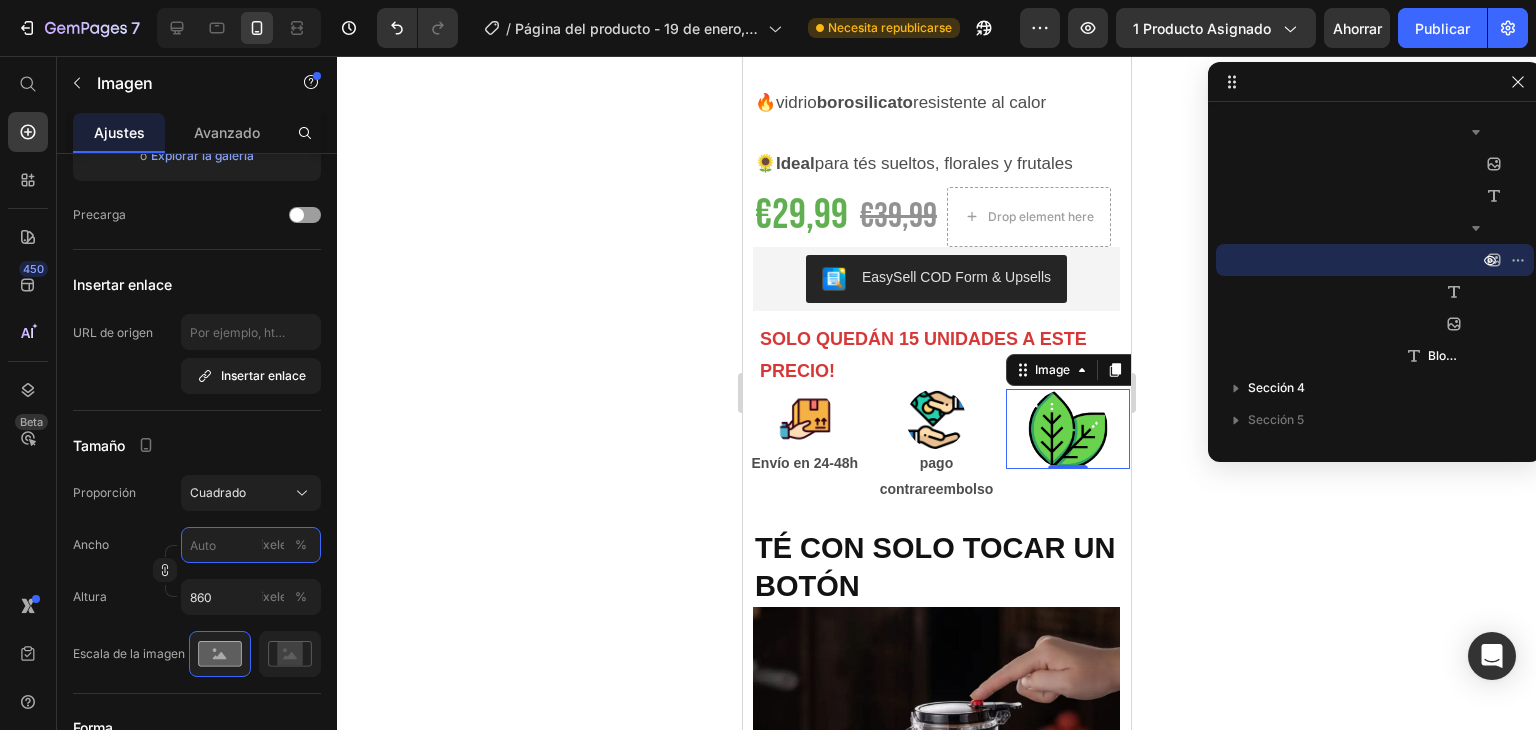 type 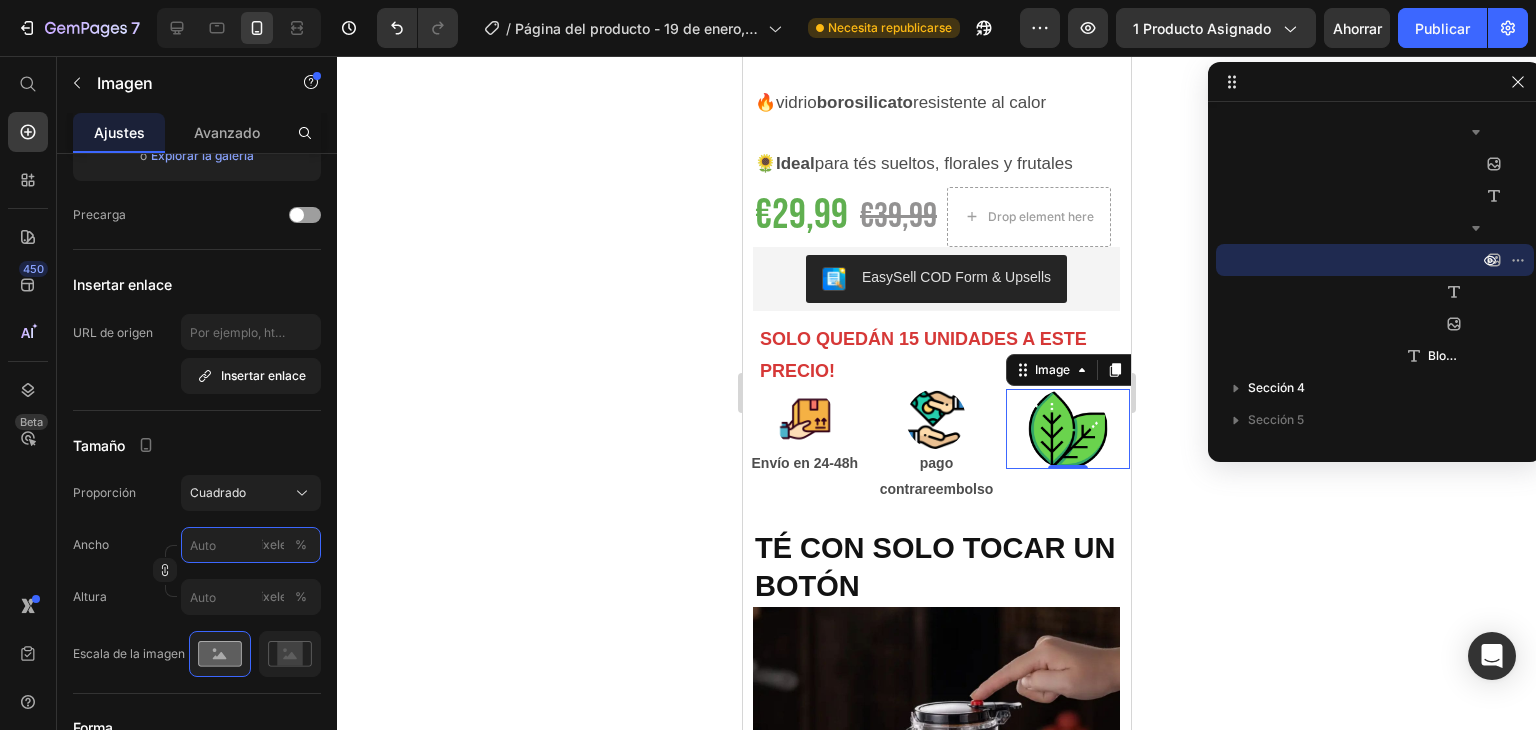type on "8" 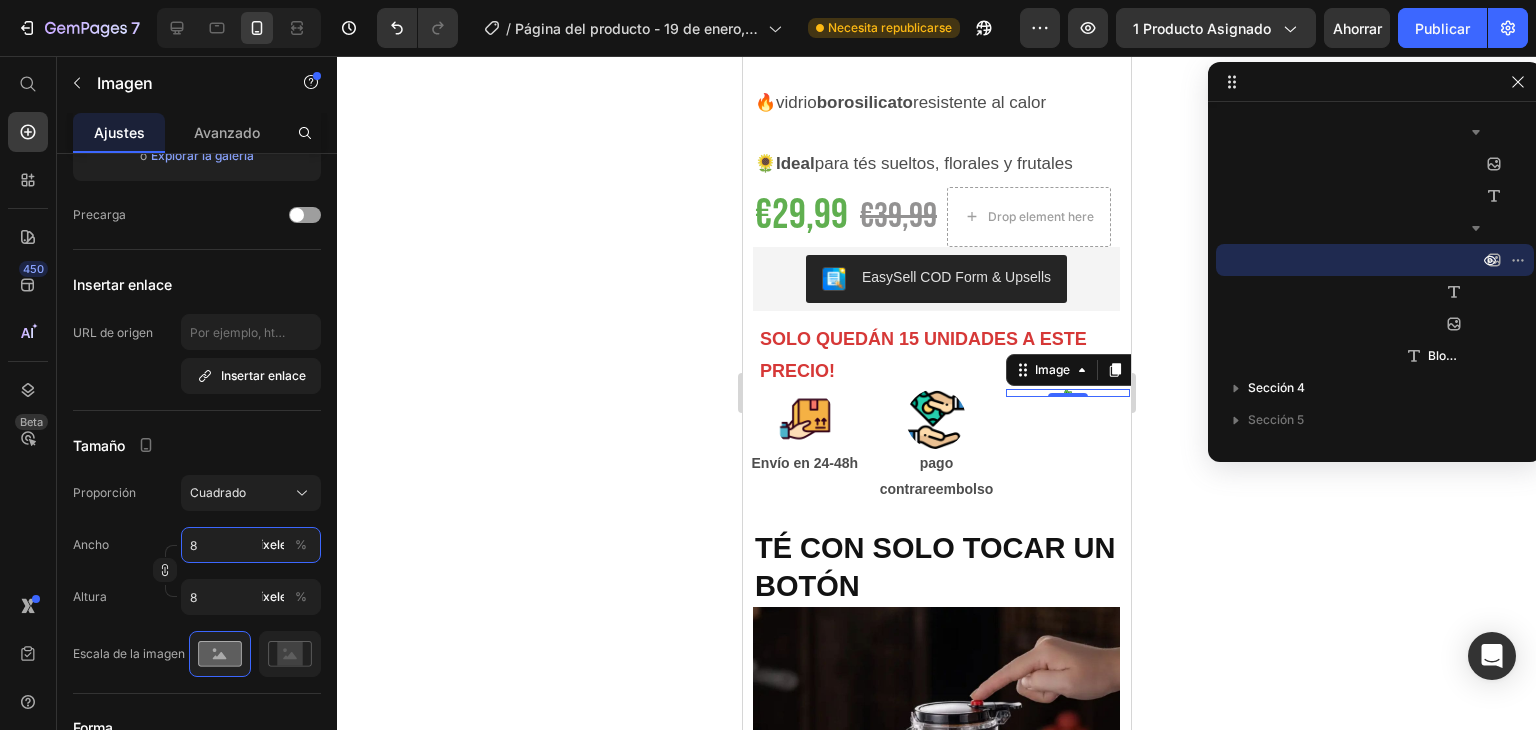 type on "86" 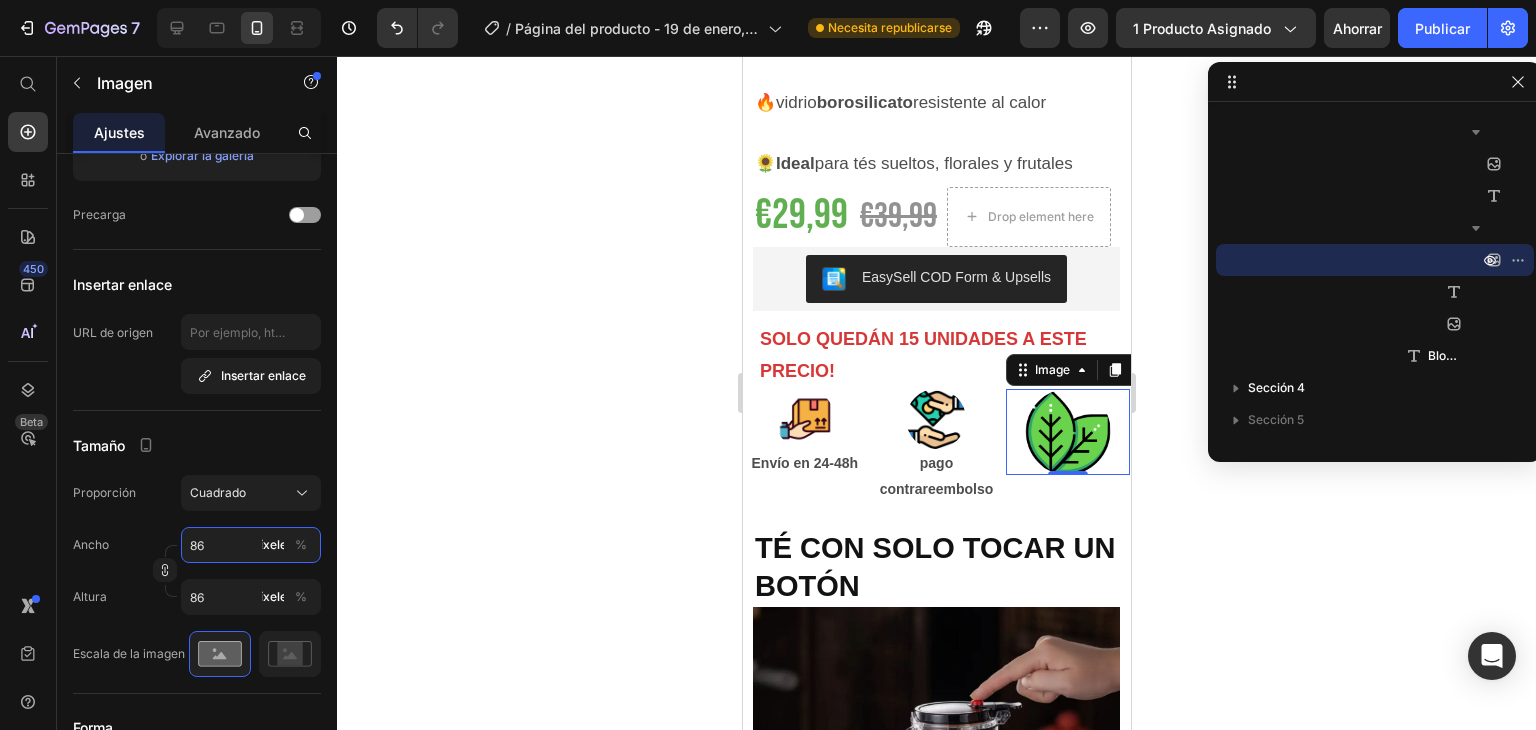type on "8" 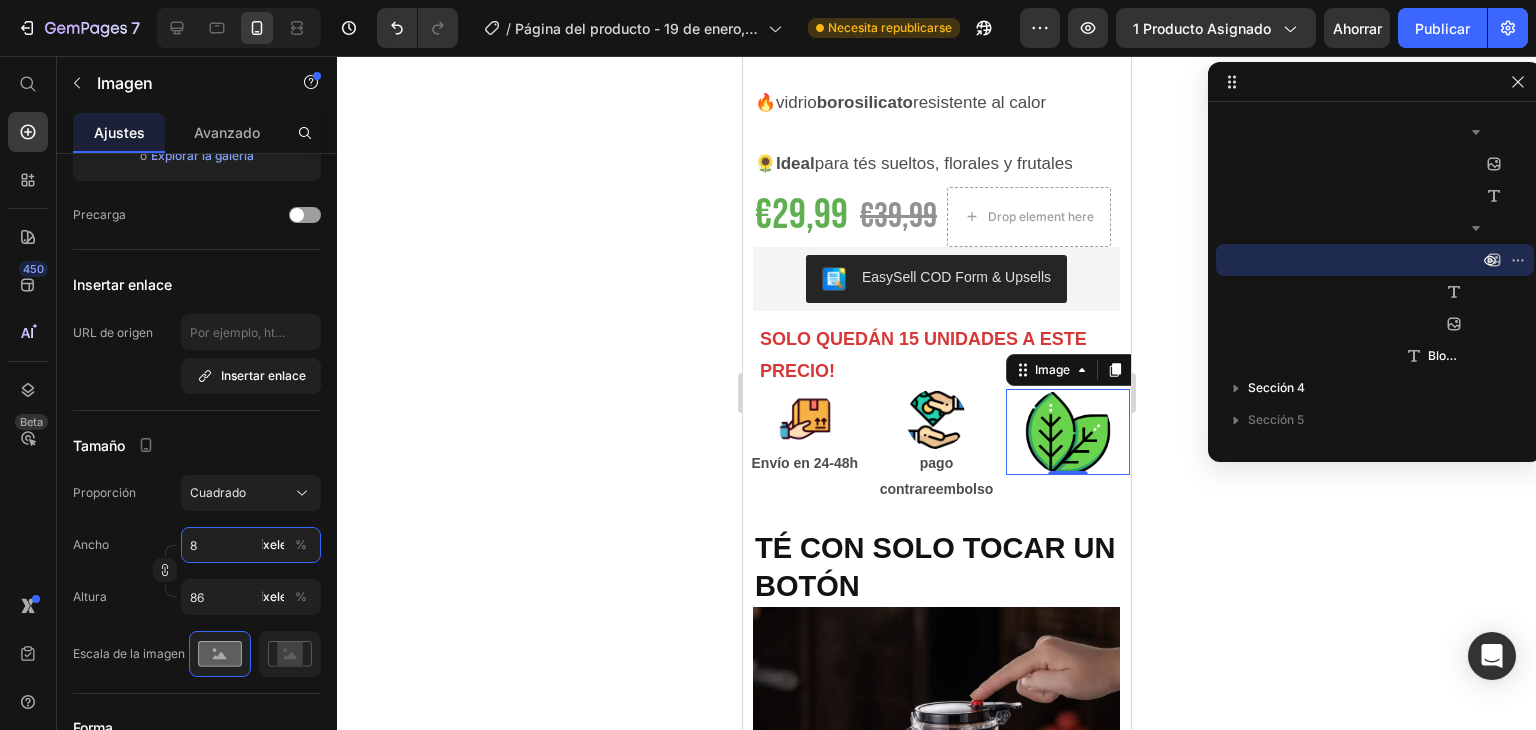 type on "8" 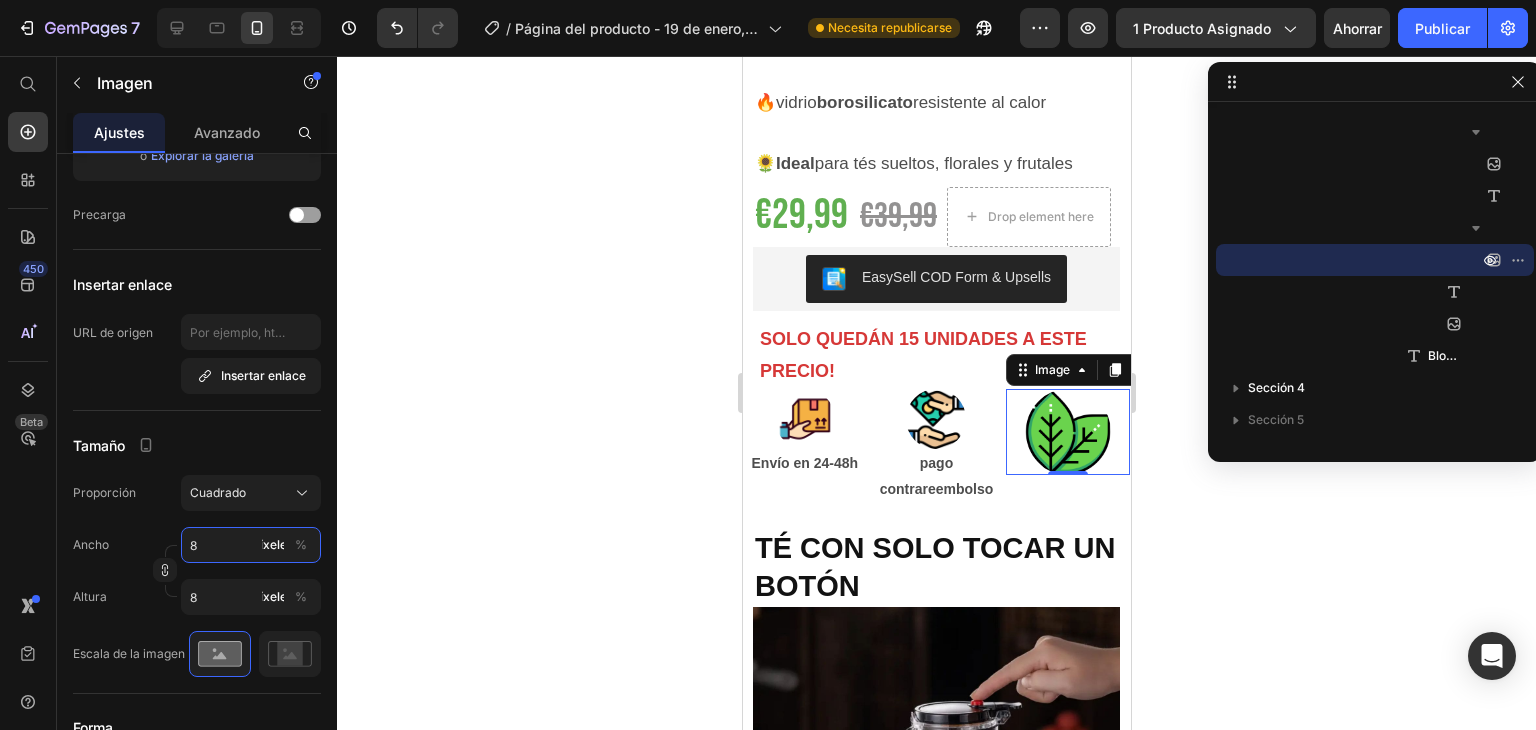 type 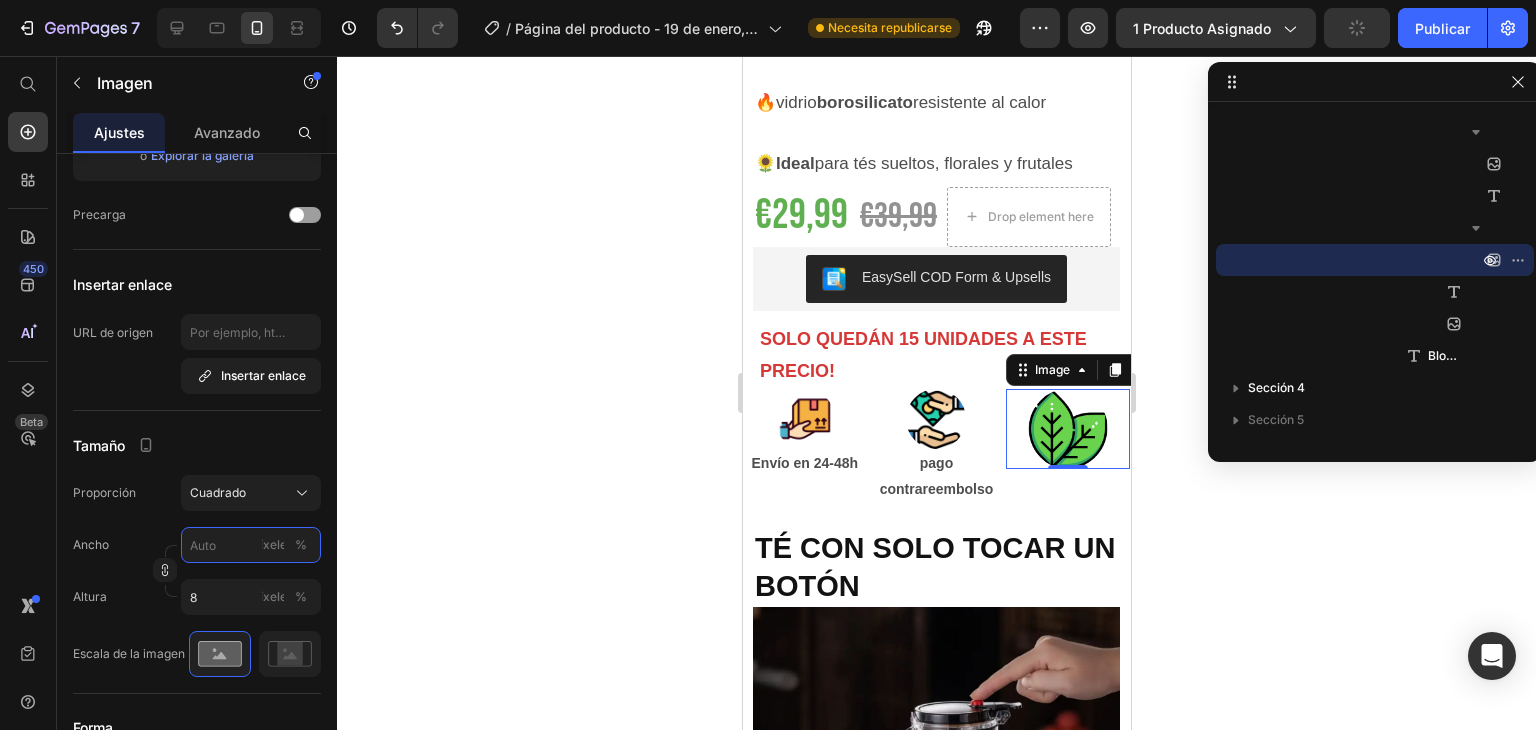 type 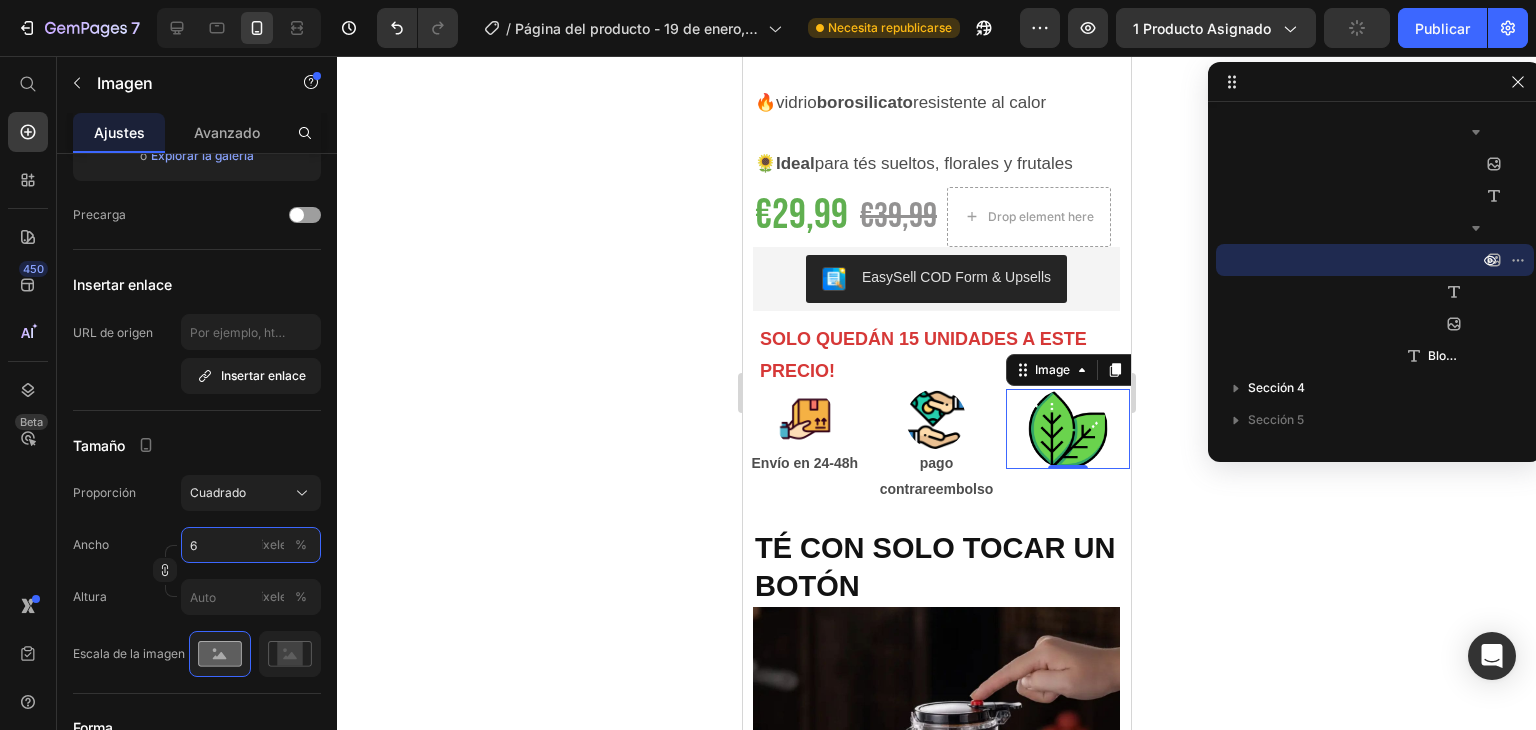 type on "60" 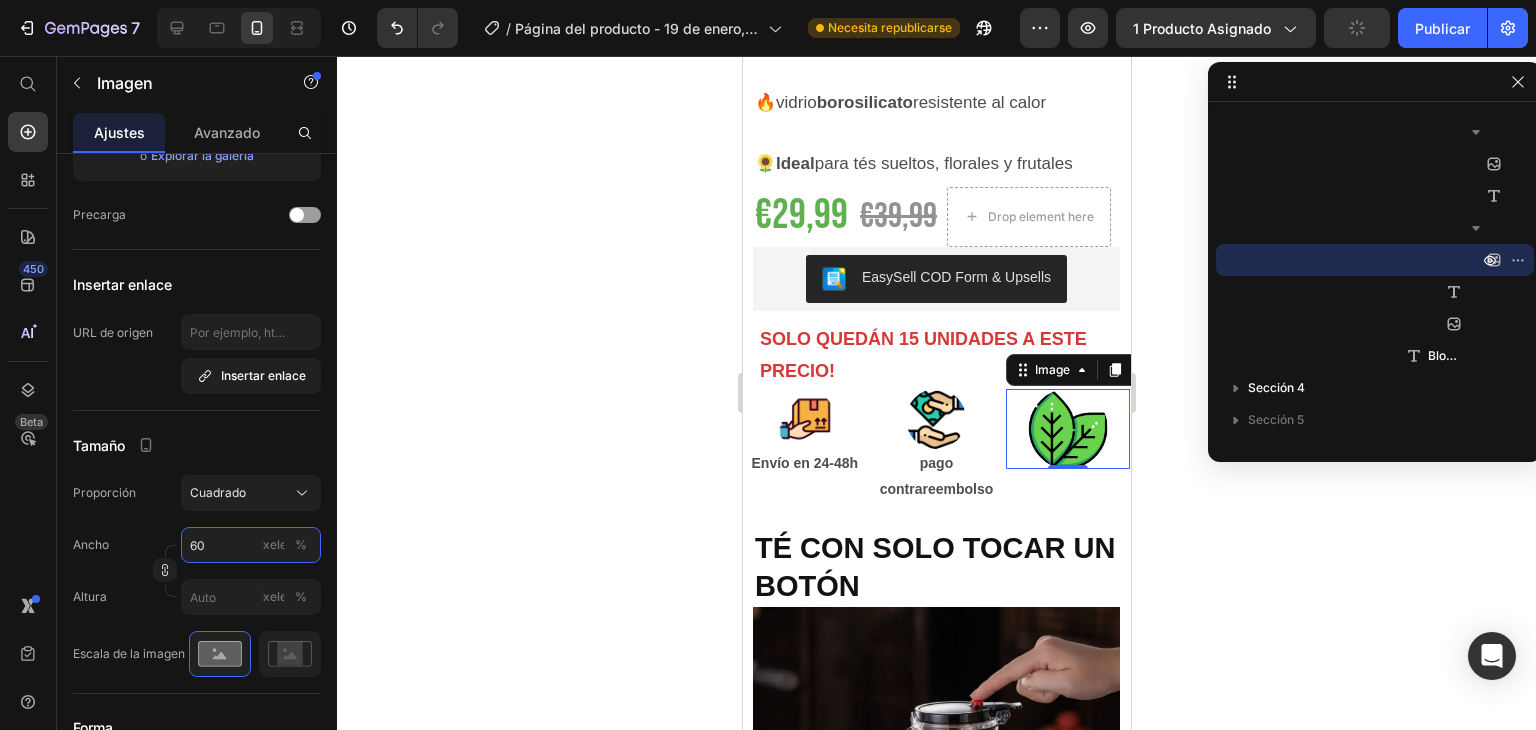 type on "60" 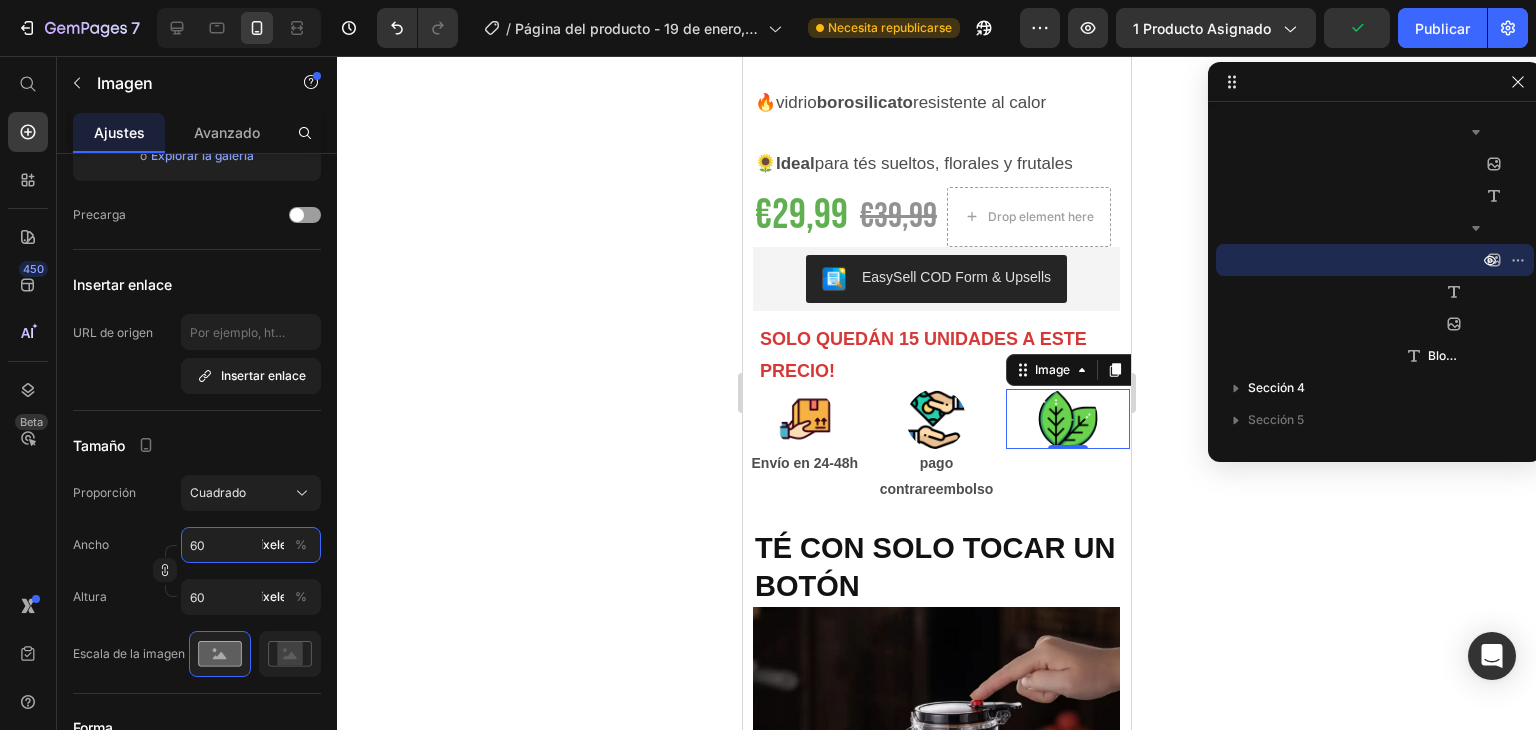type on "8" 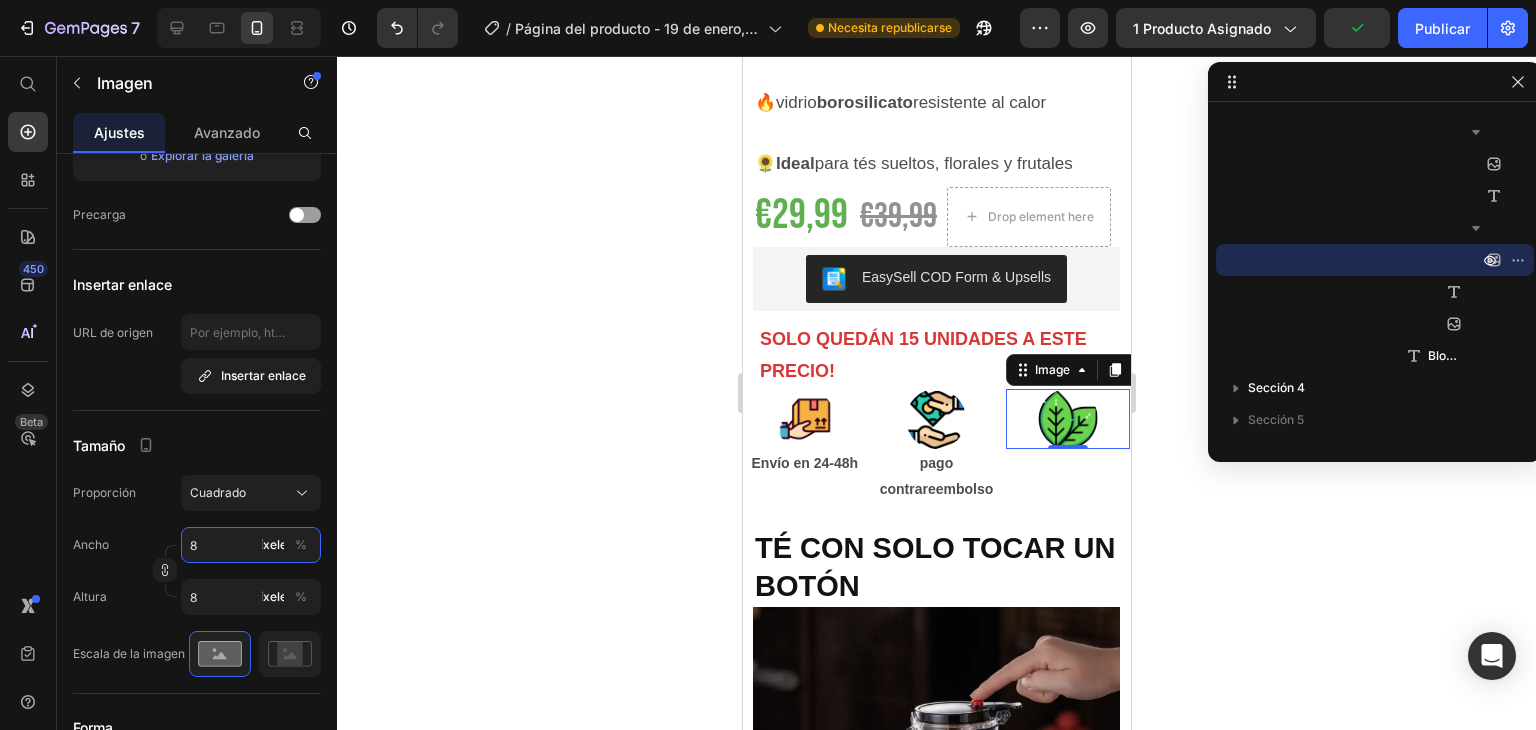 type on "60" 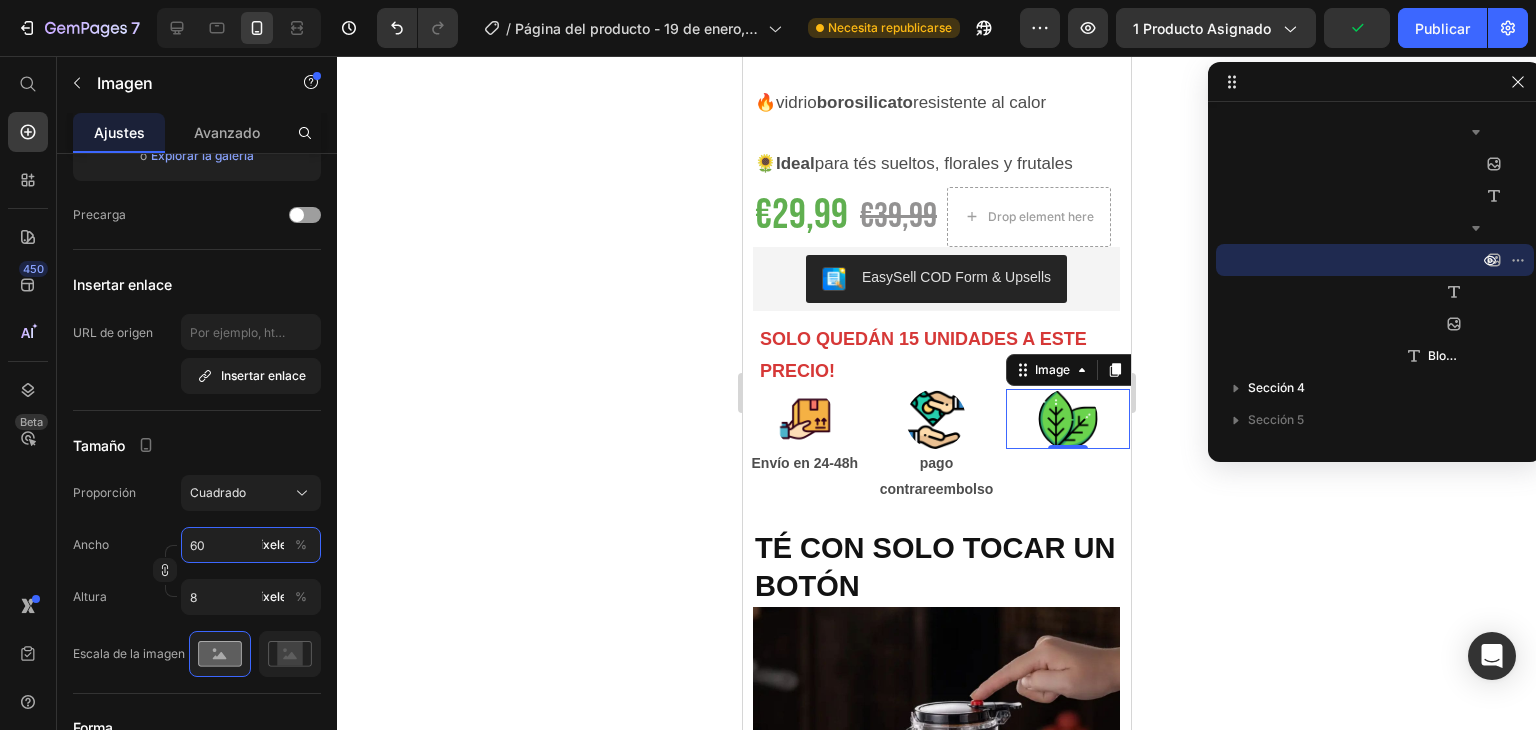 type on "60" 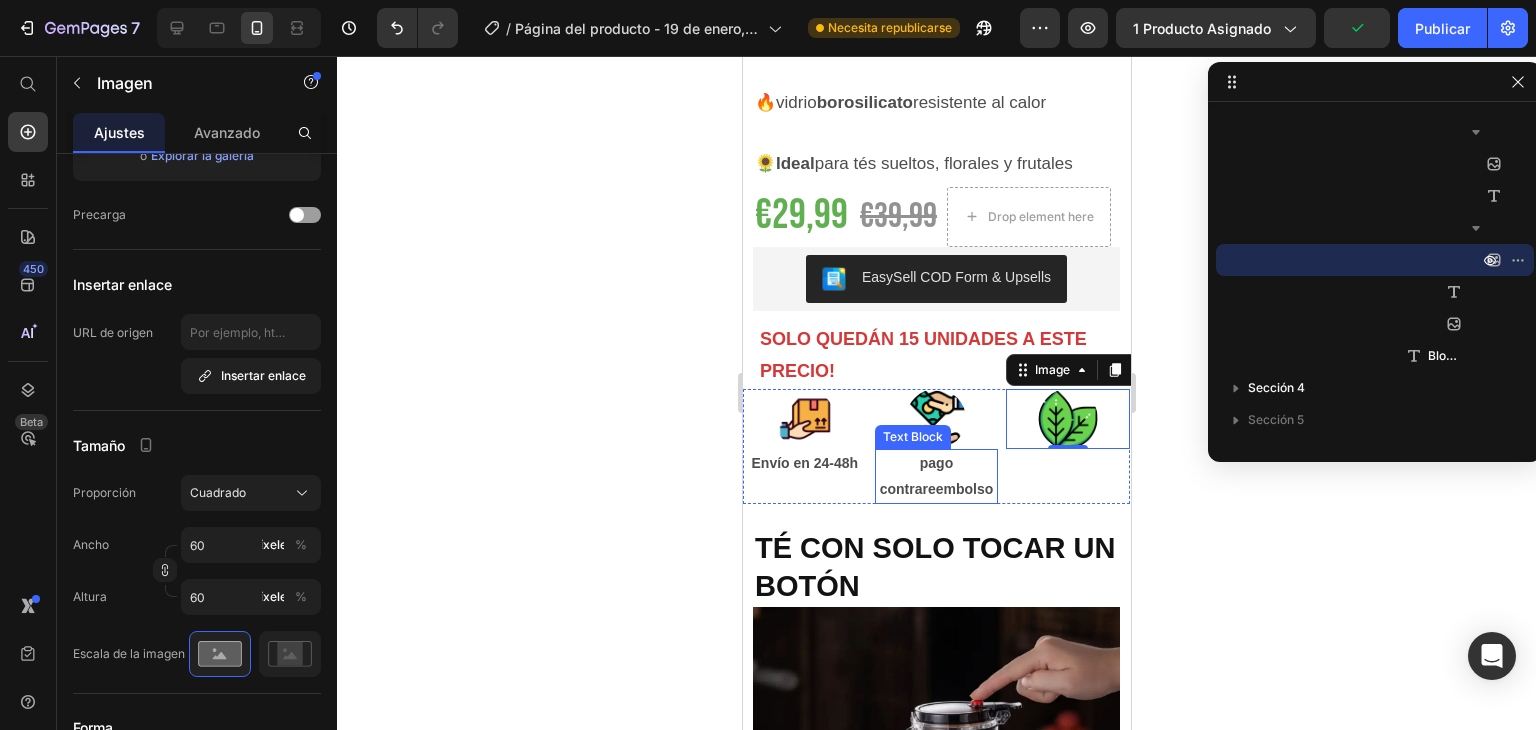 click on "pago contrareembolso" at bounding box center [936, 476] 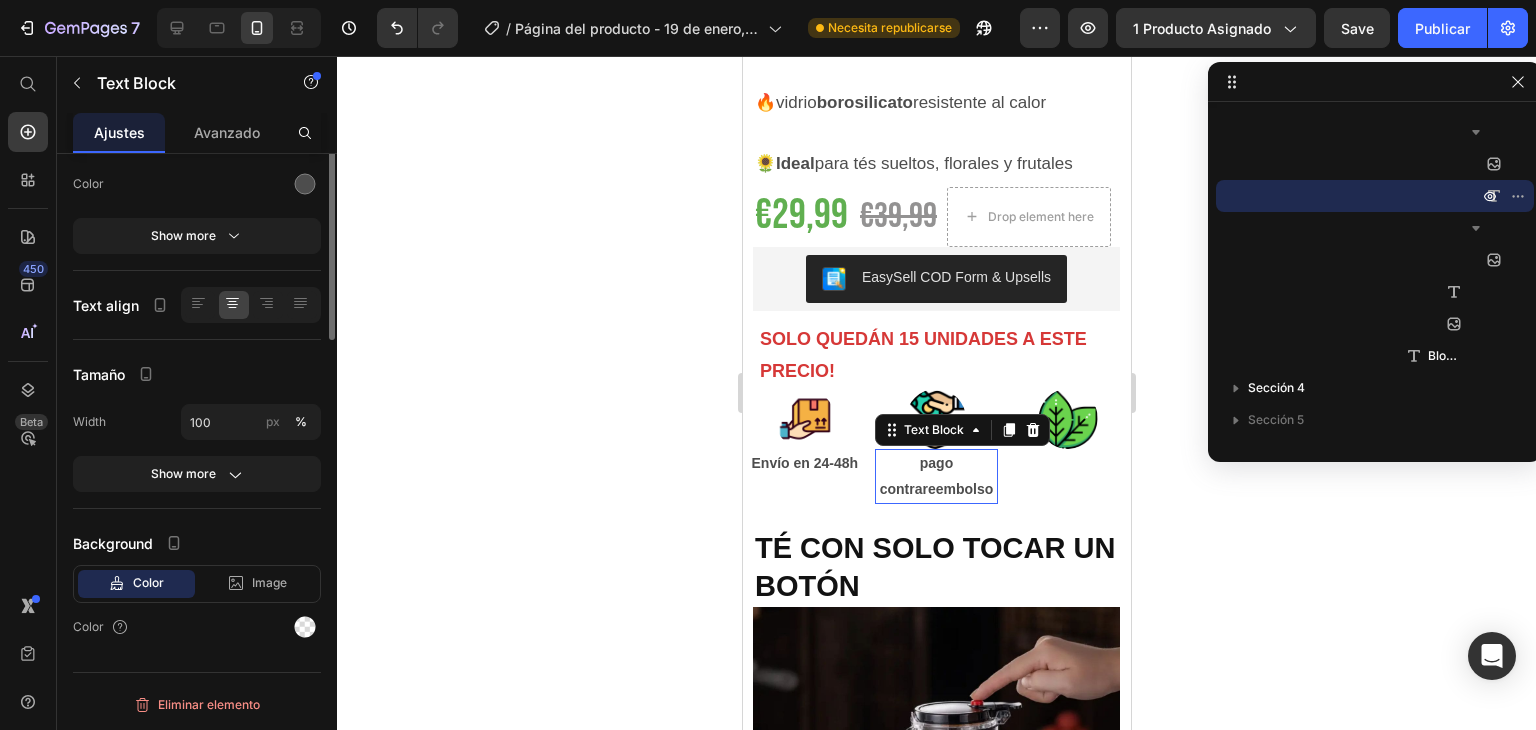 scroll, scrollTop: 0, scrollLeft: 0, axis: both 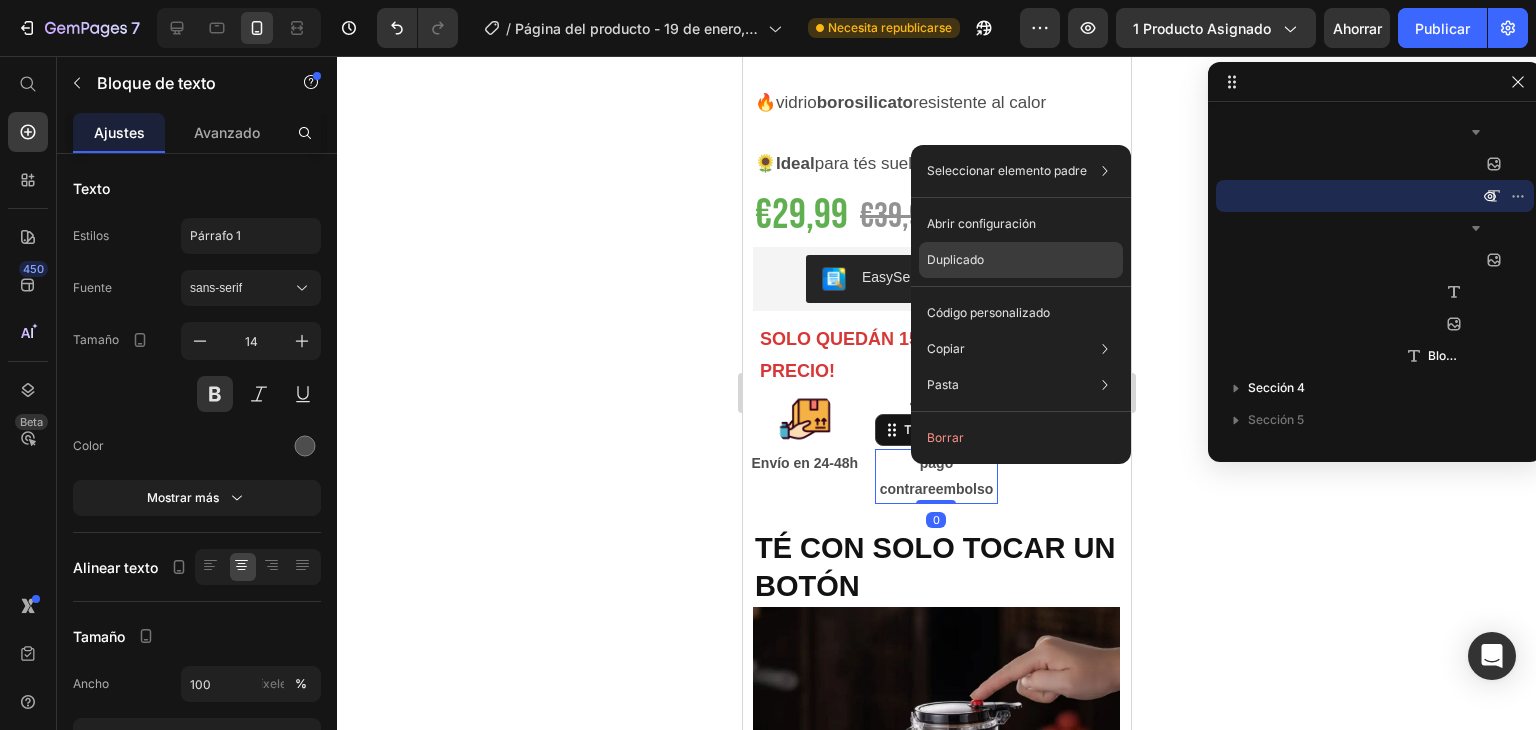 click on "Duplicado" at bounding box center (955, 259) 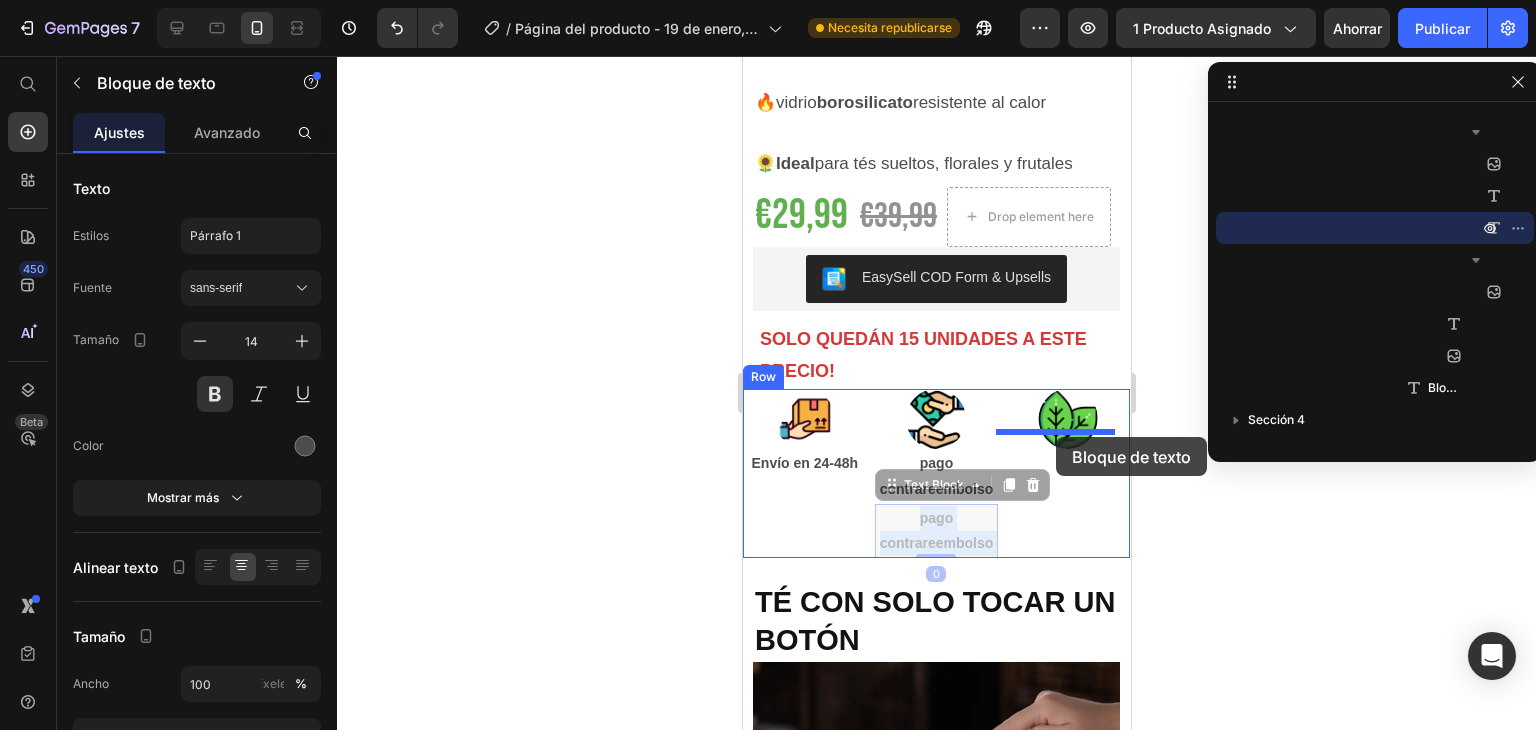 drag, startPoint x: 941, startPoint y: 512, endPoint x: 1054, endPoint y: 434, distance: 137.30623 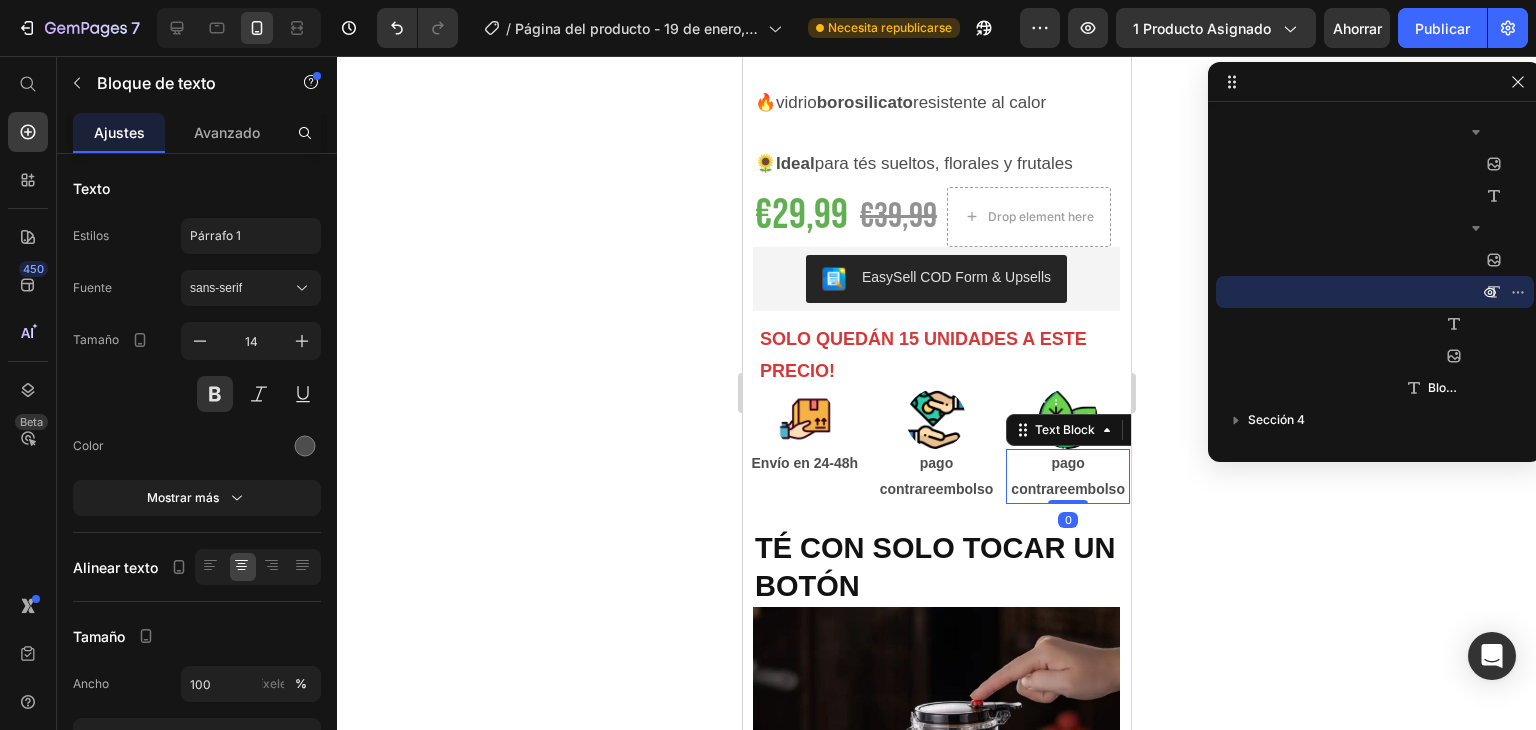 click on "pago contrareembolso" at bounding box center (1067, 476) 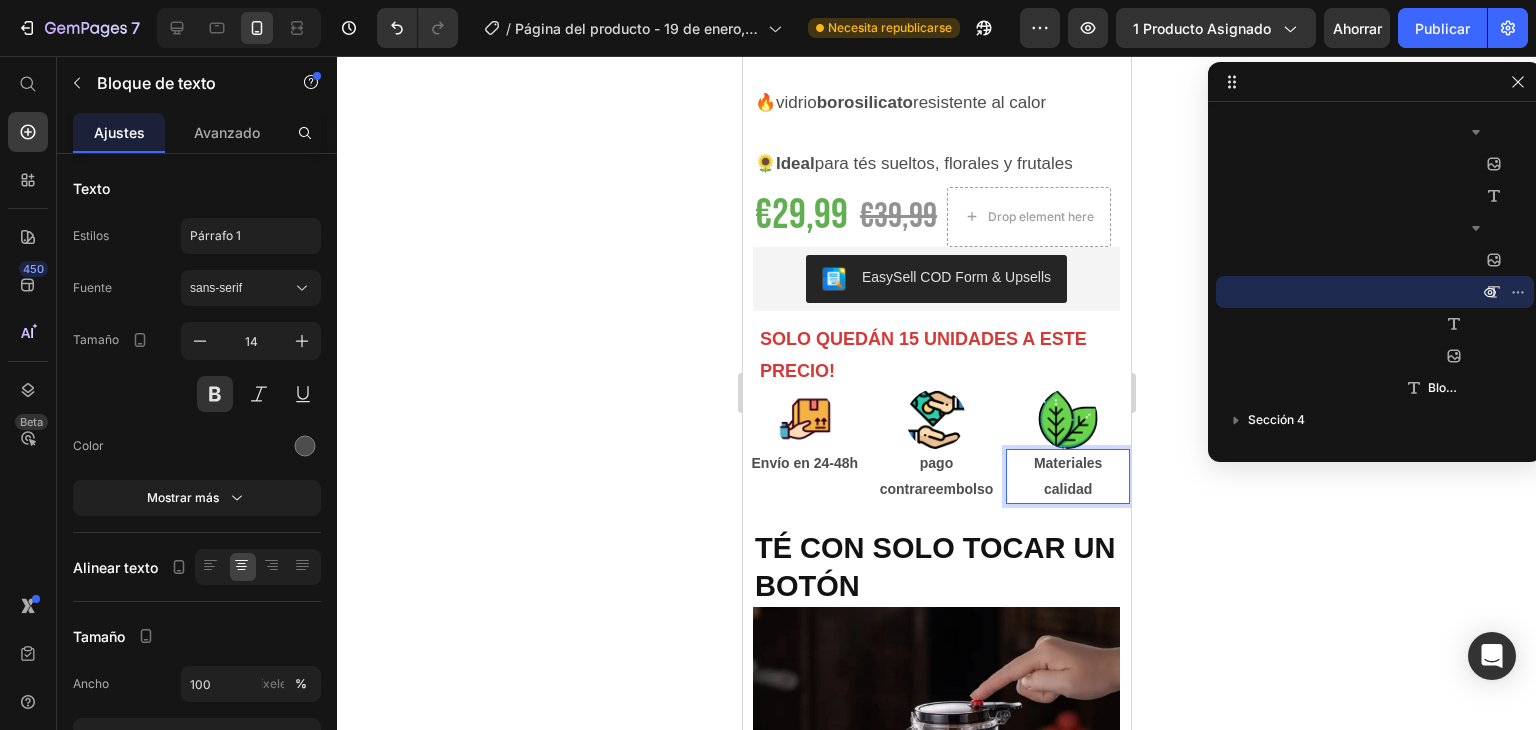 click 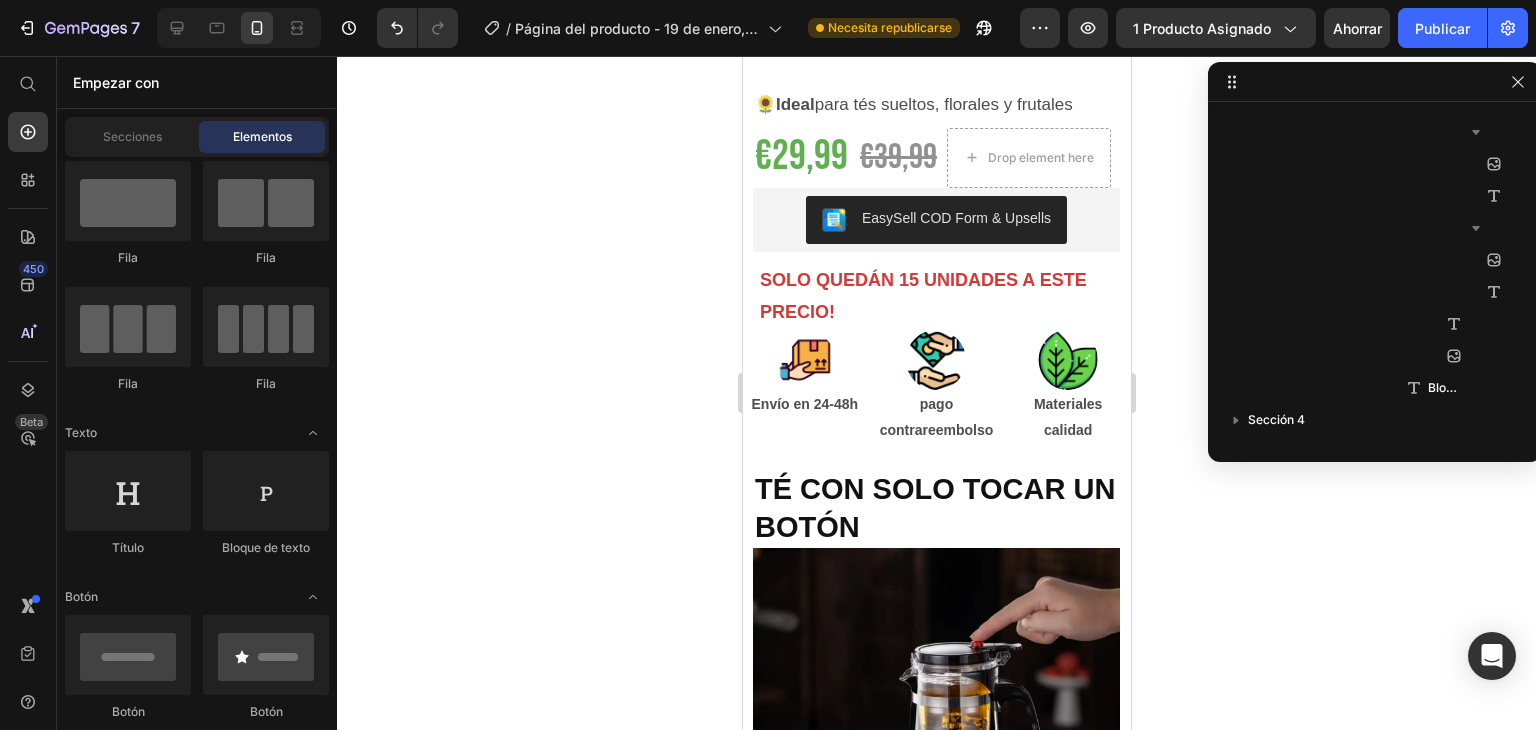 scroll, scrollTop: 916, scrollLeft: 0, axis: vertical 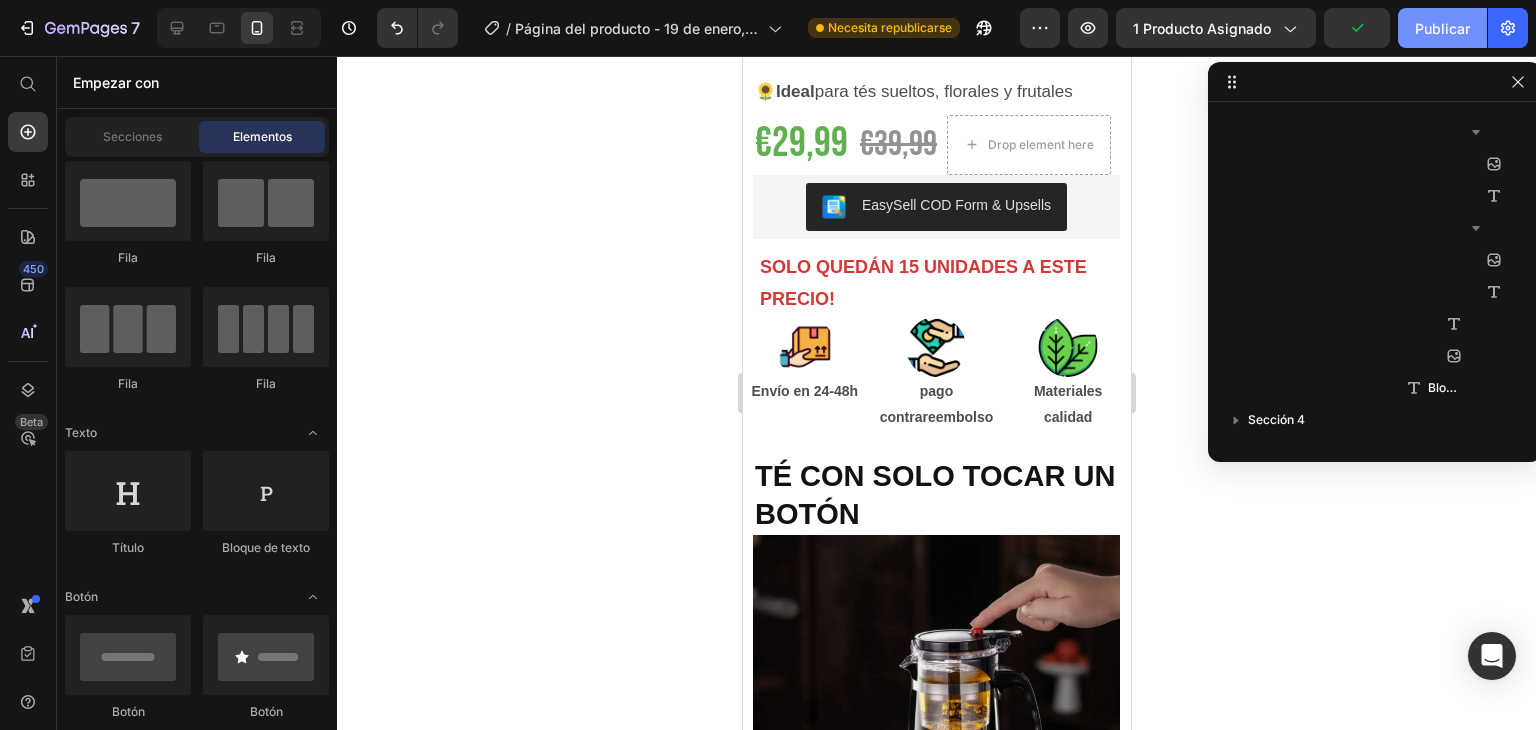 click on "Publicar" at bounding box center [1442, 28] 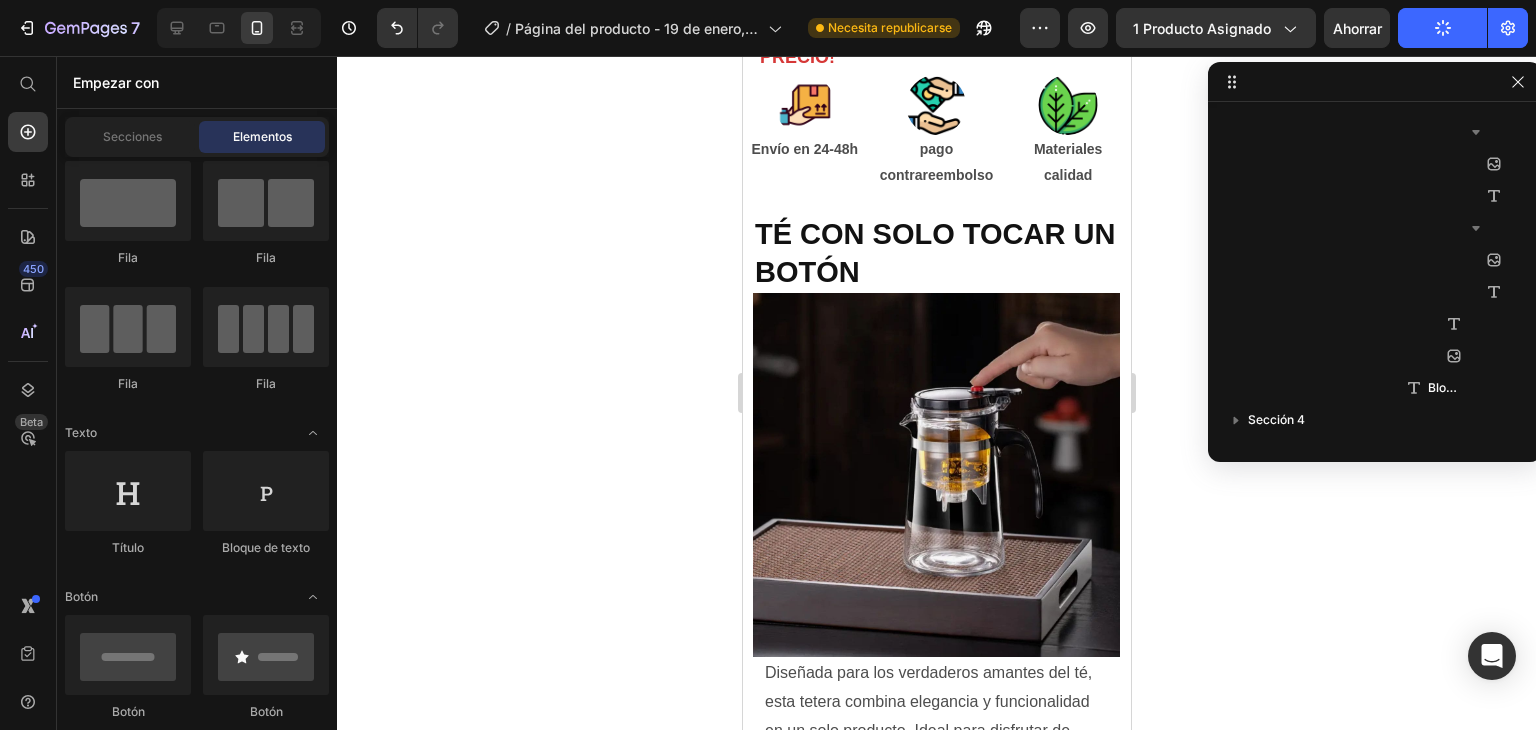 scroll, scrollTop: 1163, scrollLeft: 0, axis: vertical 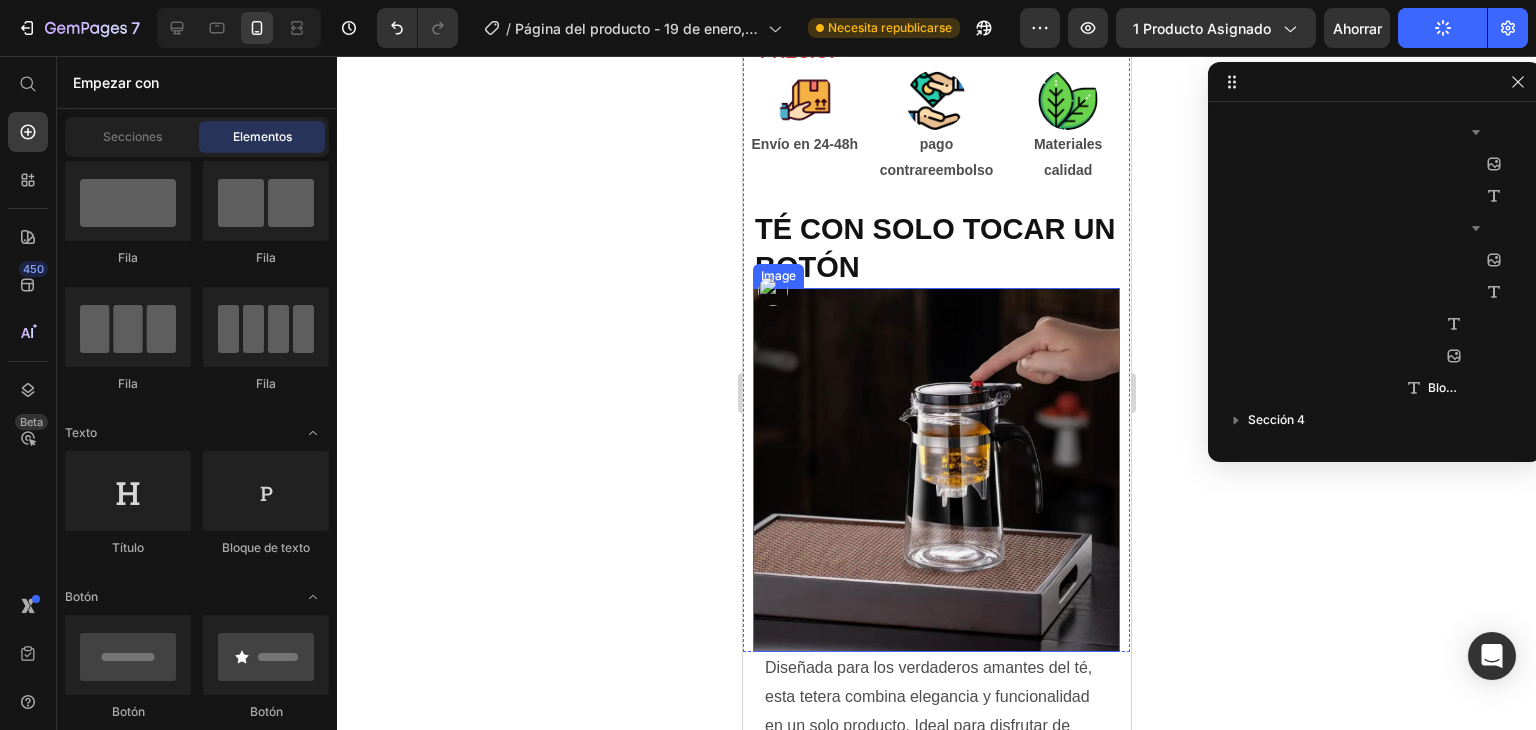 click at bounding box center (935, 470) 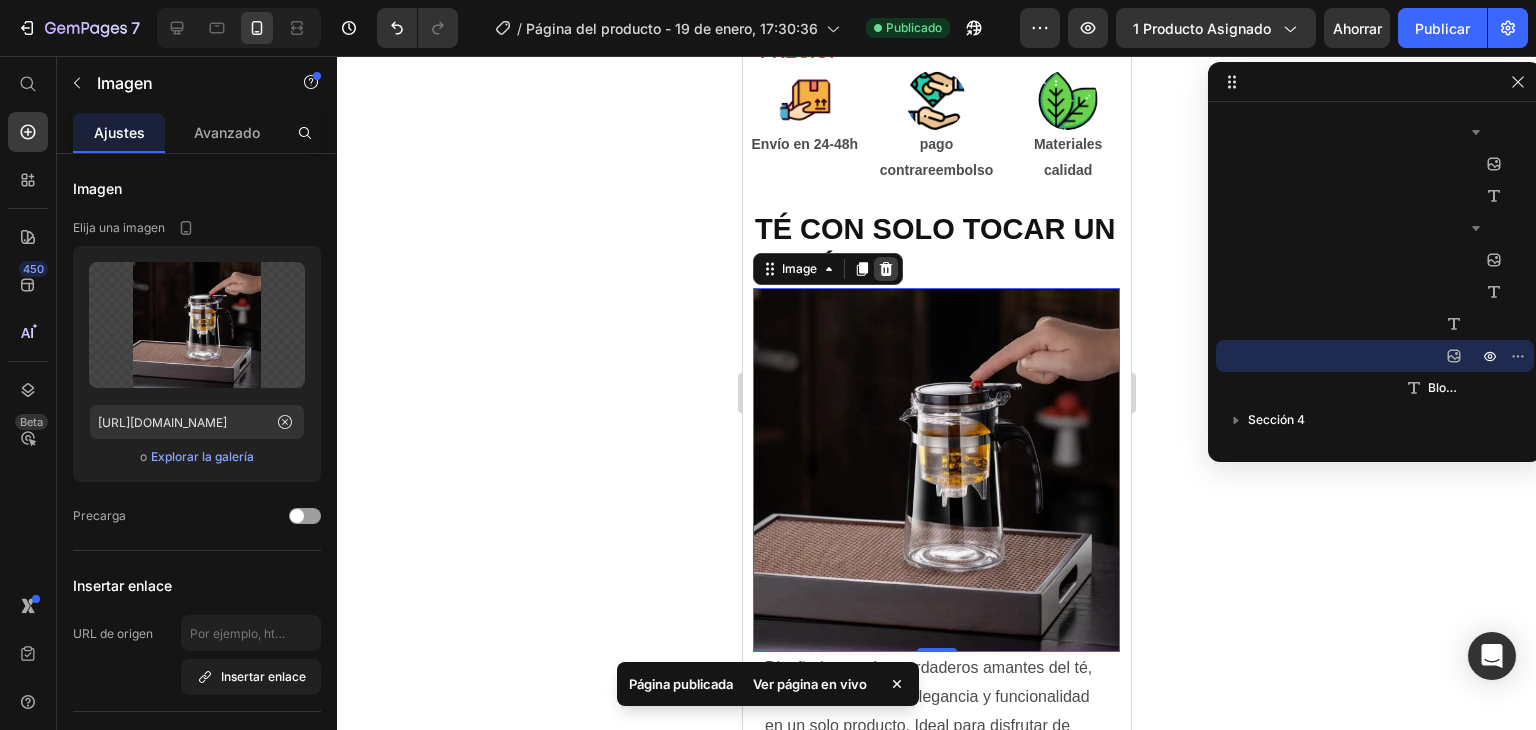 click at bounding box center [885, 269] 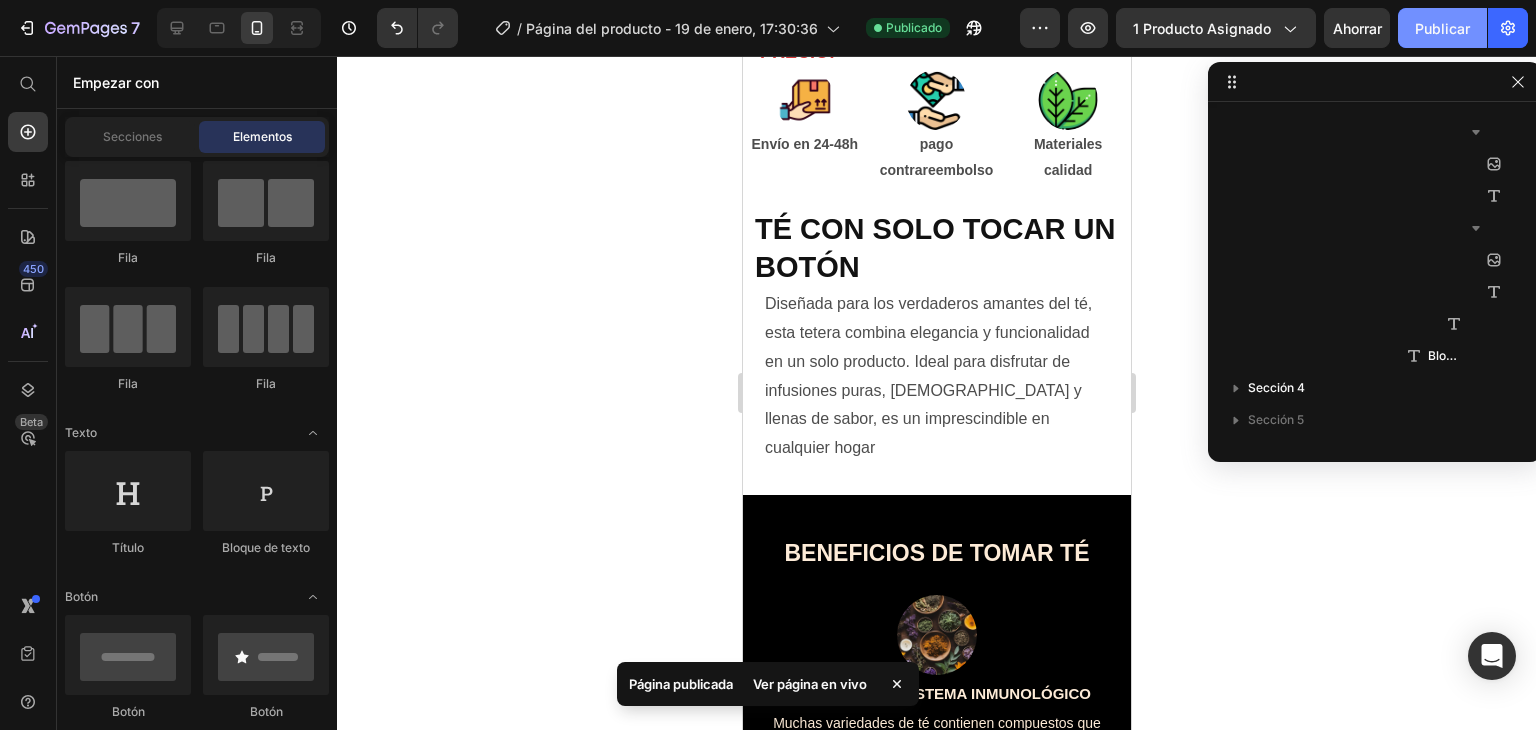 click on "Publicar" at bounding box center (1442, 28) 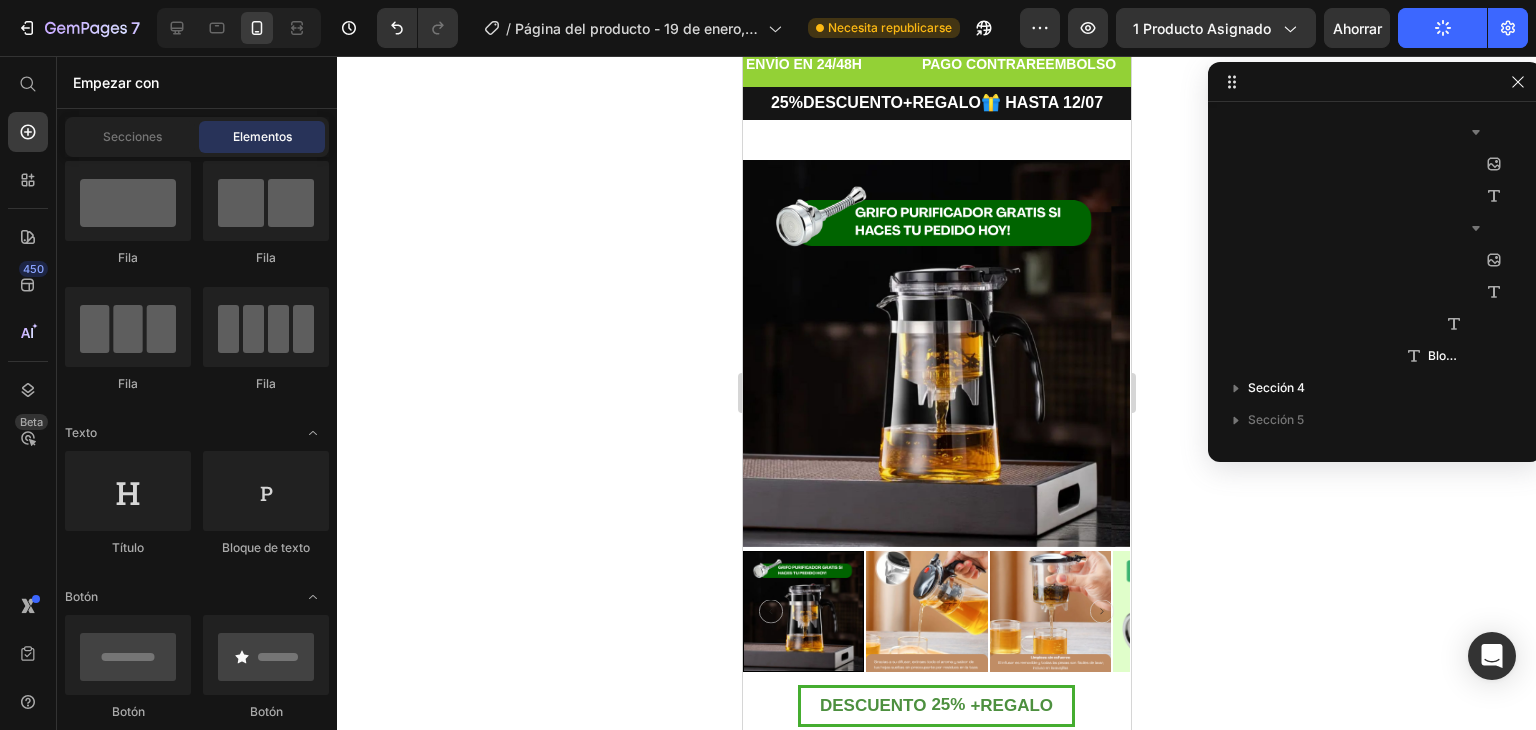scroll, scrollTop: 0, scrollLeft: 0, axis: both 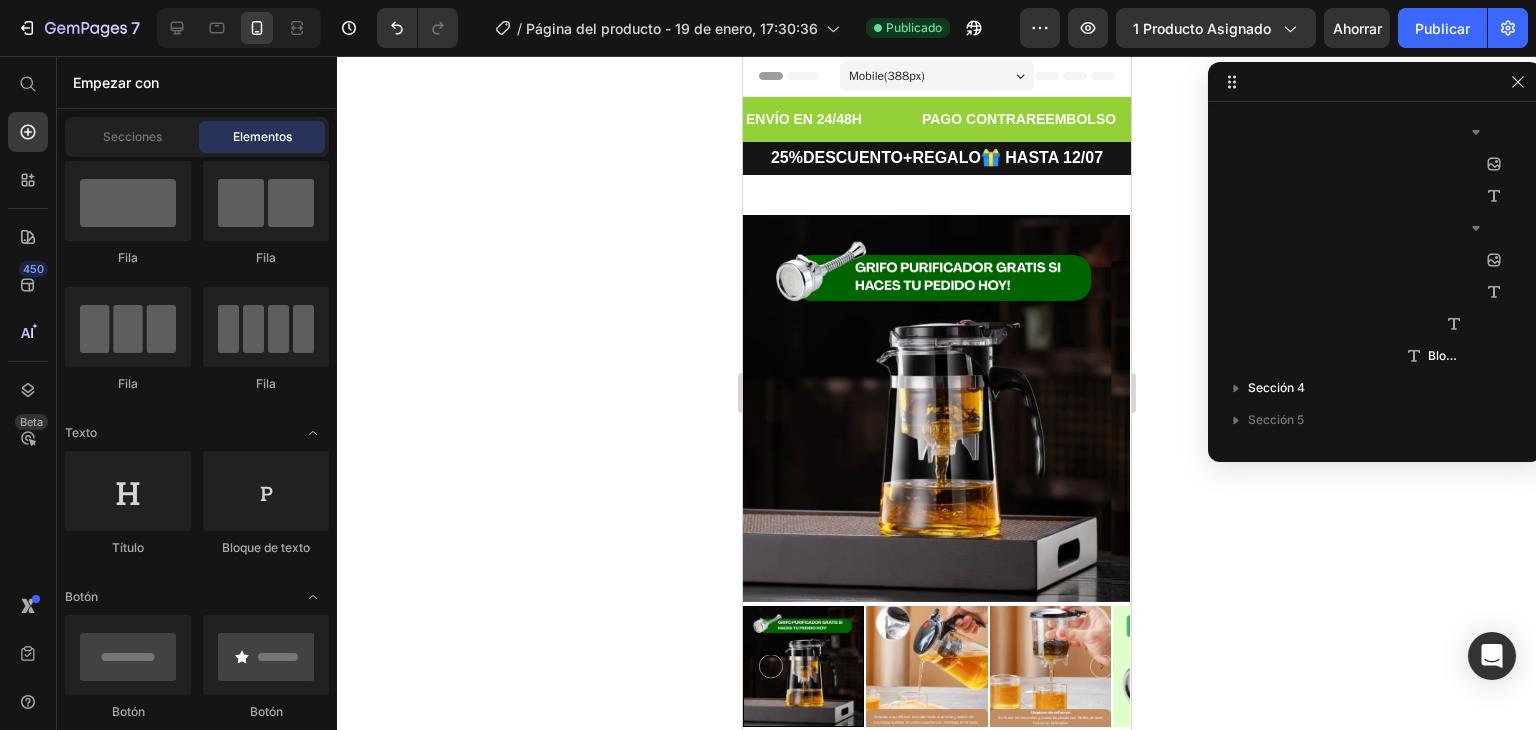 drag, startPoint x: 1122, startPoint y: 152, endPoint x: 1878, endPoint y: 362, distance: 784.62476 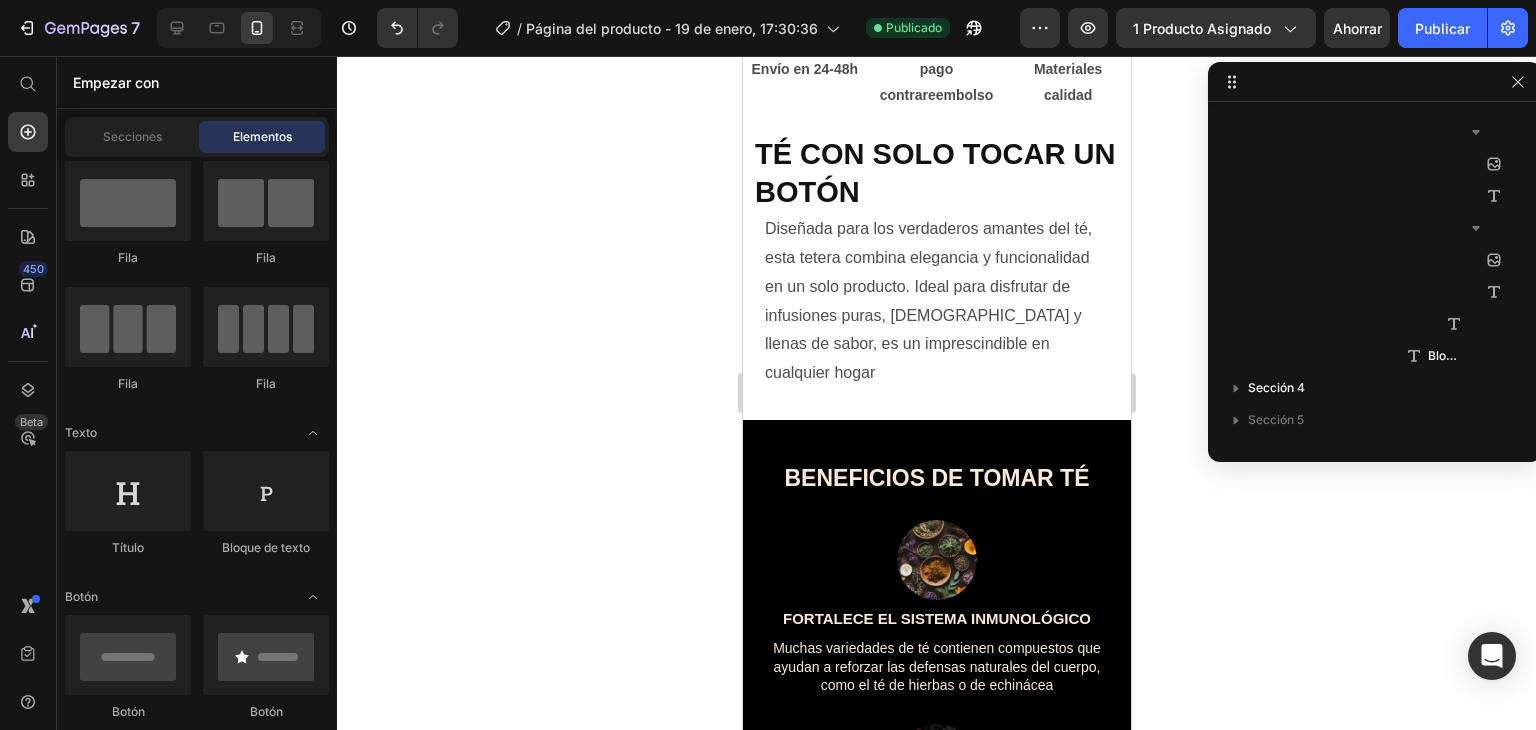 scroll, scrollTop: 1165, scrollLeft: 0, axis: vertical 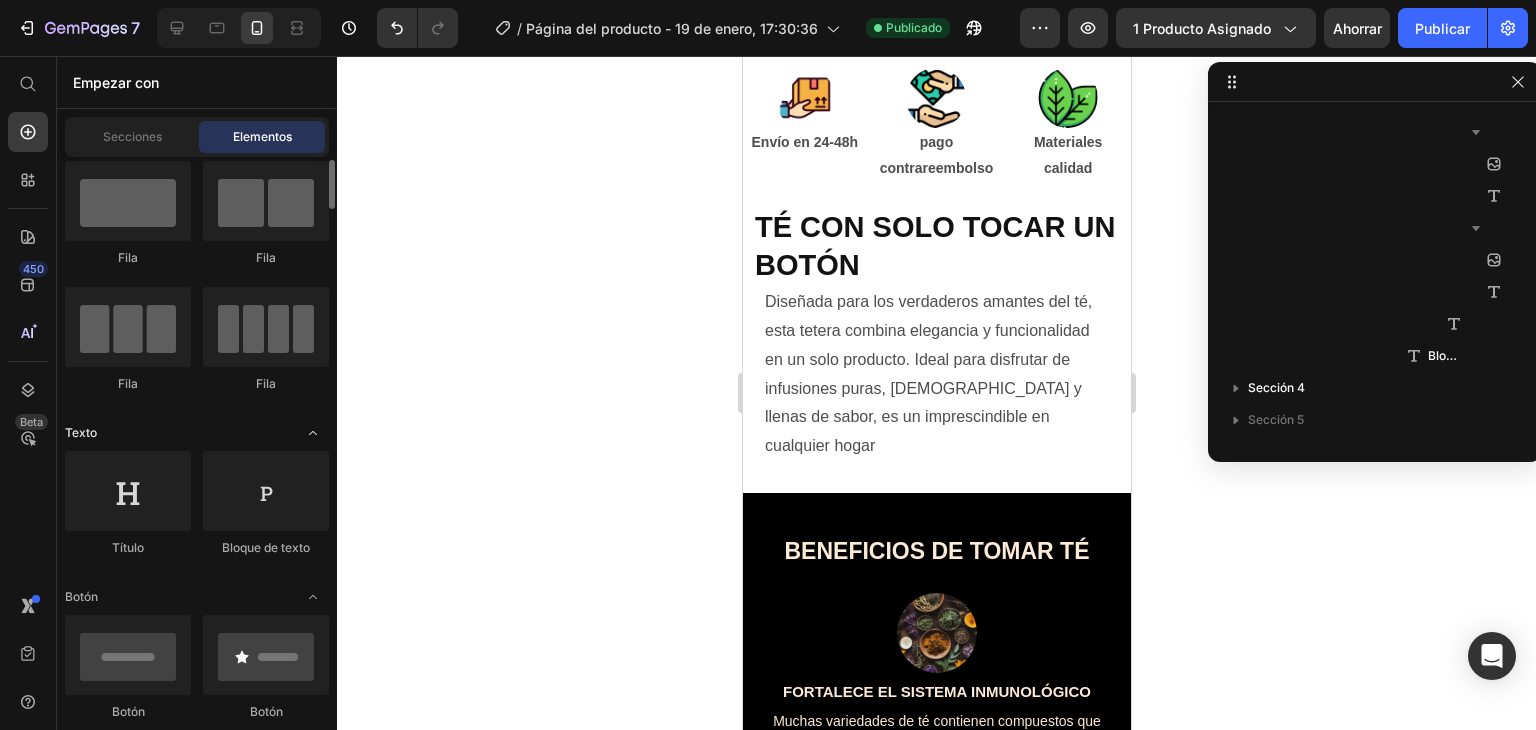 click on "Texto" 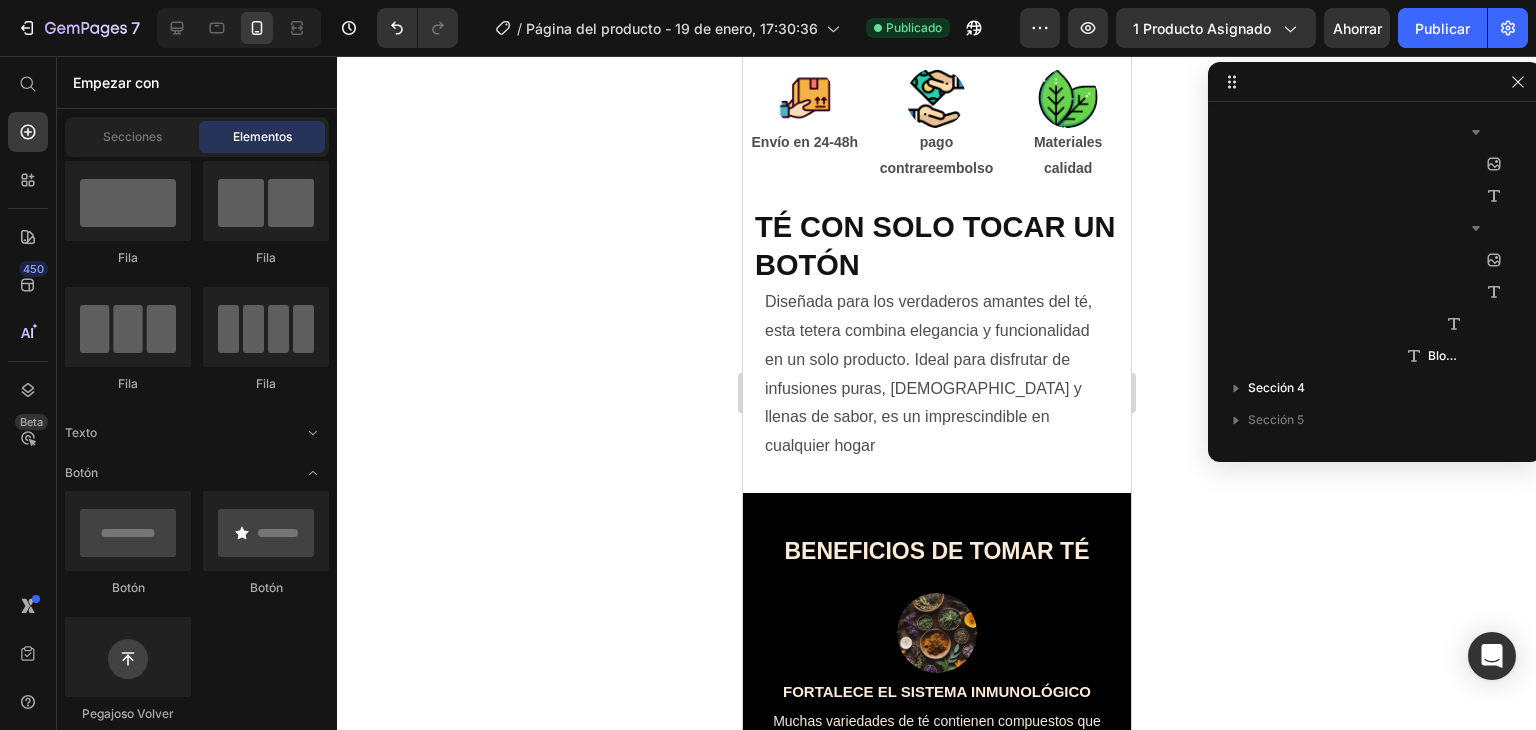 scroll, scrollTop: 588, scrollLeft: 0, axis: vertical 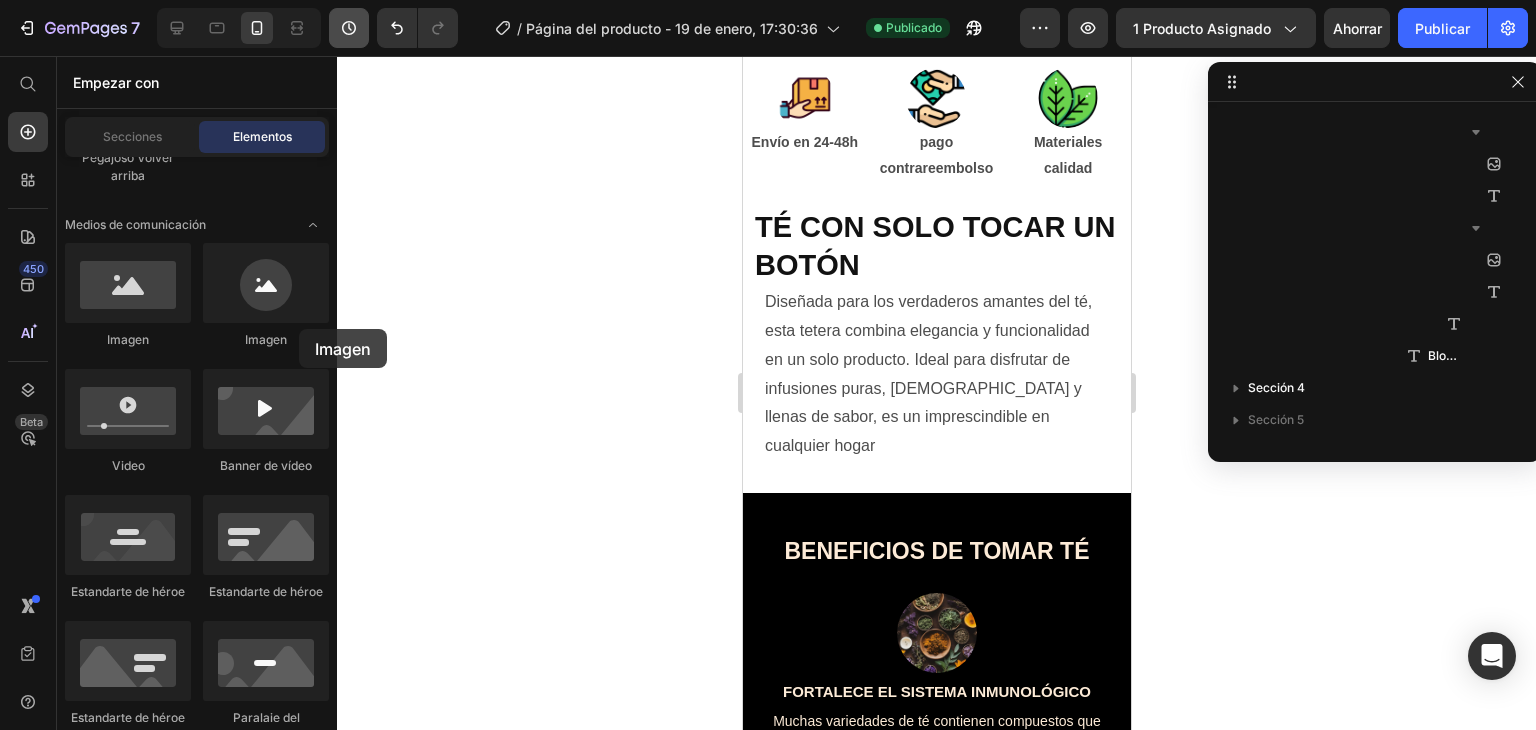 drag, startPoint x: 156, startPoint y: 285, endPoint x: 332, endPoint y: 26, distance: 313.14053 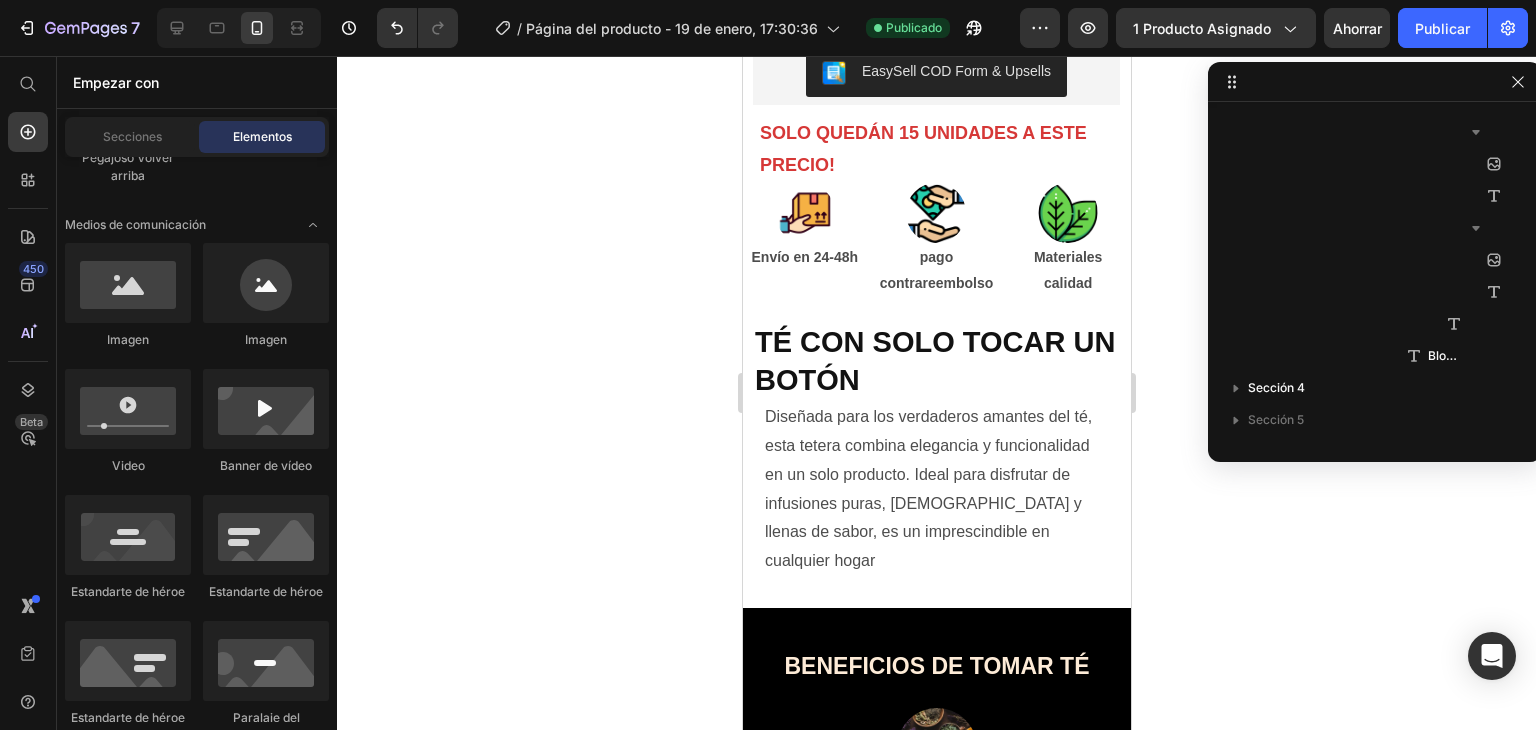scroll, scrollTop: 1042, scrollLeft: 0, axis: vertical 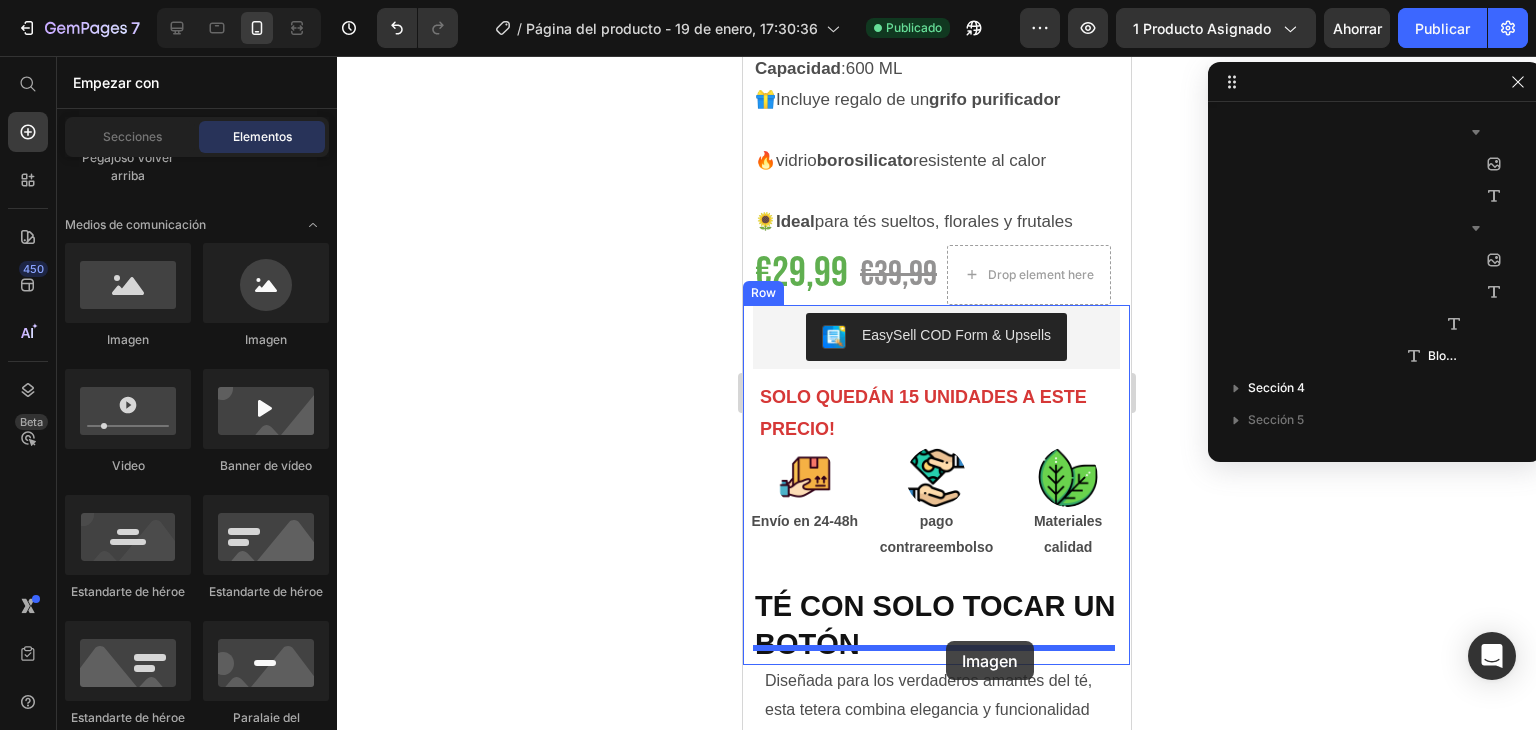 drag, startPoint x: 881, startPoint y: 356, endPoint x: 945, endPoint y: 641, distance: 292.0976 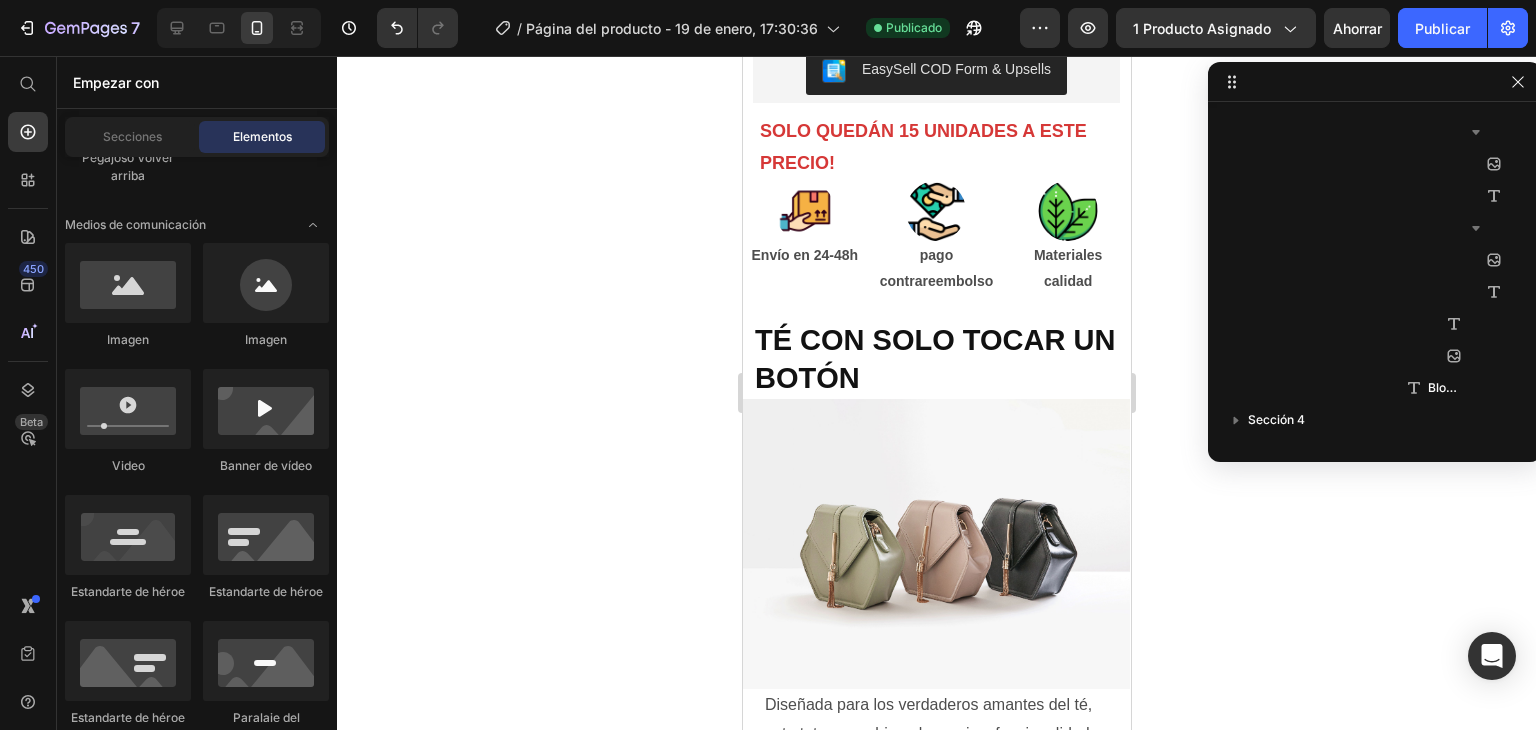 scroll, scrollTop: 1064, scrollLeft: 0, axis: vertical 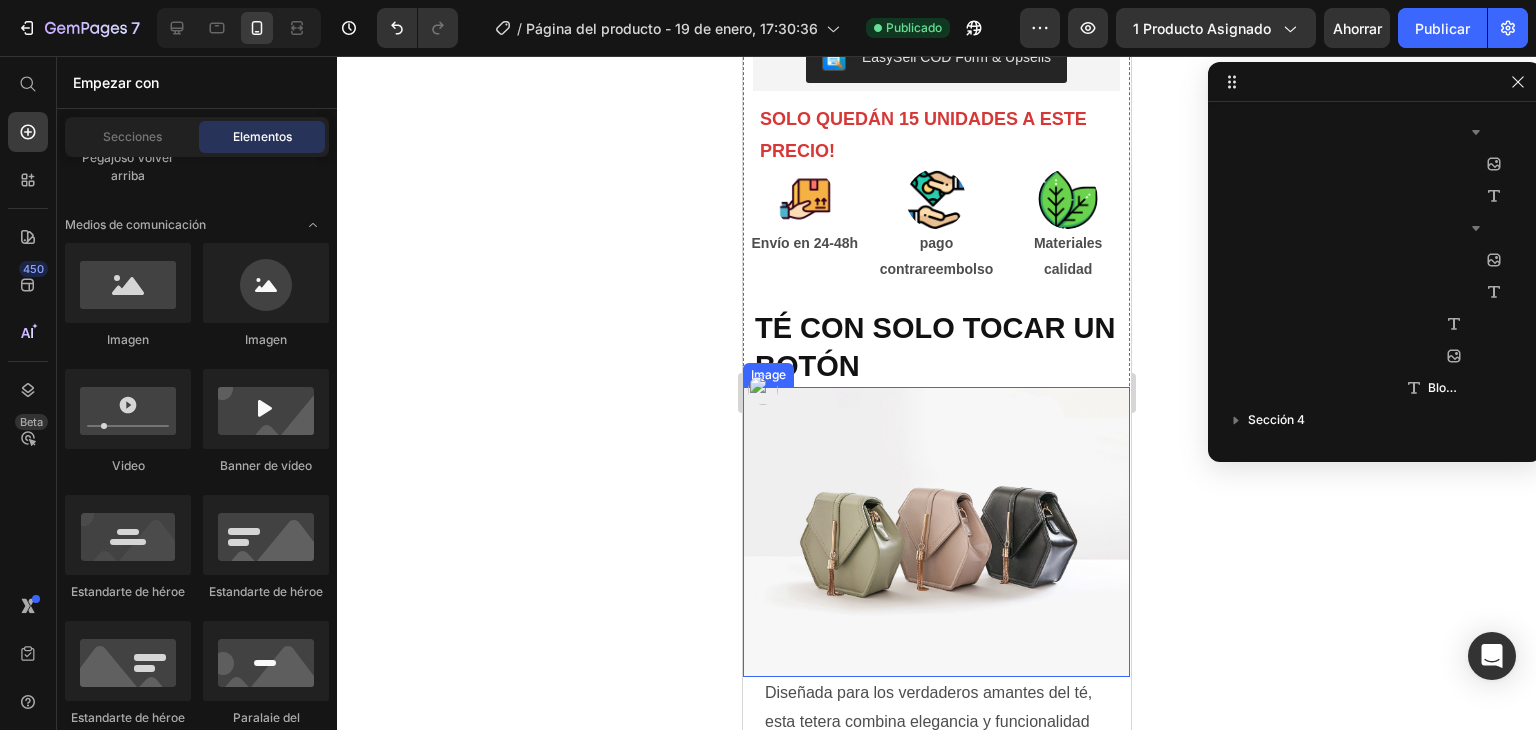 click at bounding box center (935, 532) 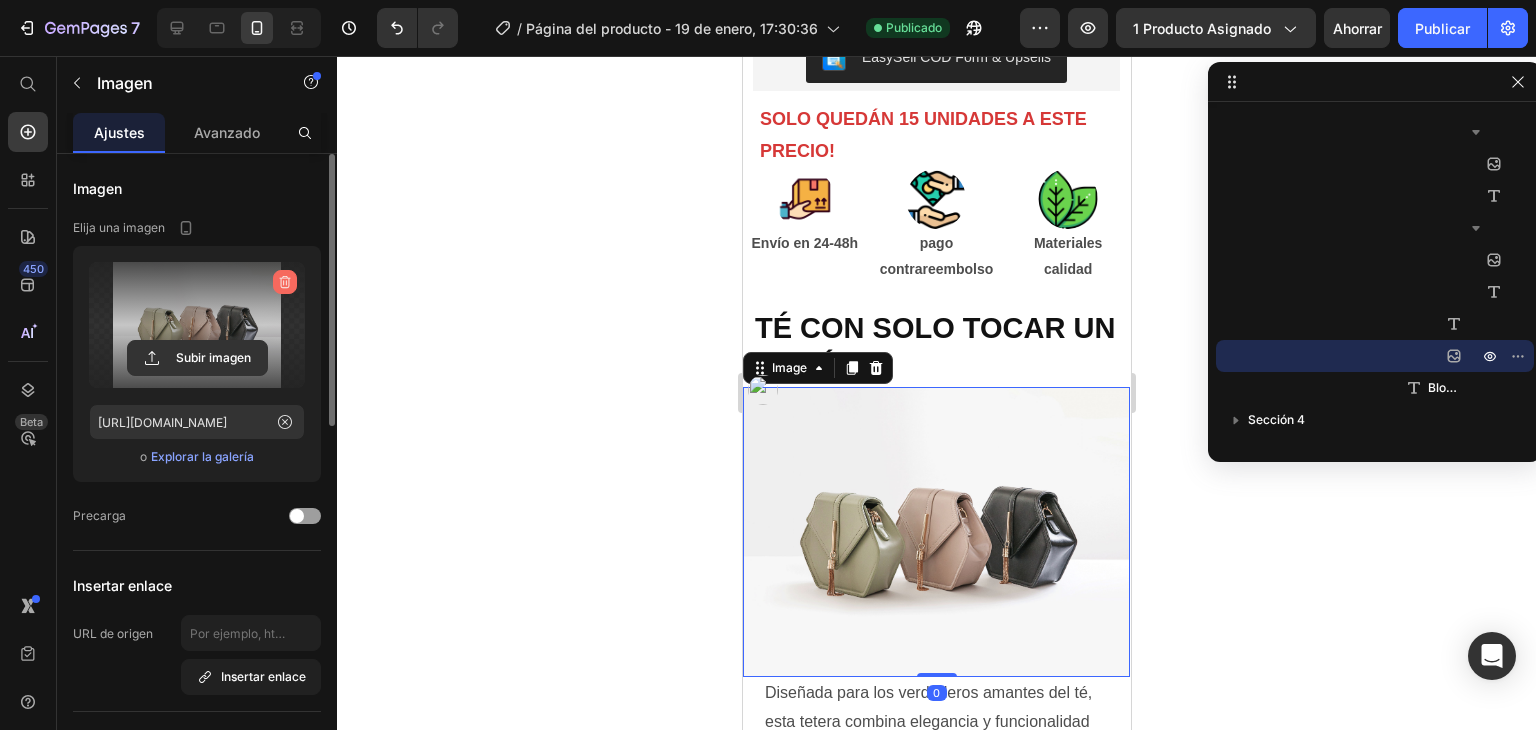 click 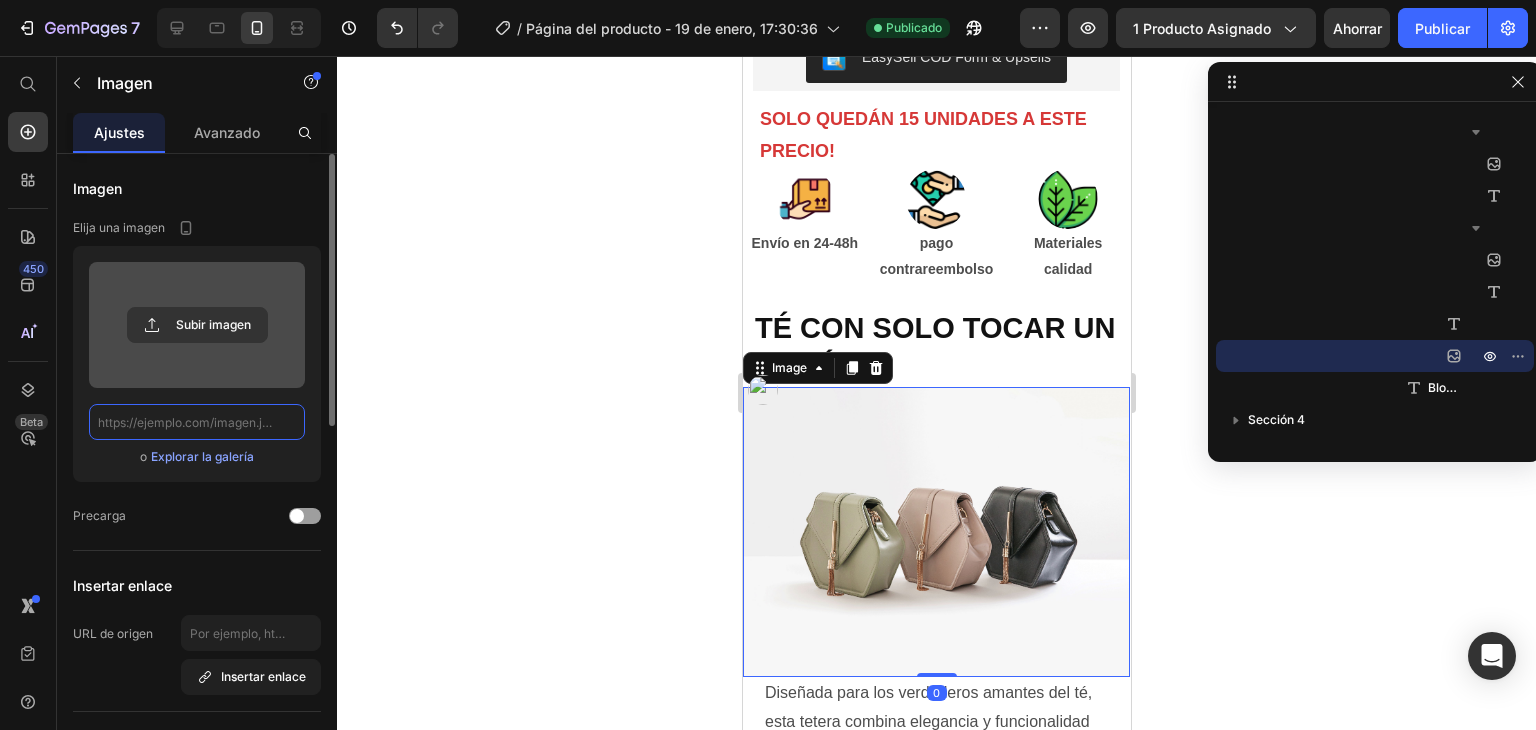 scroll, scrollTop: 0, scrollLeft: 0, axis: both 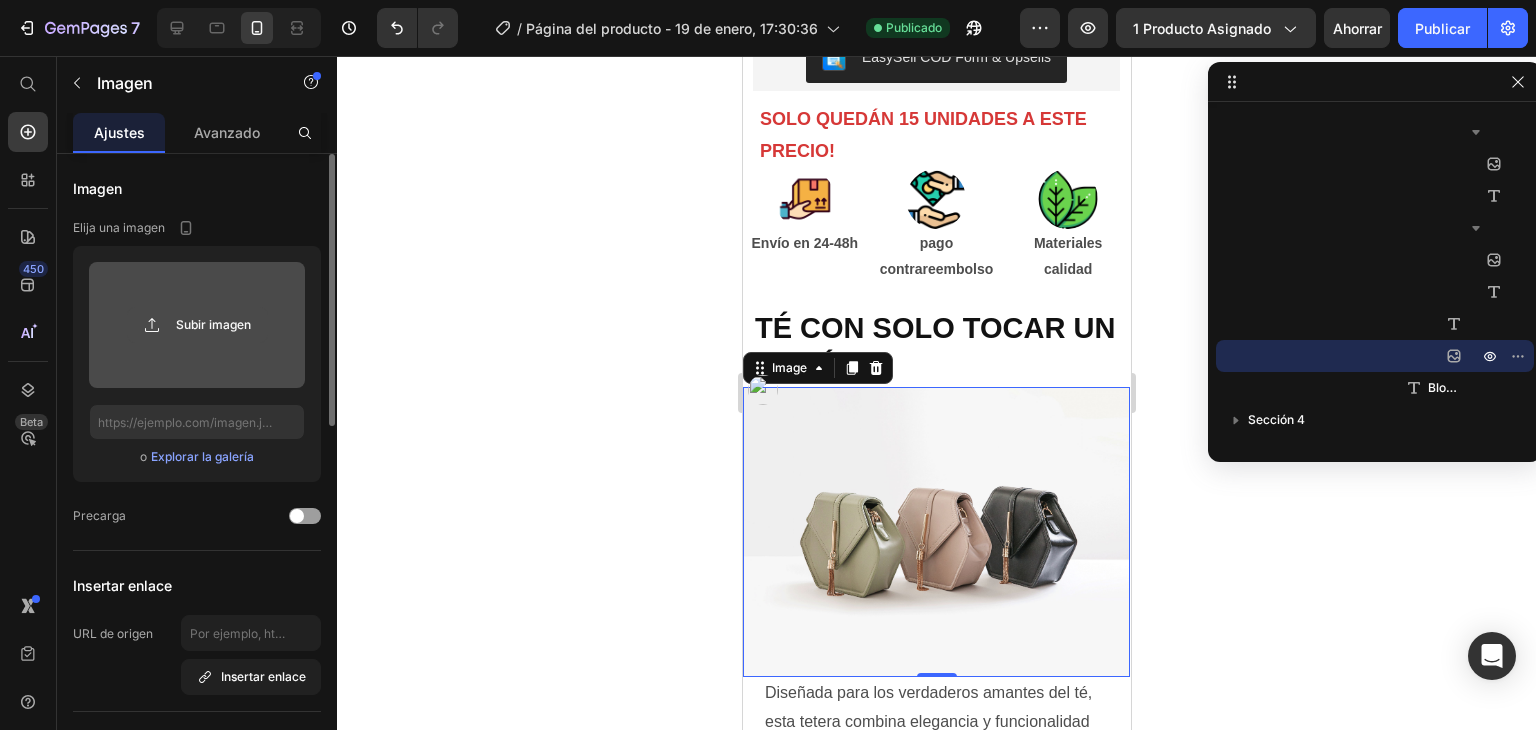 click 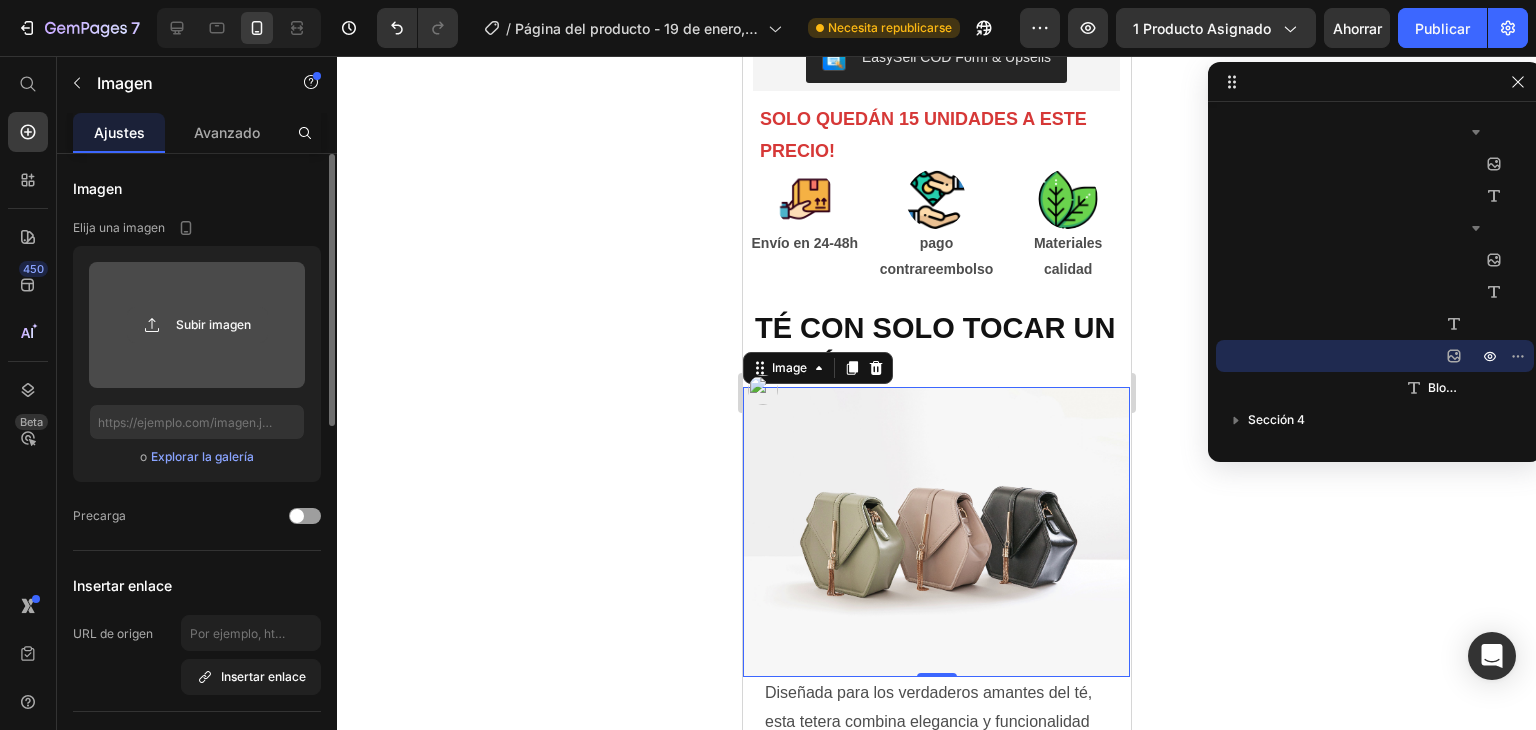 click 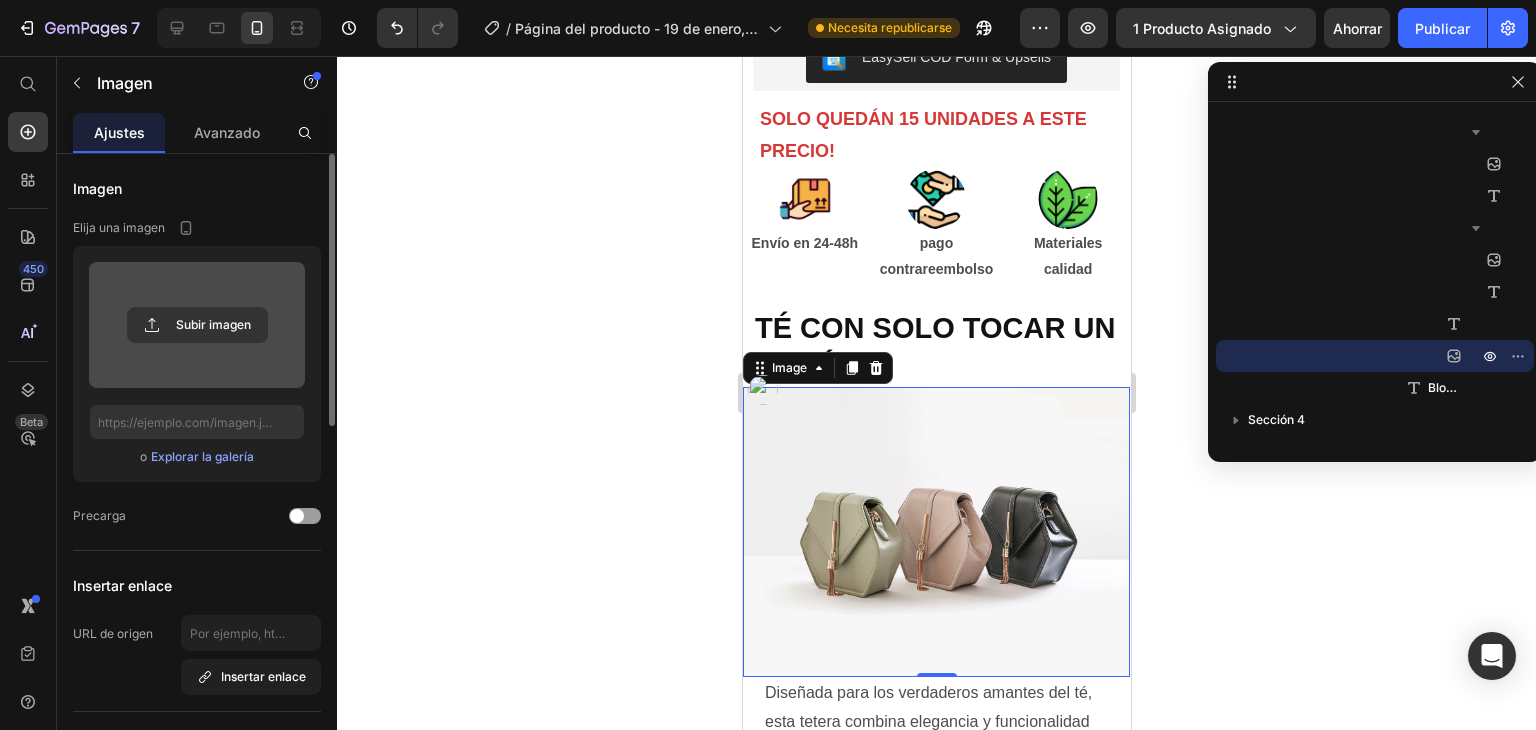 click at bounding box center (197, 325) 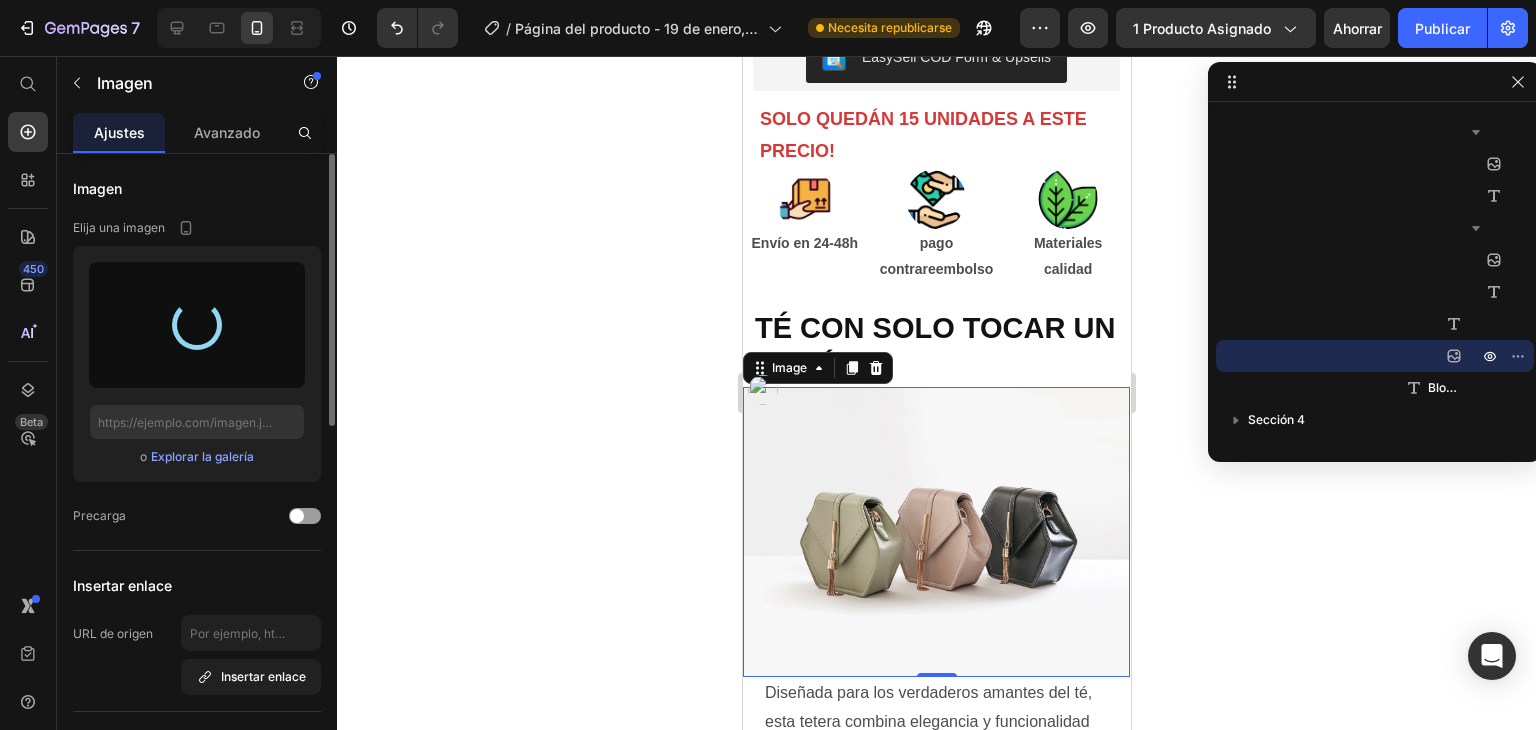 type on "[URL][DOMAIN_NAME]" 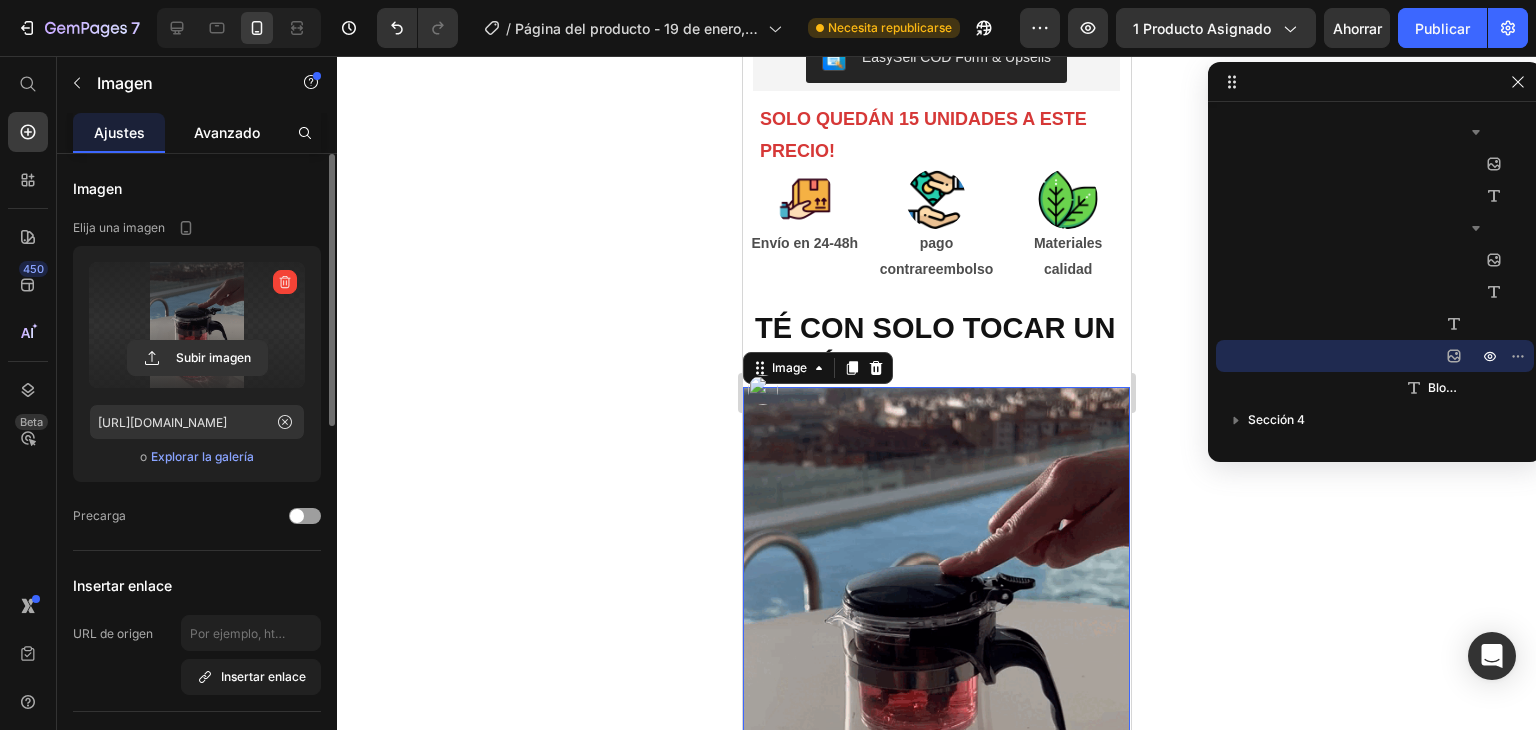 click on "Avanzado" at bounding box center (227, 132) 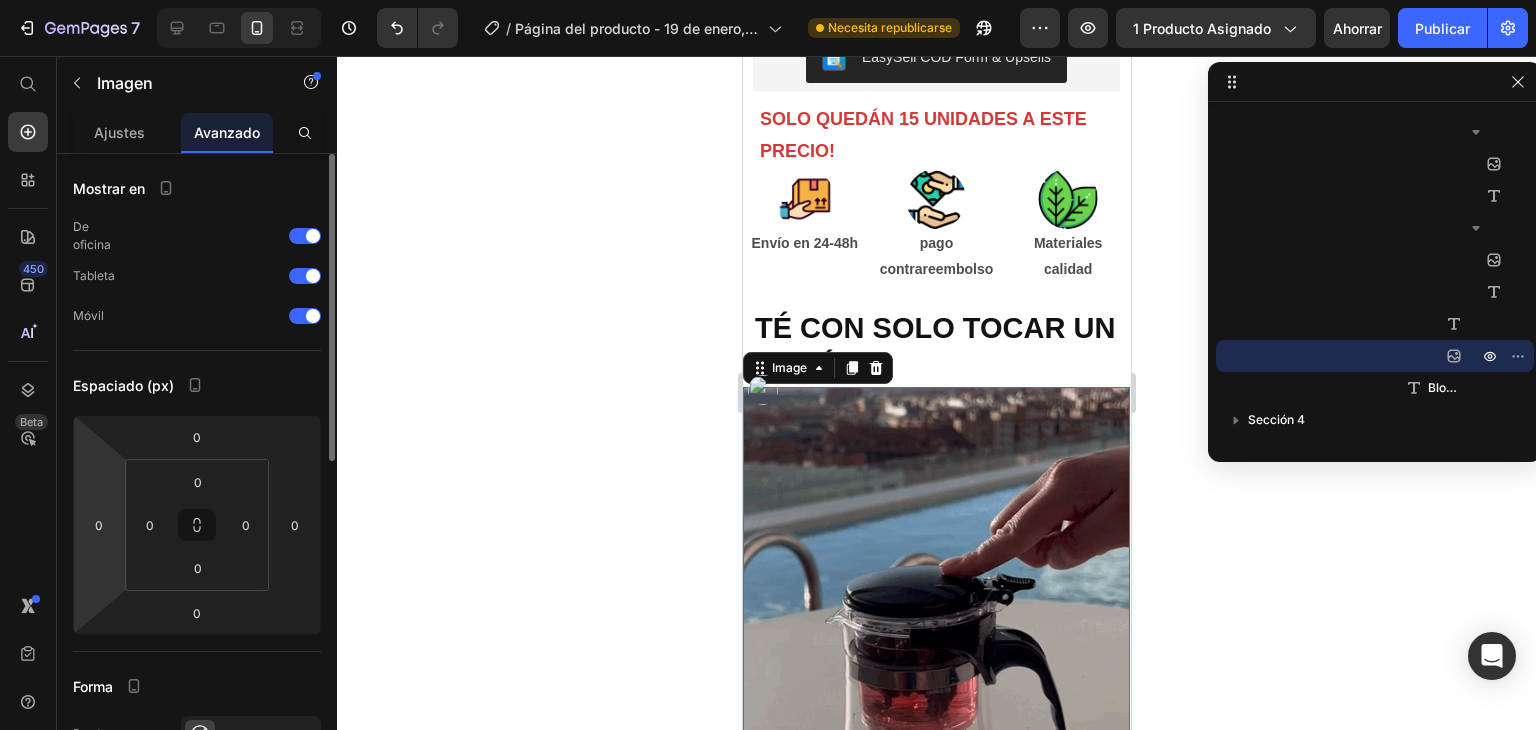 click on "7 / Página del producto - [DATE] 17:30:36 Necesita republicarse Avance 1 producto asignado Ahorrar Publicar 450 Beta Empezar con Secciones Elementos Hero Section Product Detail Brands Trusted Badges Guarantee Product Breakdown How to use Testimonials Compare Bundle FAQs Social Proof Brand Story Product List Collection Blog List Contact Sticky Add to Cart Custom Footer Explorar la biblioteca 450 Disposición
[GEOGRAPHIC_DATA]
[GEOGRAPHIC_DATA]
[GEOGRAPHIC_DATA]
Fila Texto Botón
Botón
Botón
Pegajoso Volver arriba Medios de comunicación
Imagen" at bounding box center (768, 0) 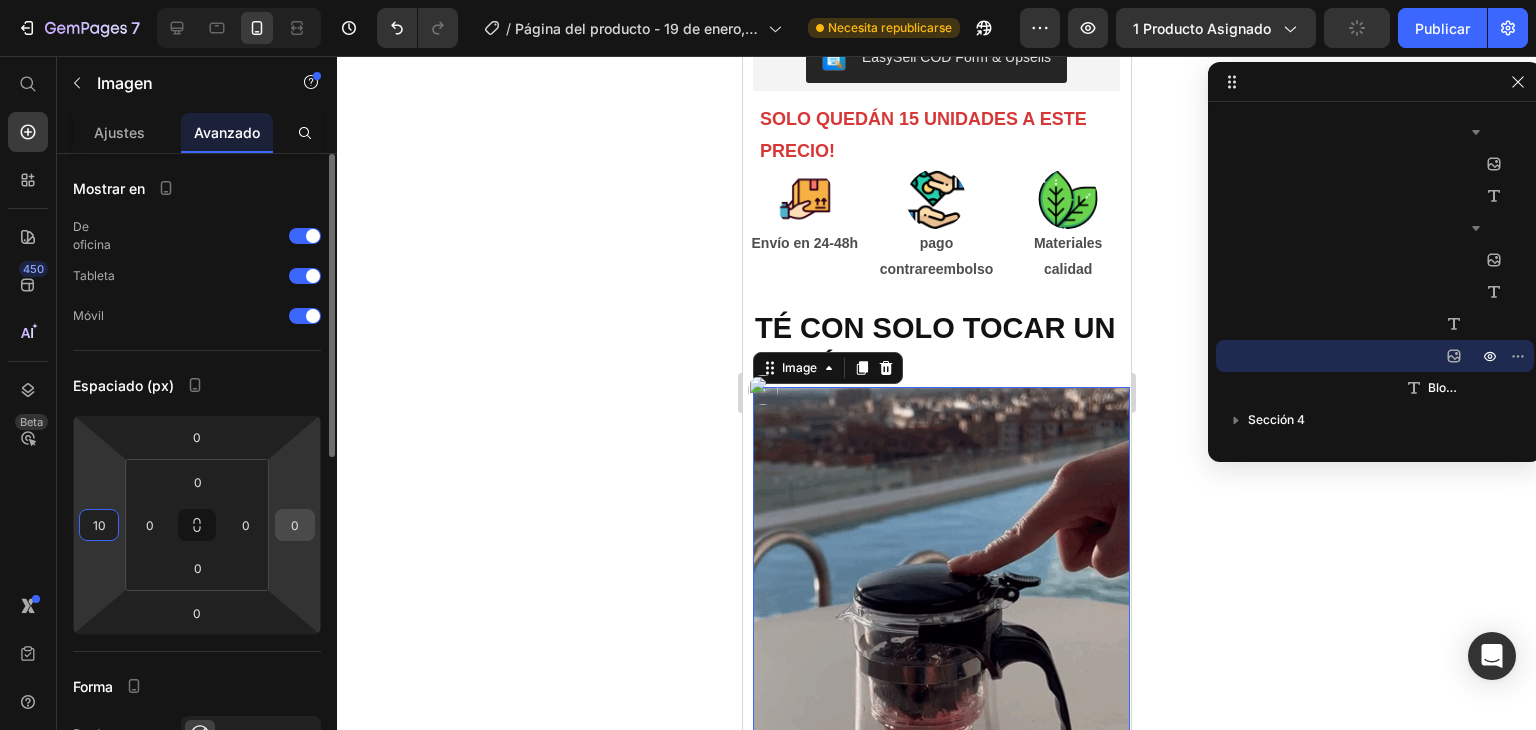 type on "10" 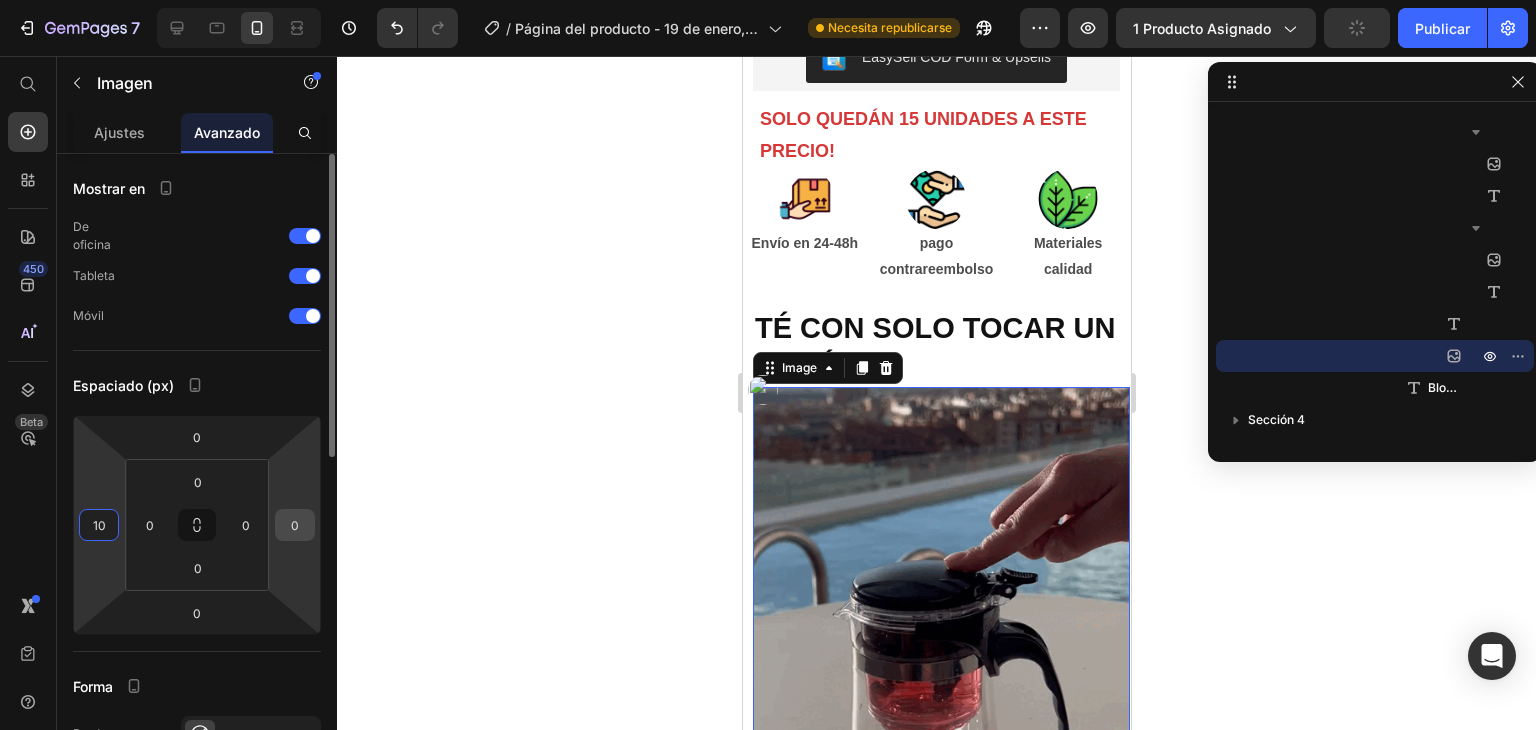 click on "0" at bounding box center [295, 525] 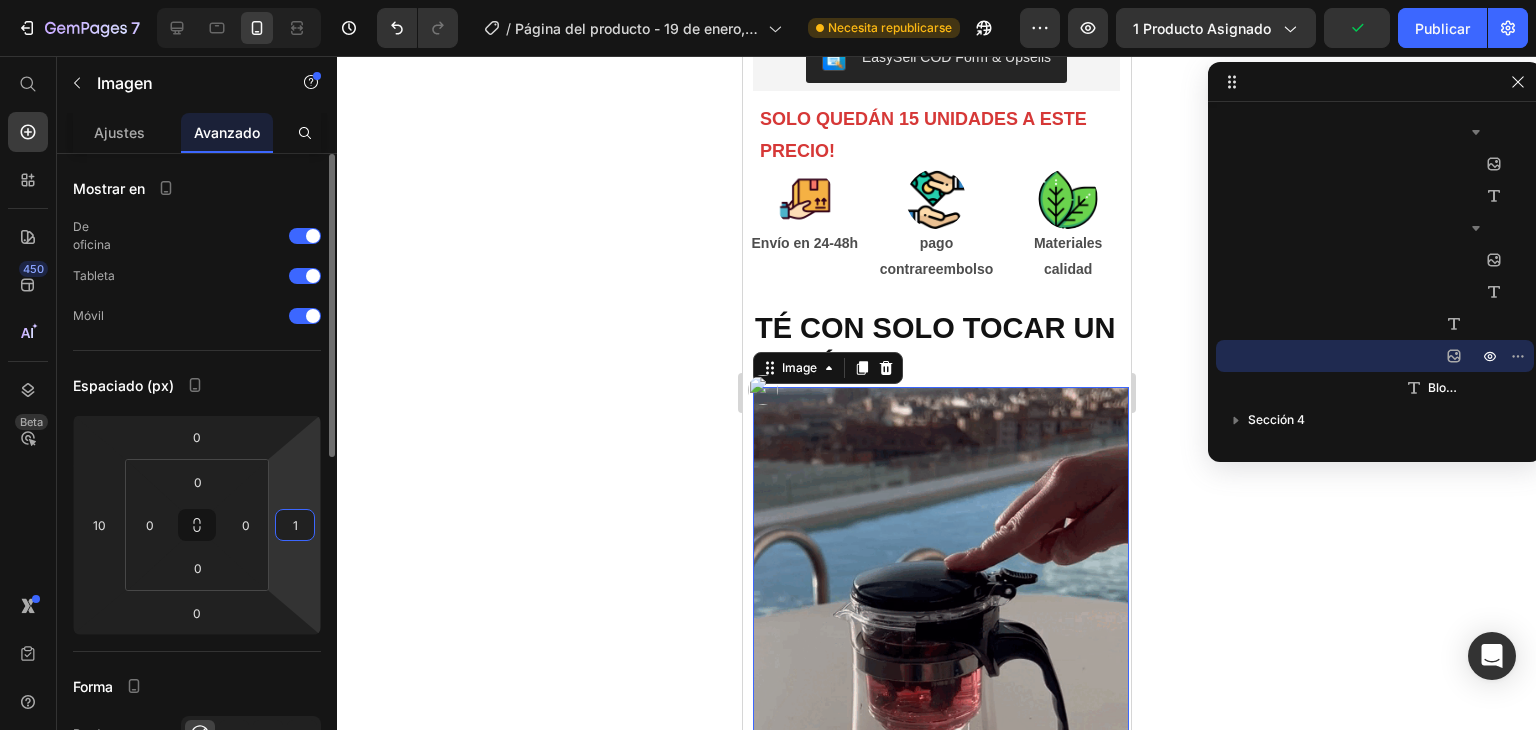 type on "10" 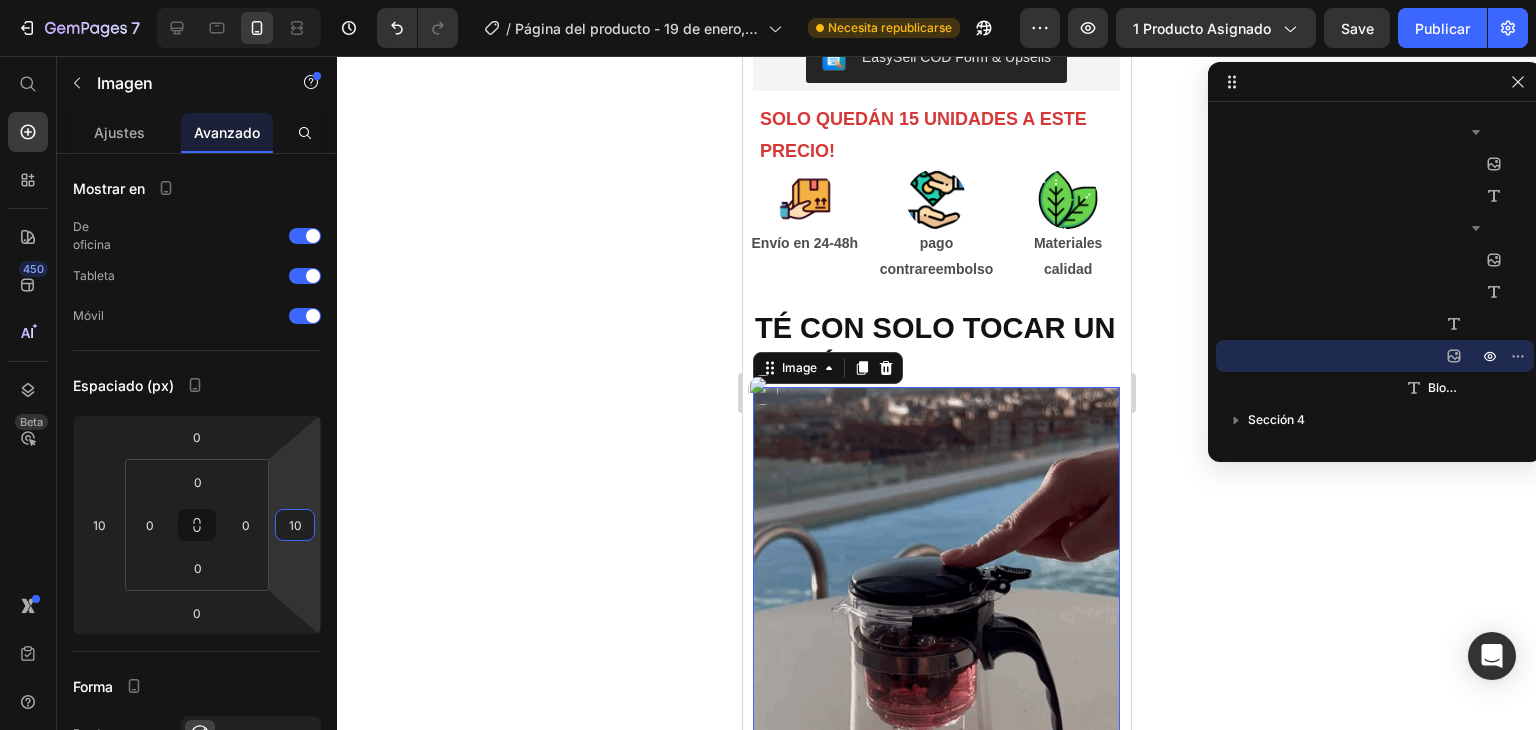click 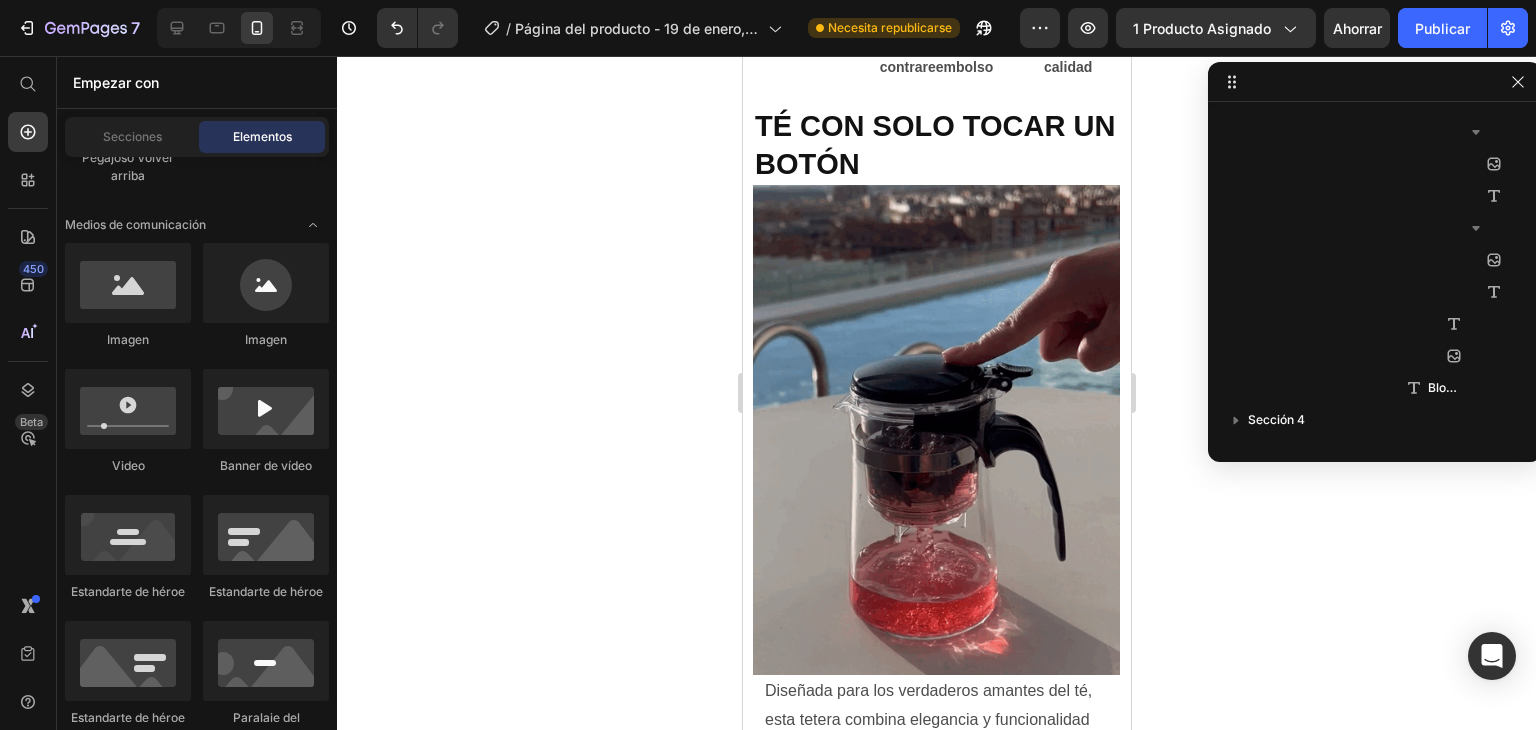 scroll, scrollTop: 1261, scrollLeft: 0, axis: vertical 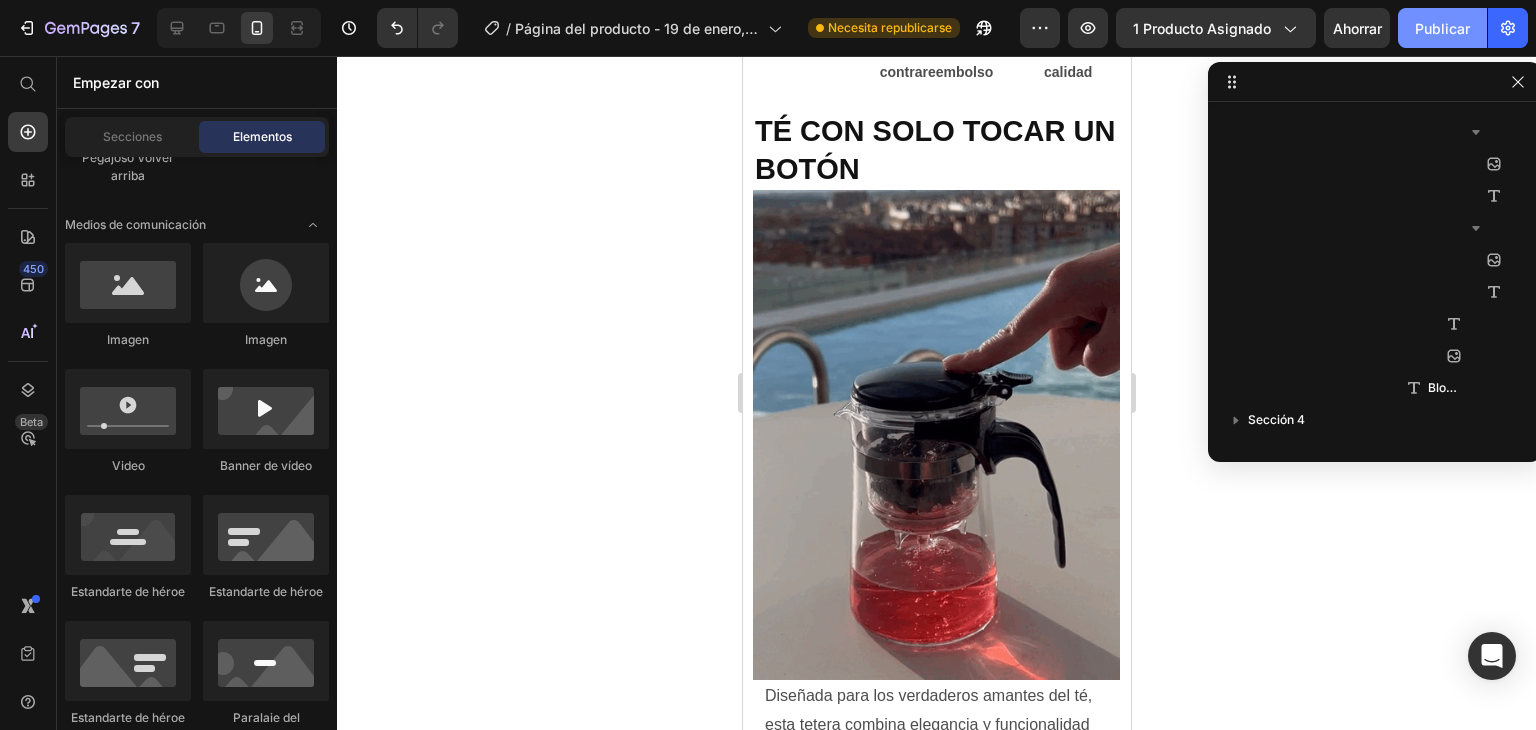 click on "Publicar" at bounding box center (1442, 28) 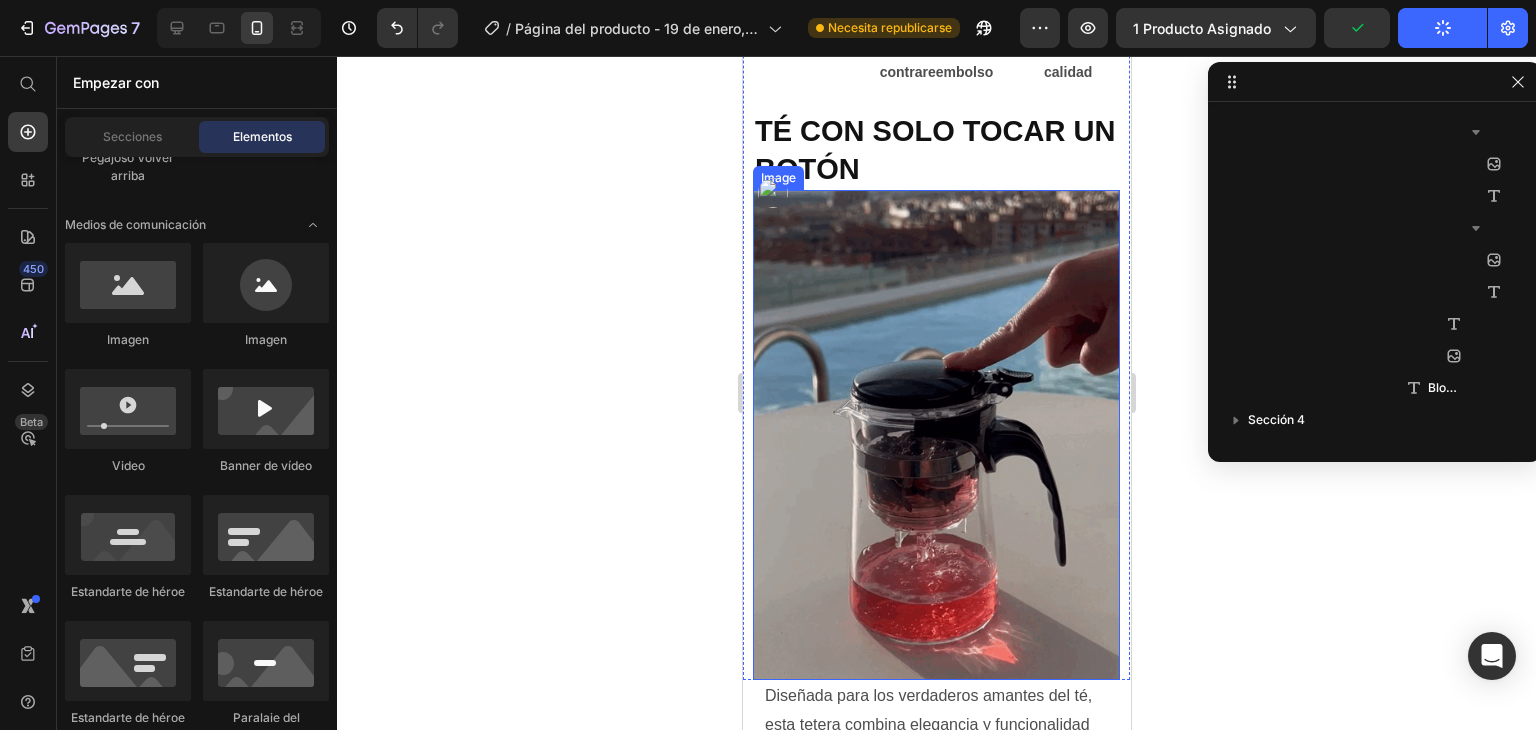 click at bounding box center [935, 435] 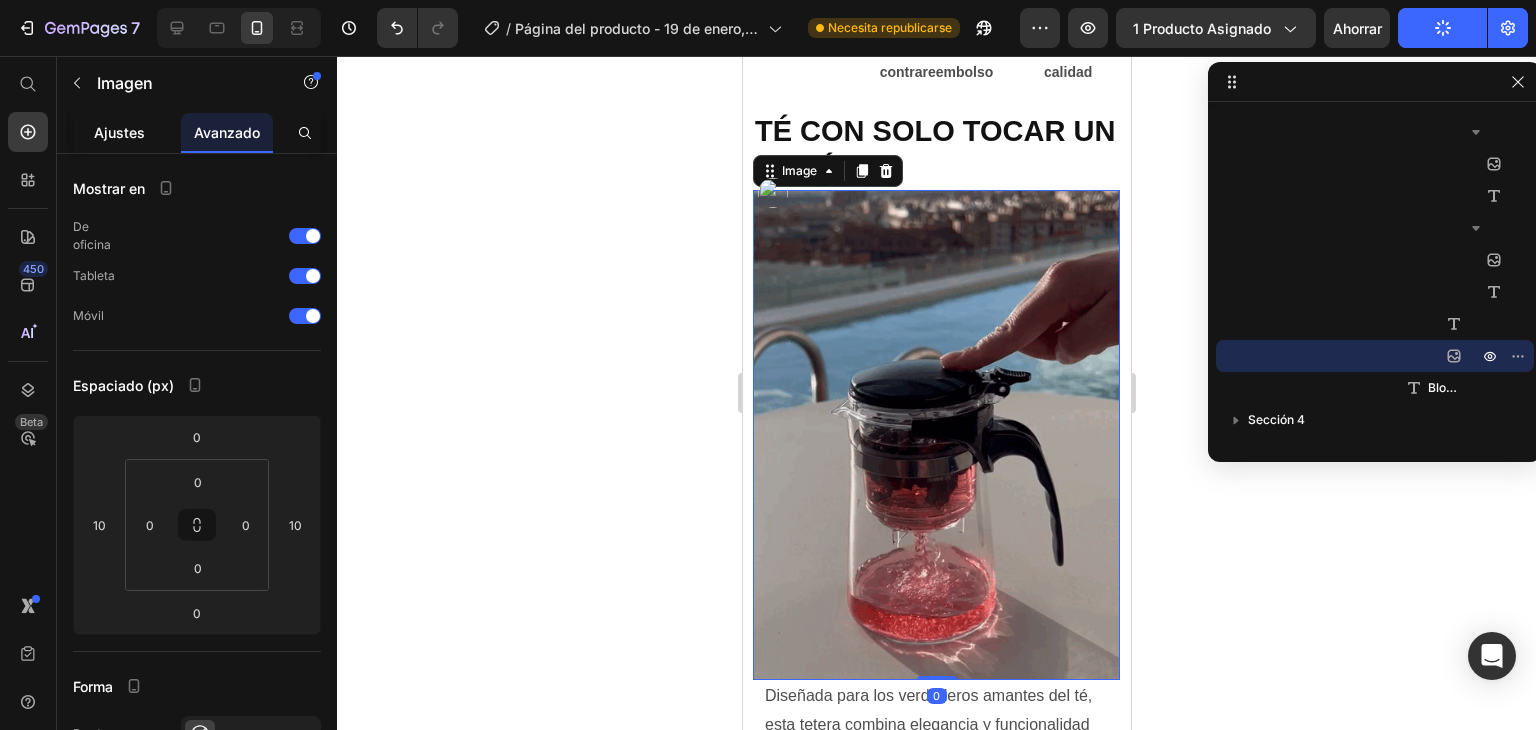 click on "Ajustes" at bounding box center (119, 132) 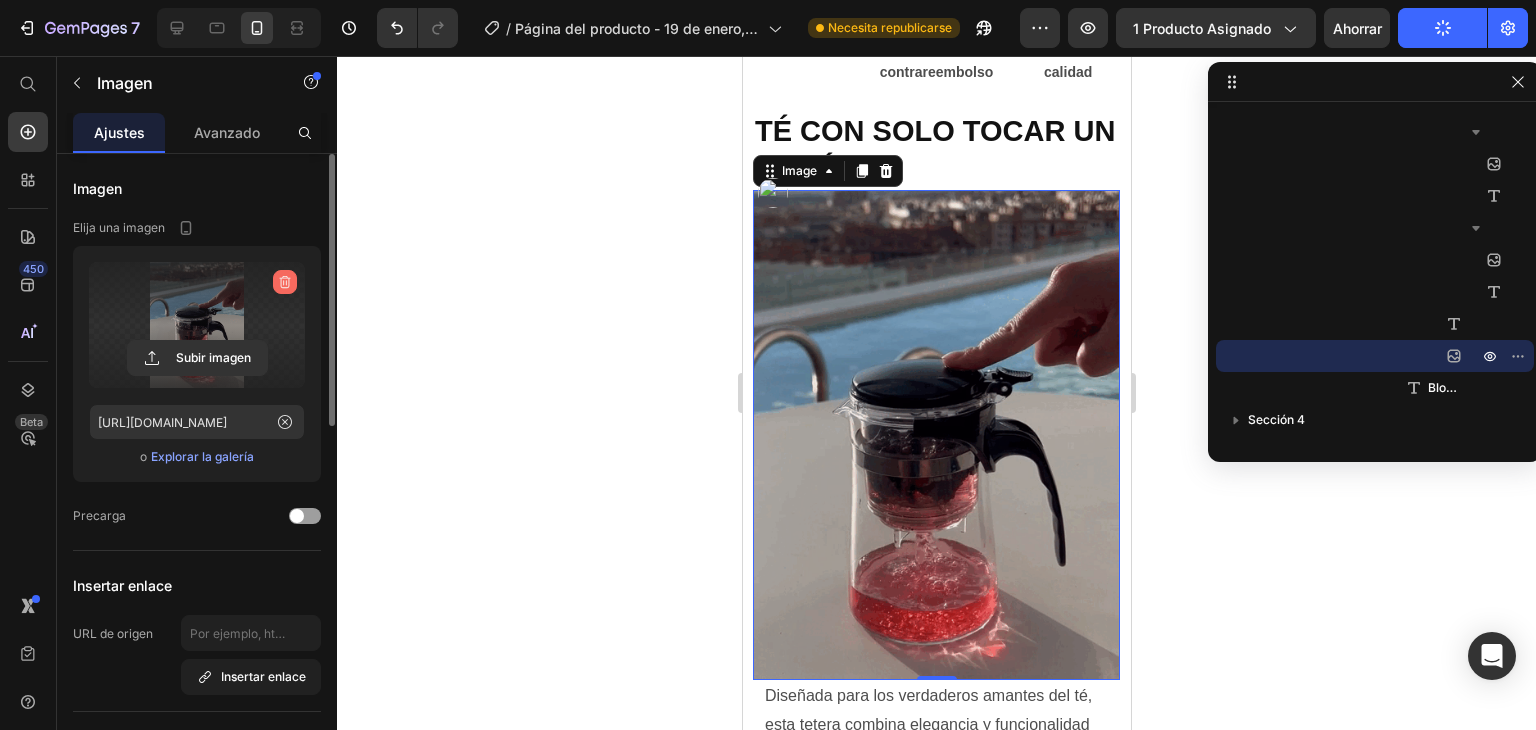 click at bounding box center (285, 282) 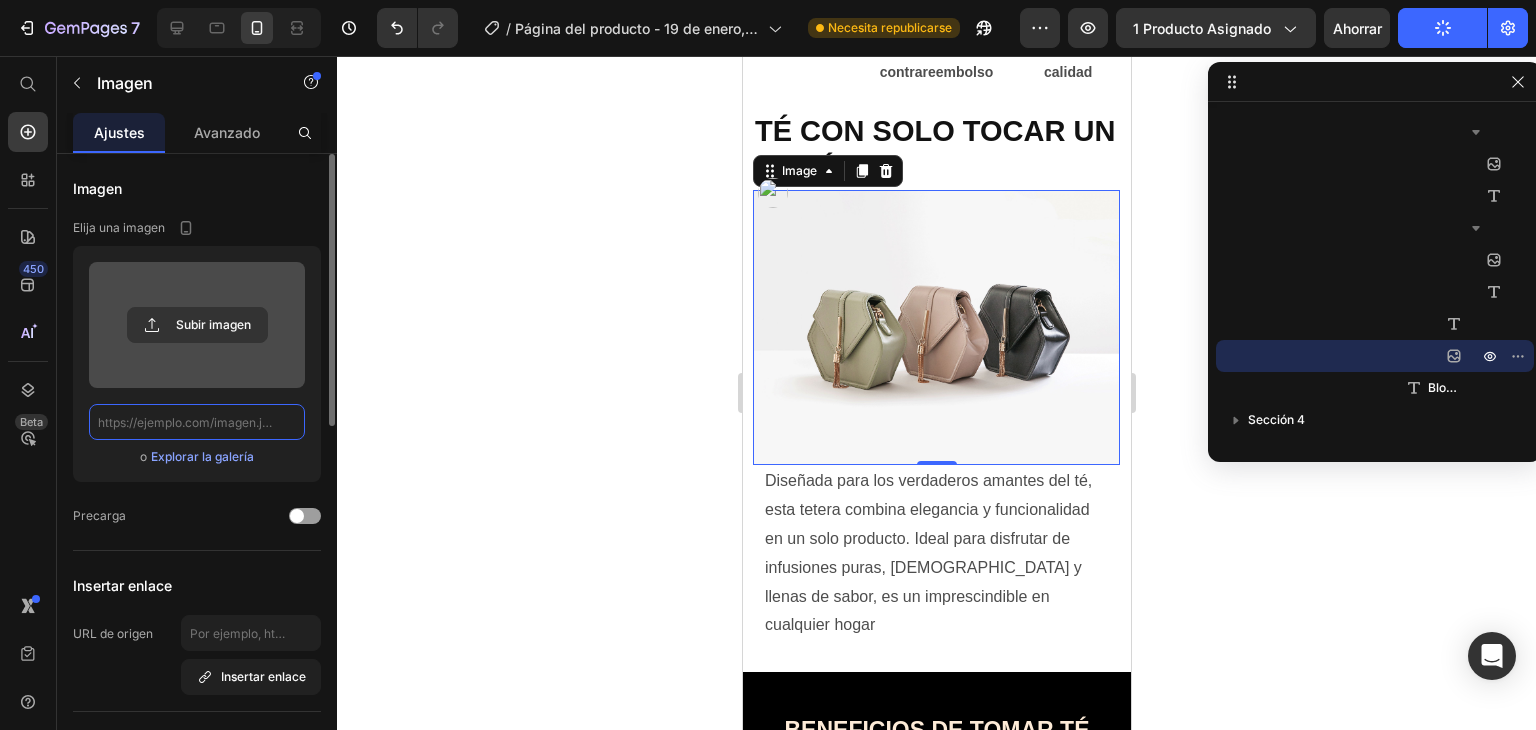 scroll, scrollTop: 0, scrollLeft: 0, axis: both 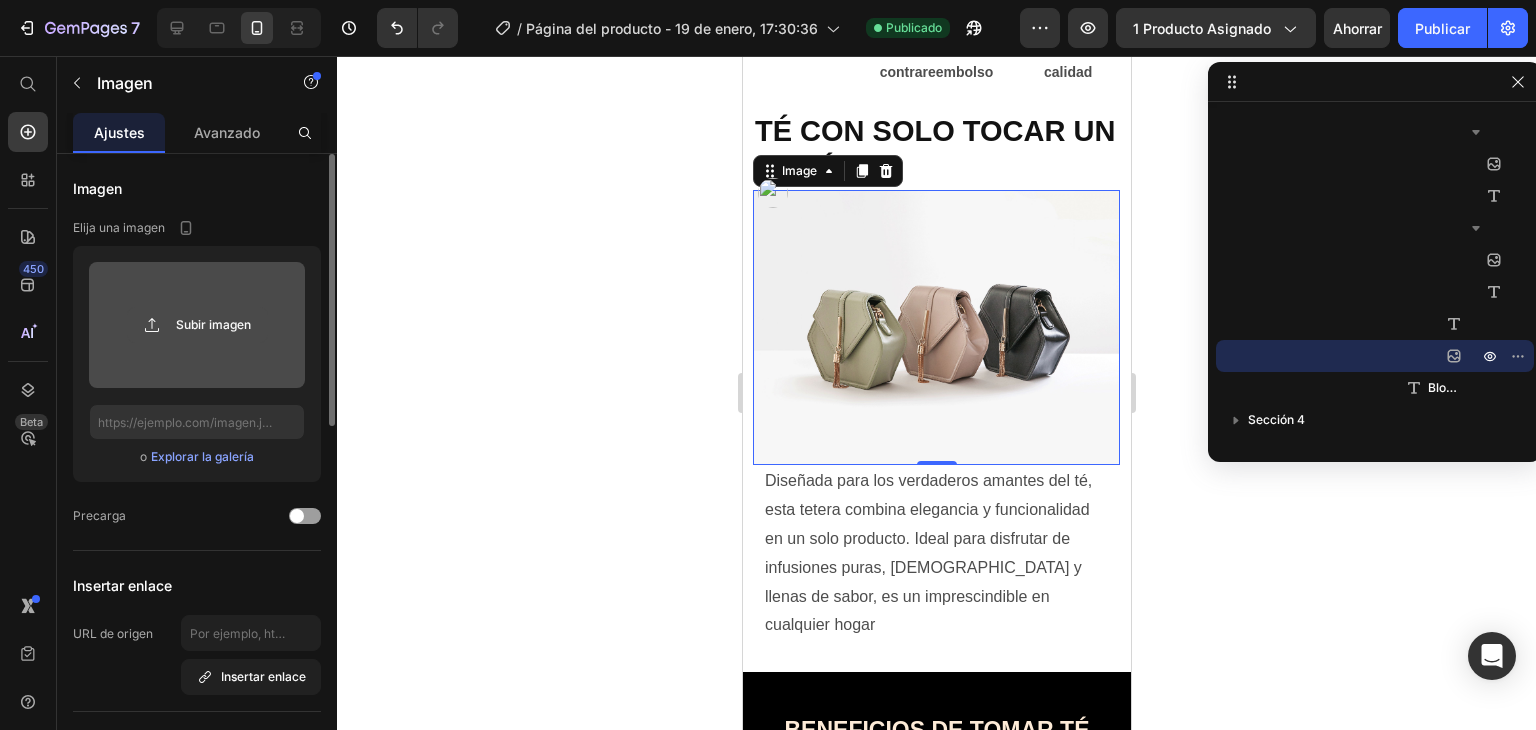 click 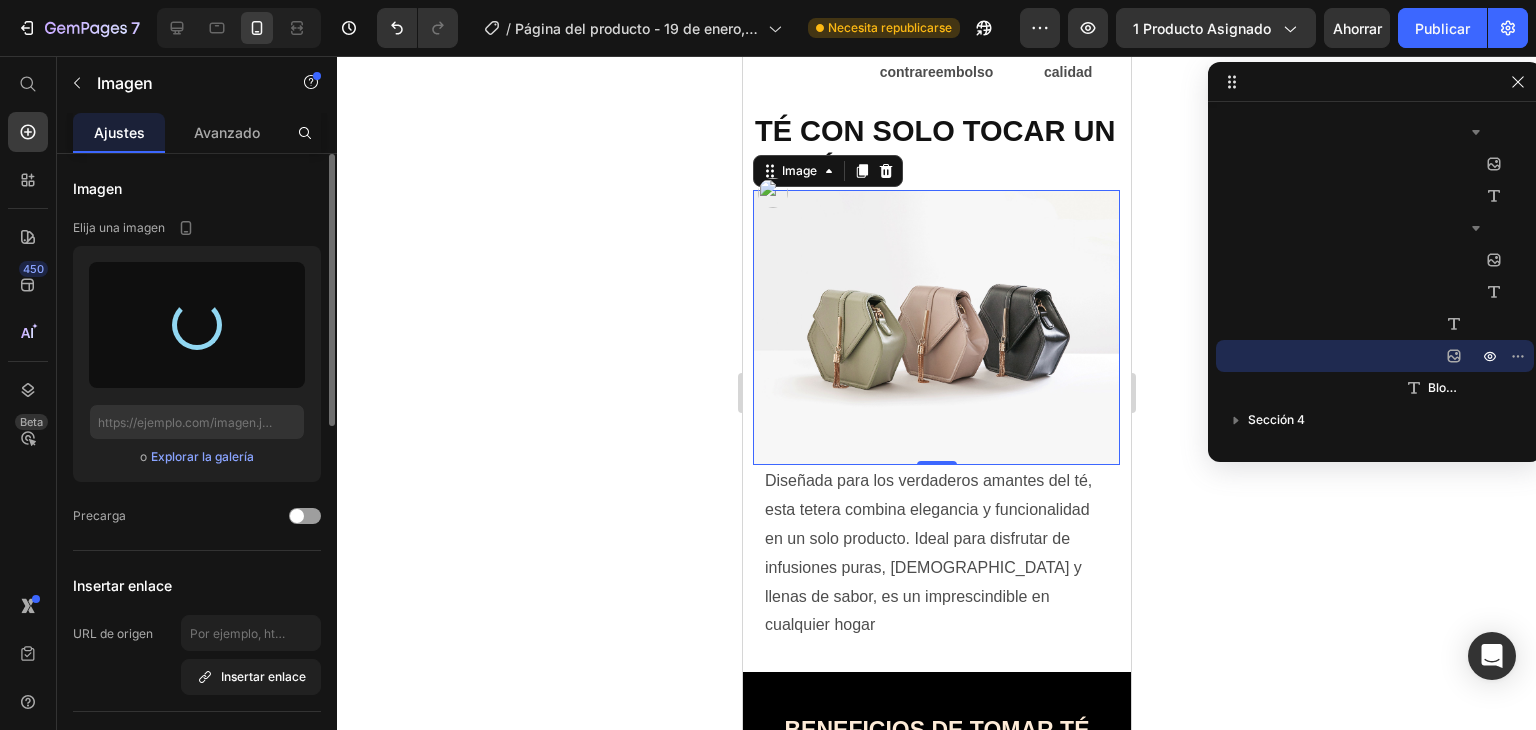 type on "[URL][DOMAIN_NAME]" 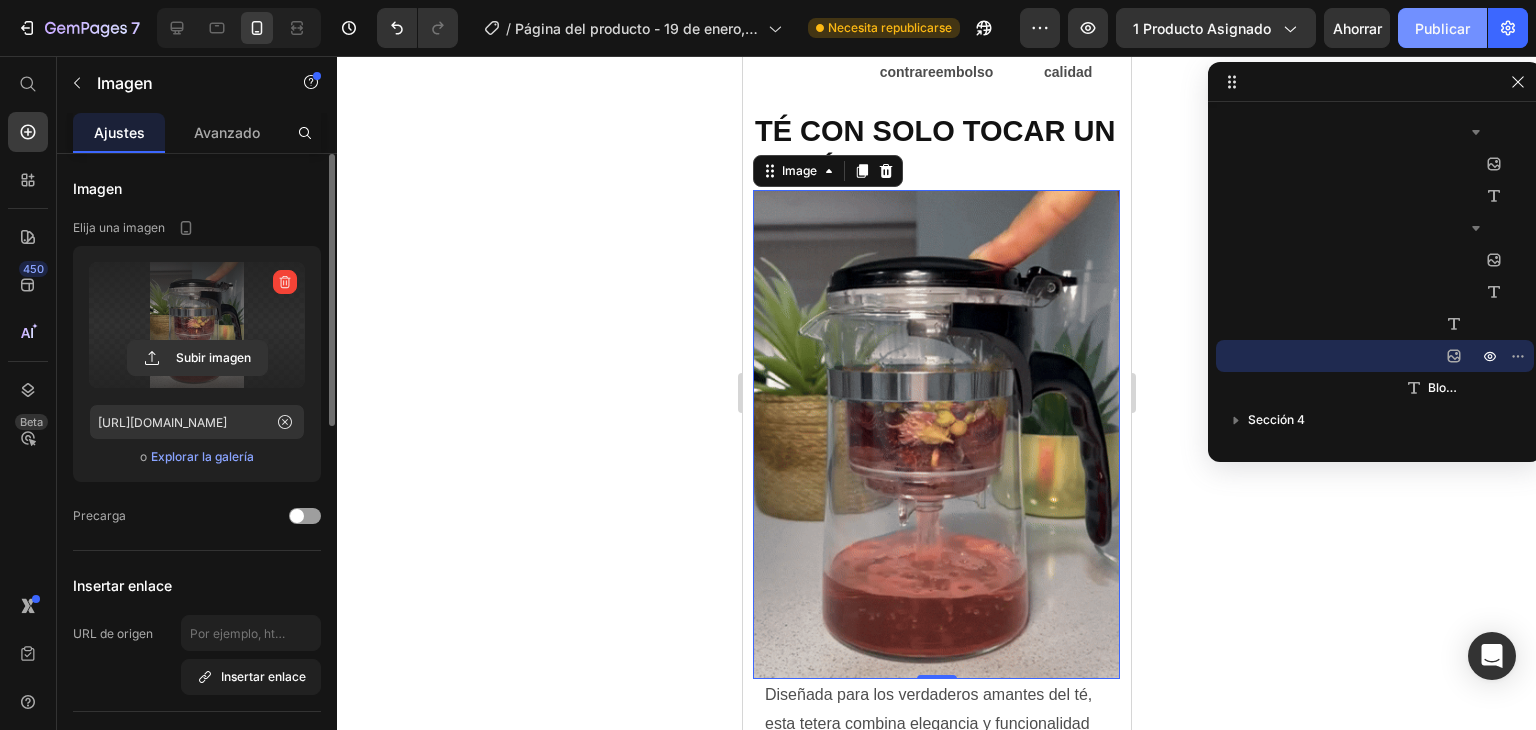 click on "Publicar" at bounding box center [1442, 28] 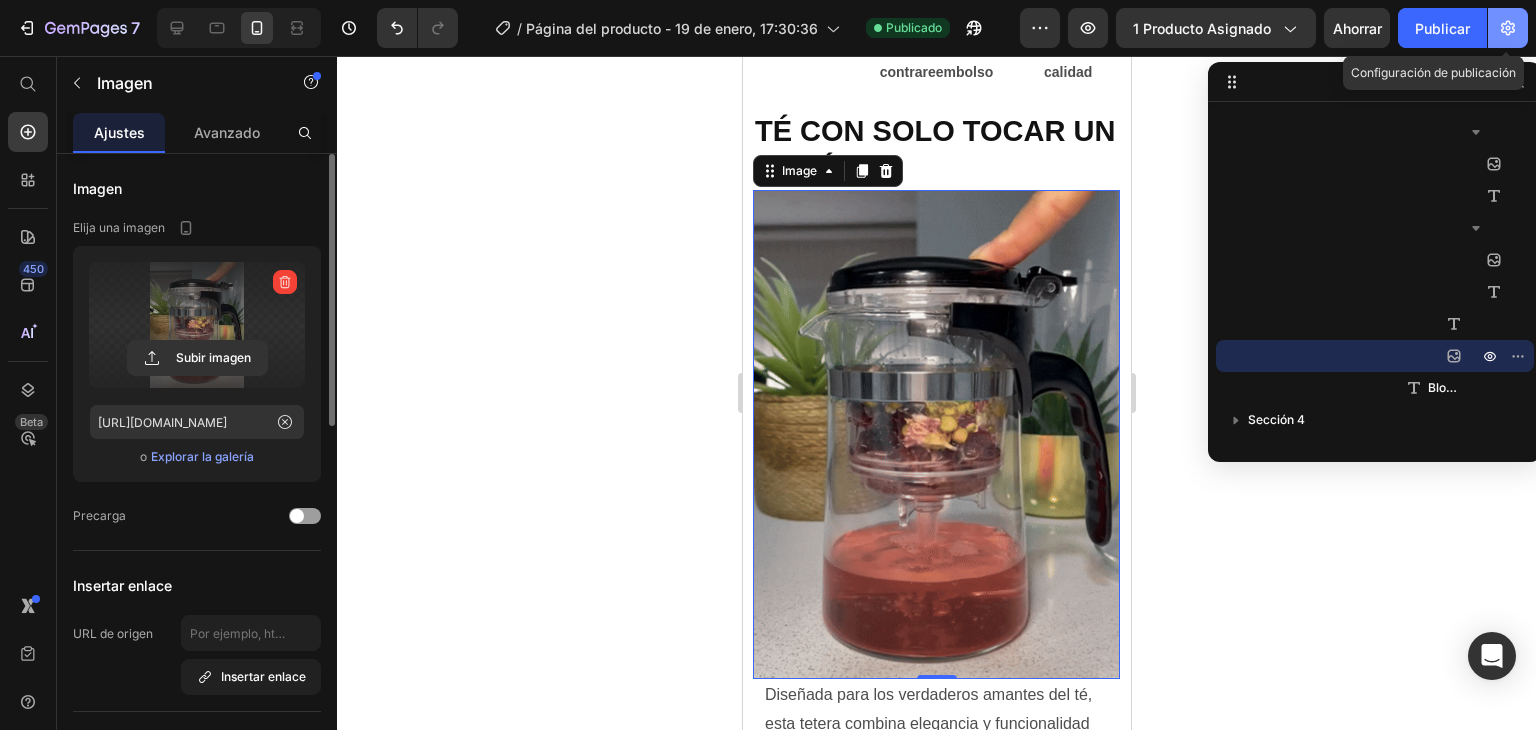 click 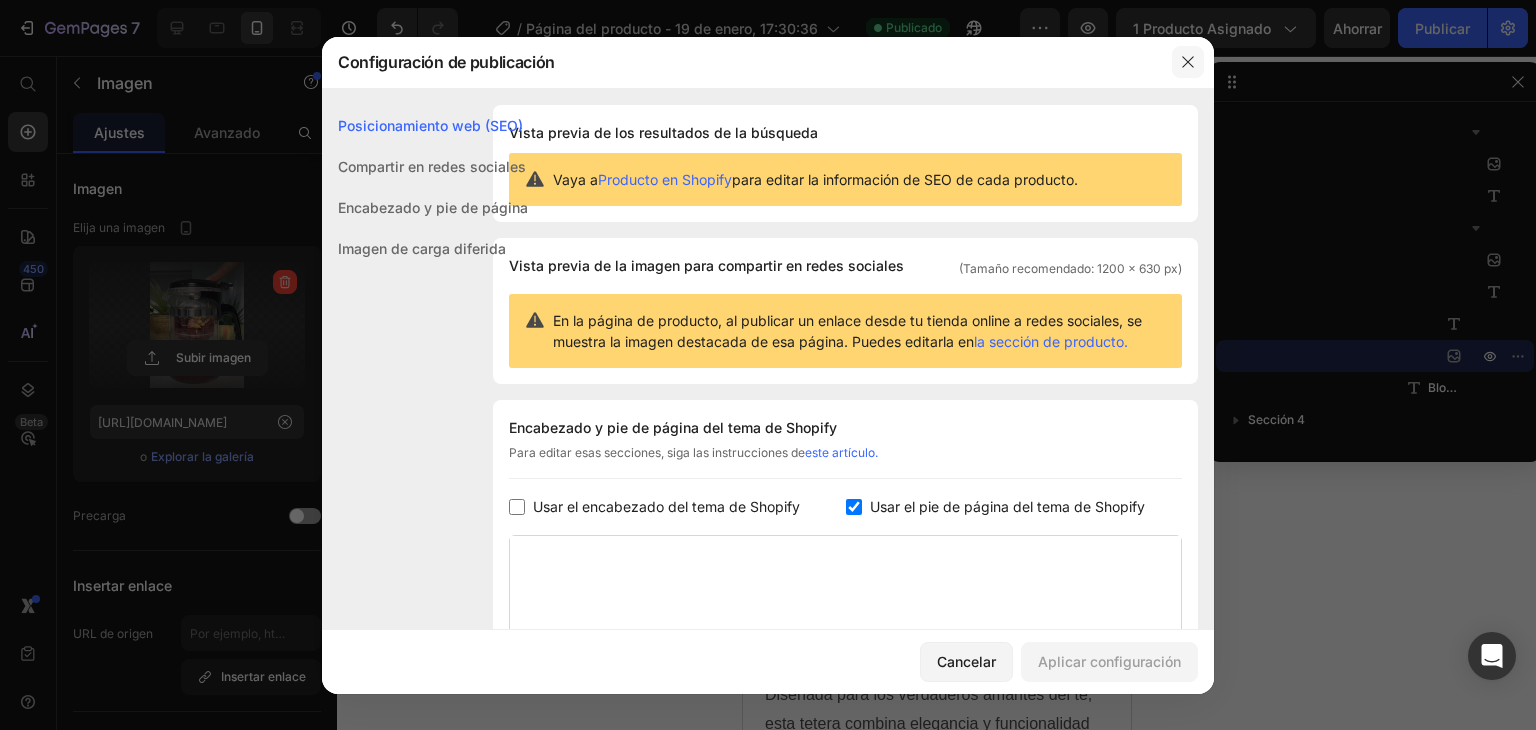 click 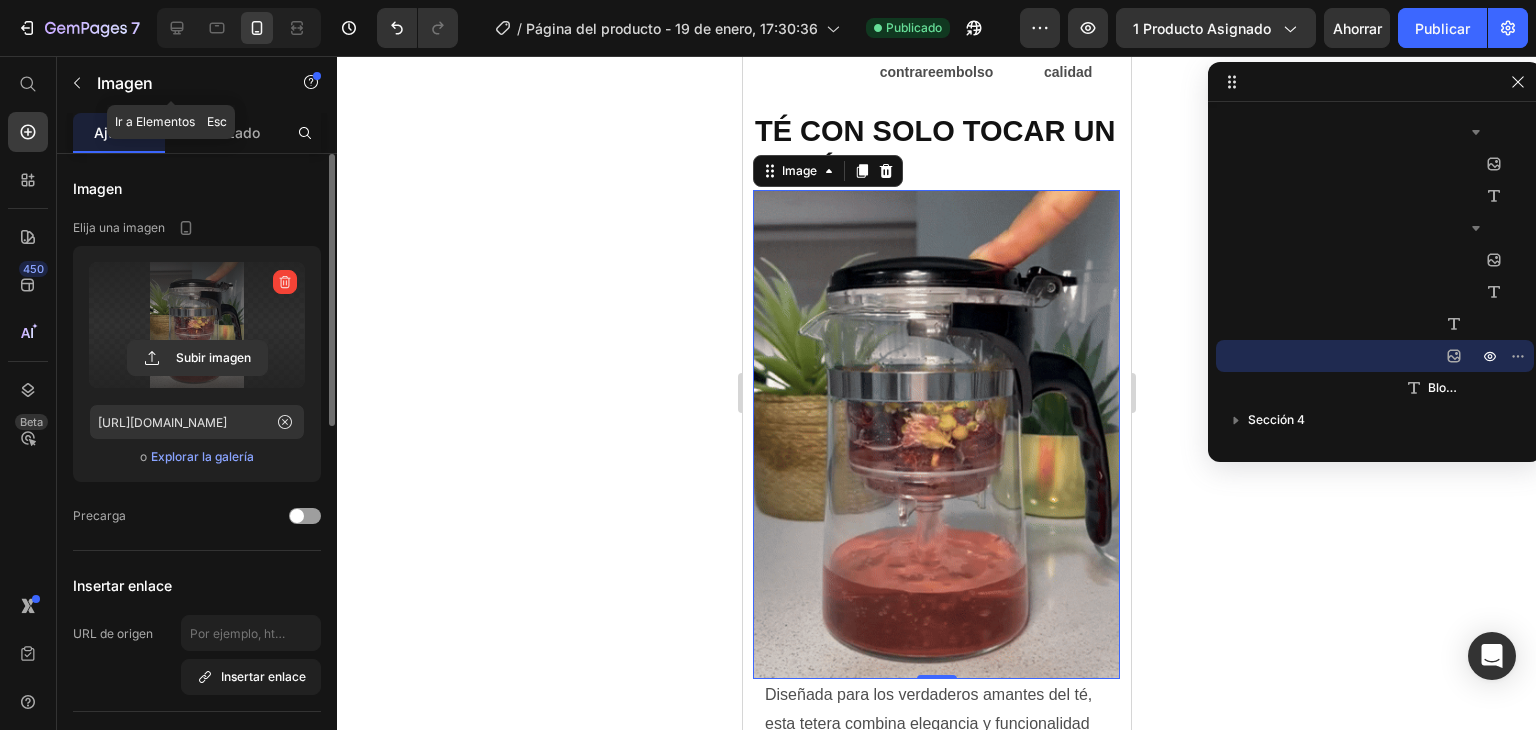 click 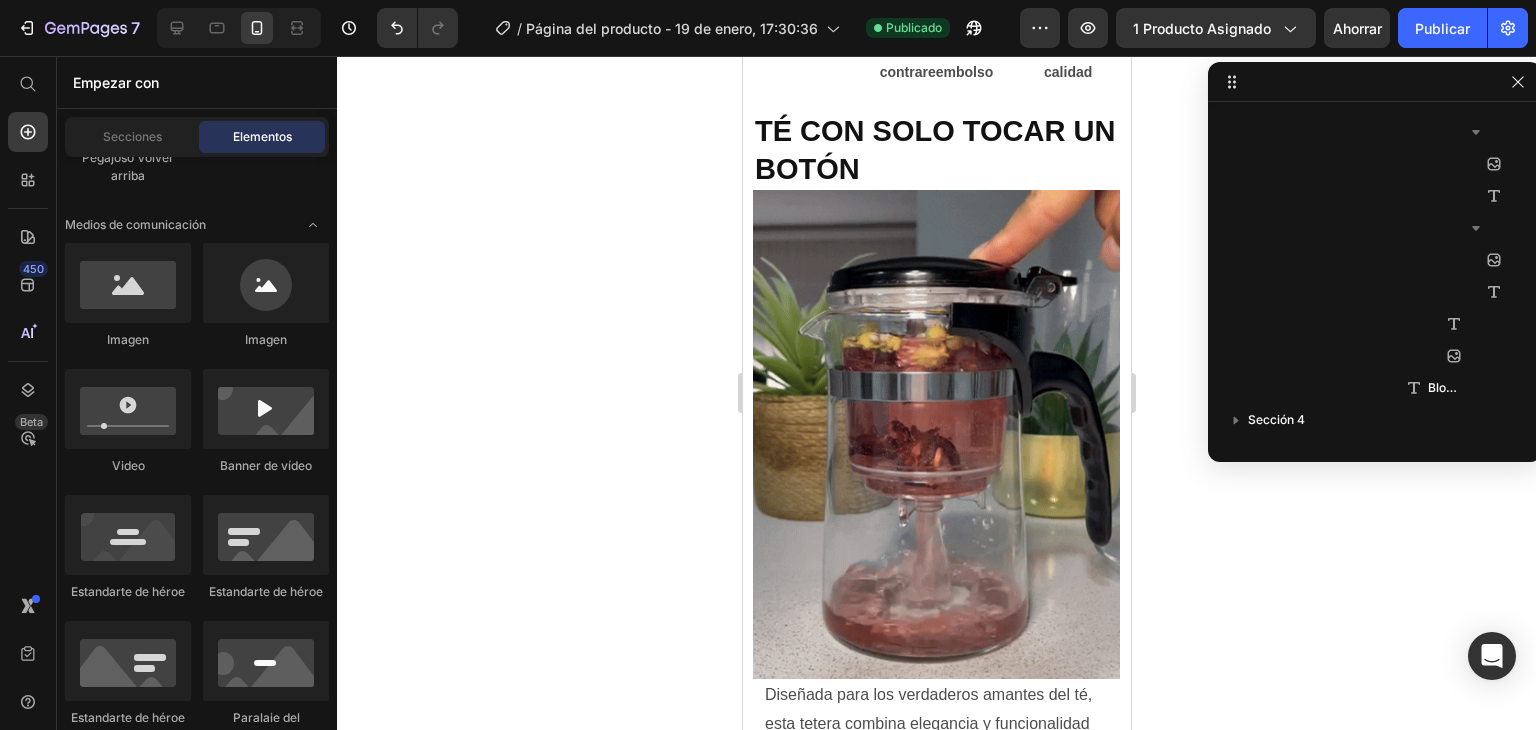 click 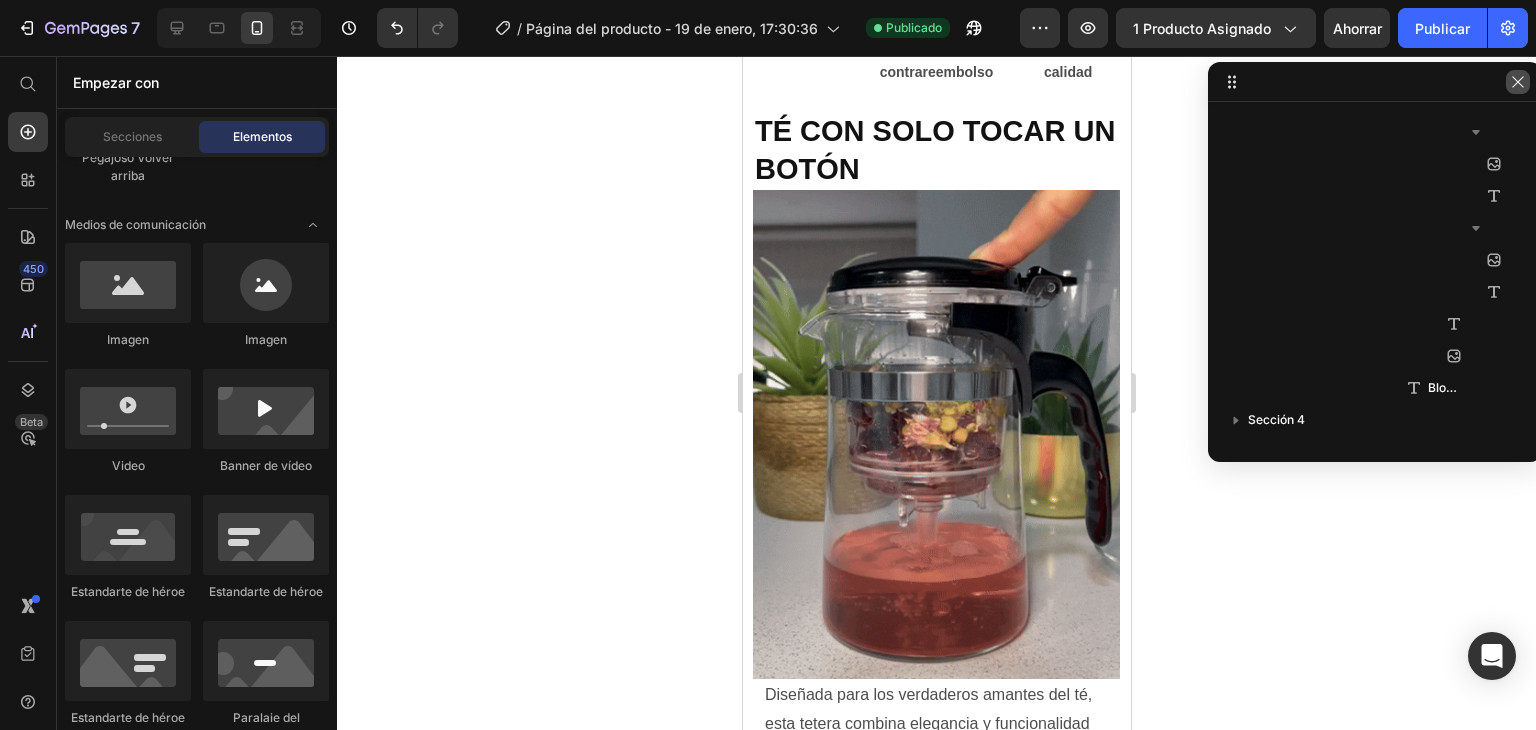 click 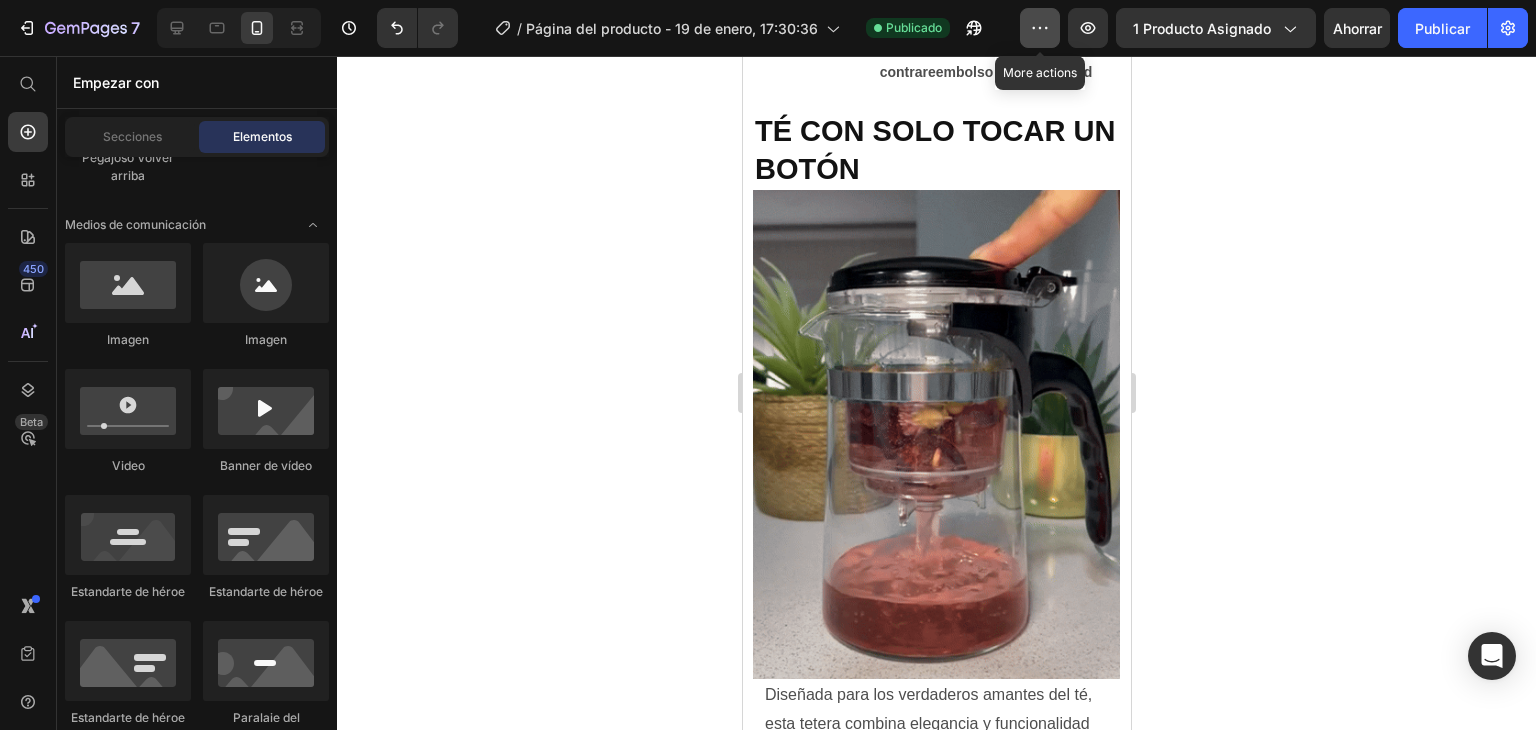 click 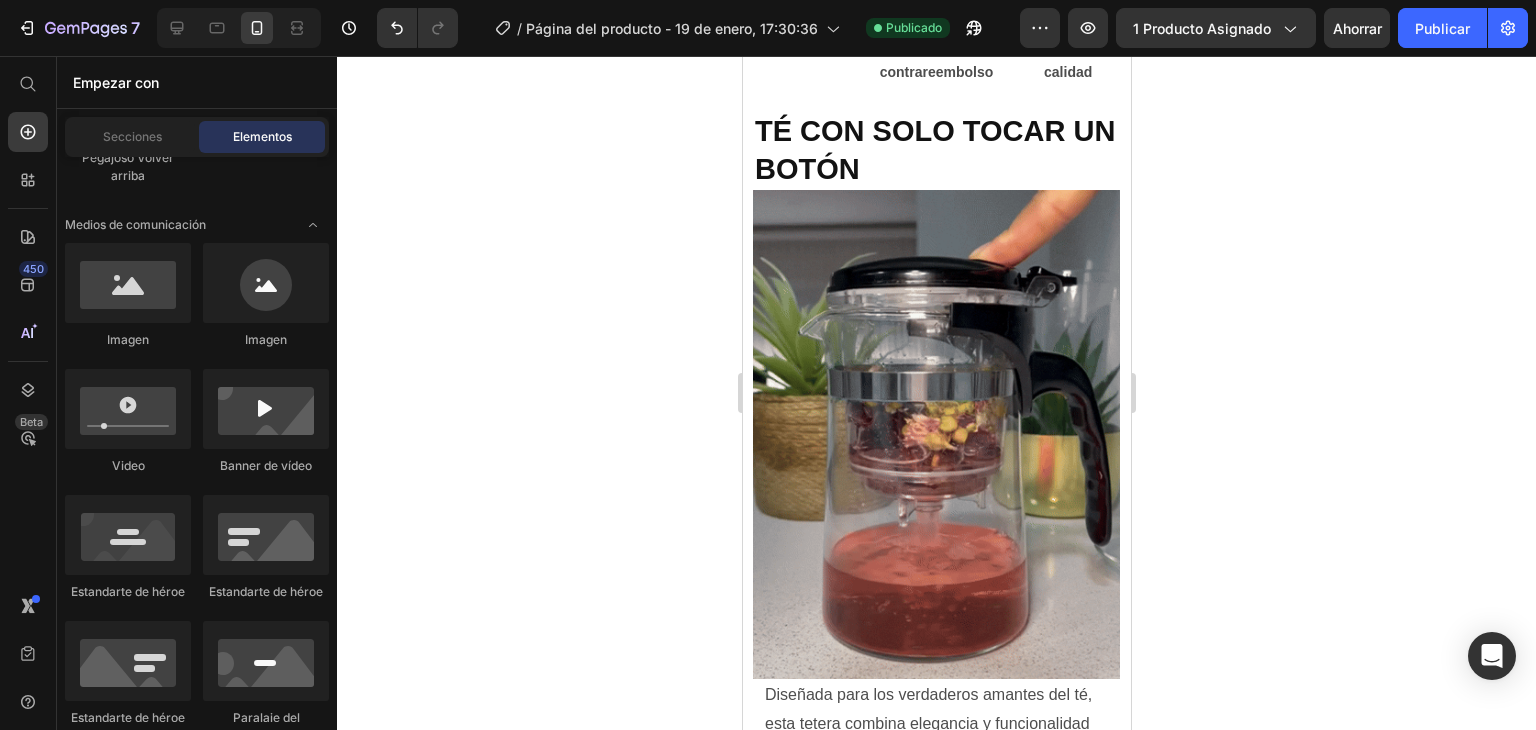 drag, startPoint x: 1153, startPoint y: 298, endPoint x: 302, endPoint y: 185, distance: 858.46954 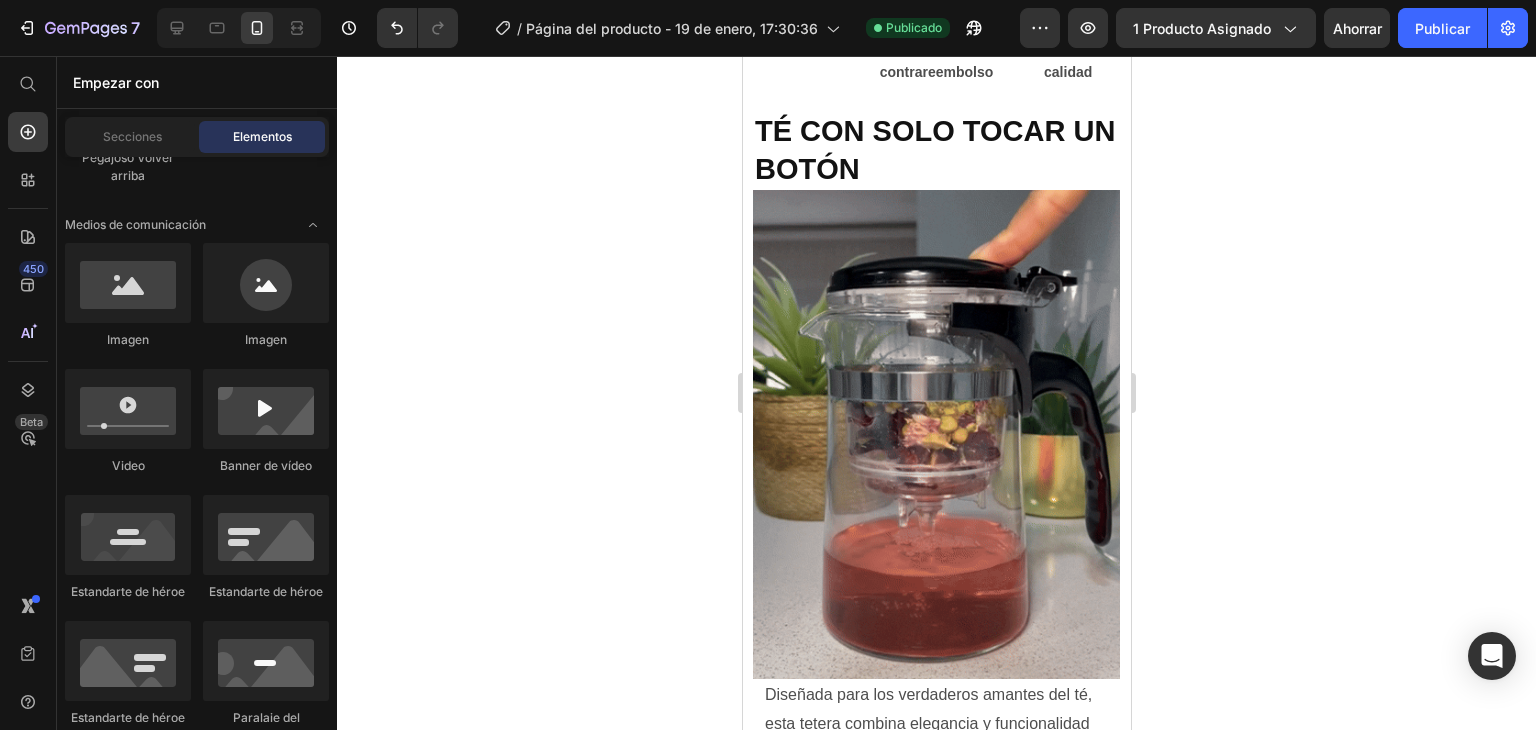 click 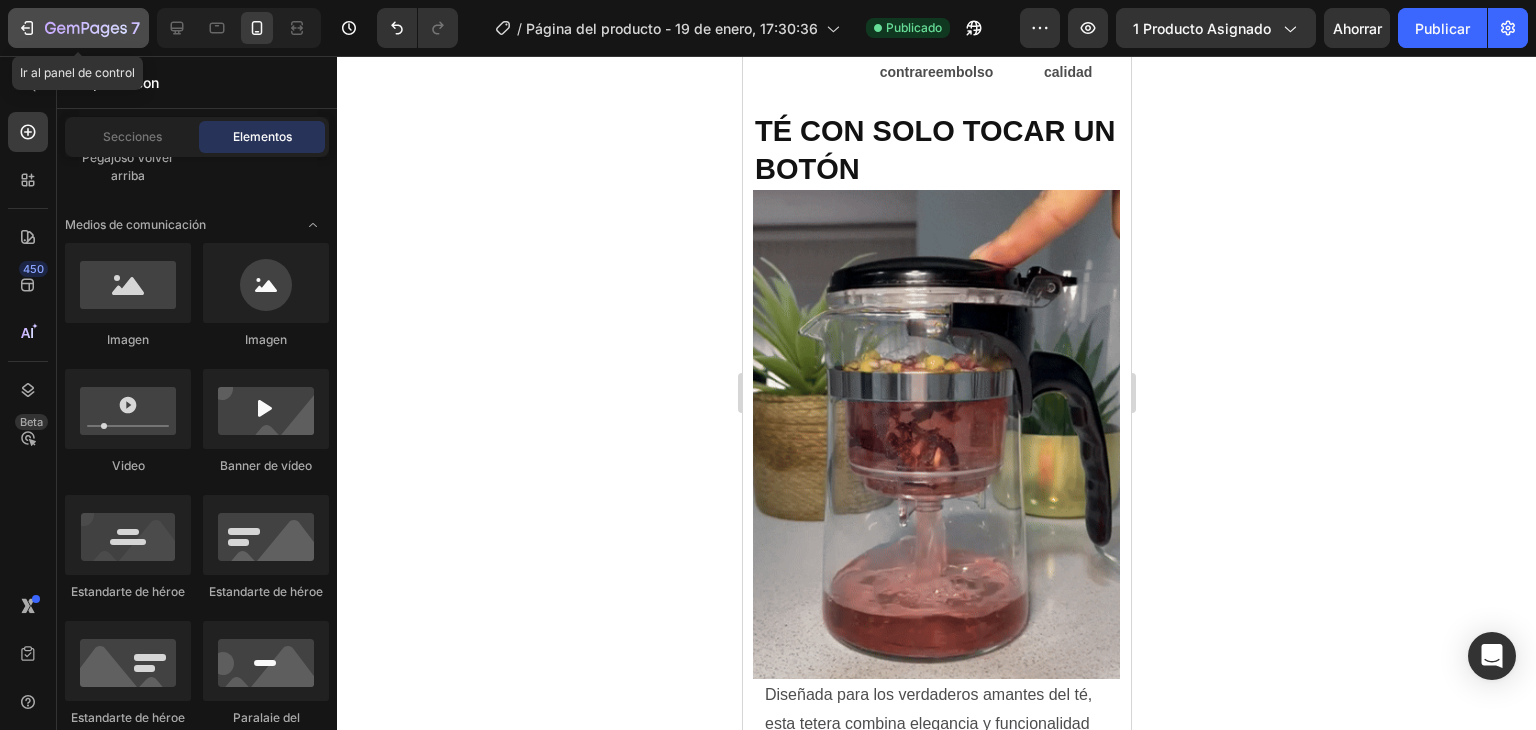 click 